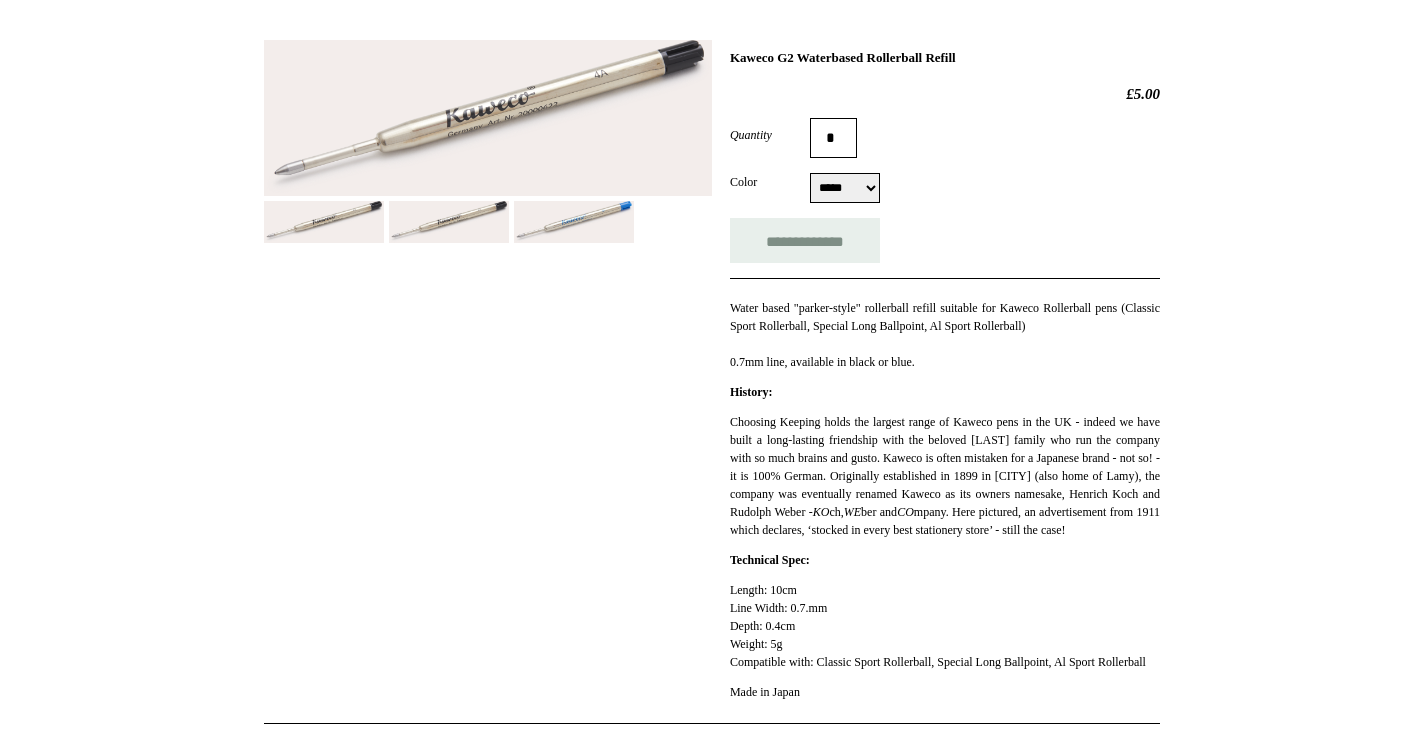 scroll, scrollTop: 0, scrollLeft: 0, axis: both 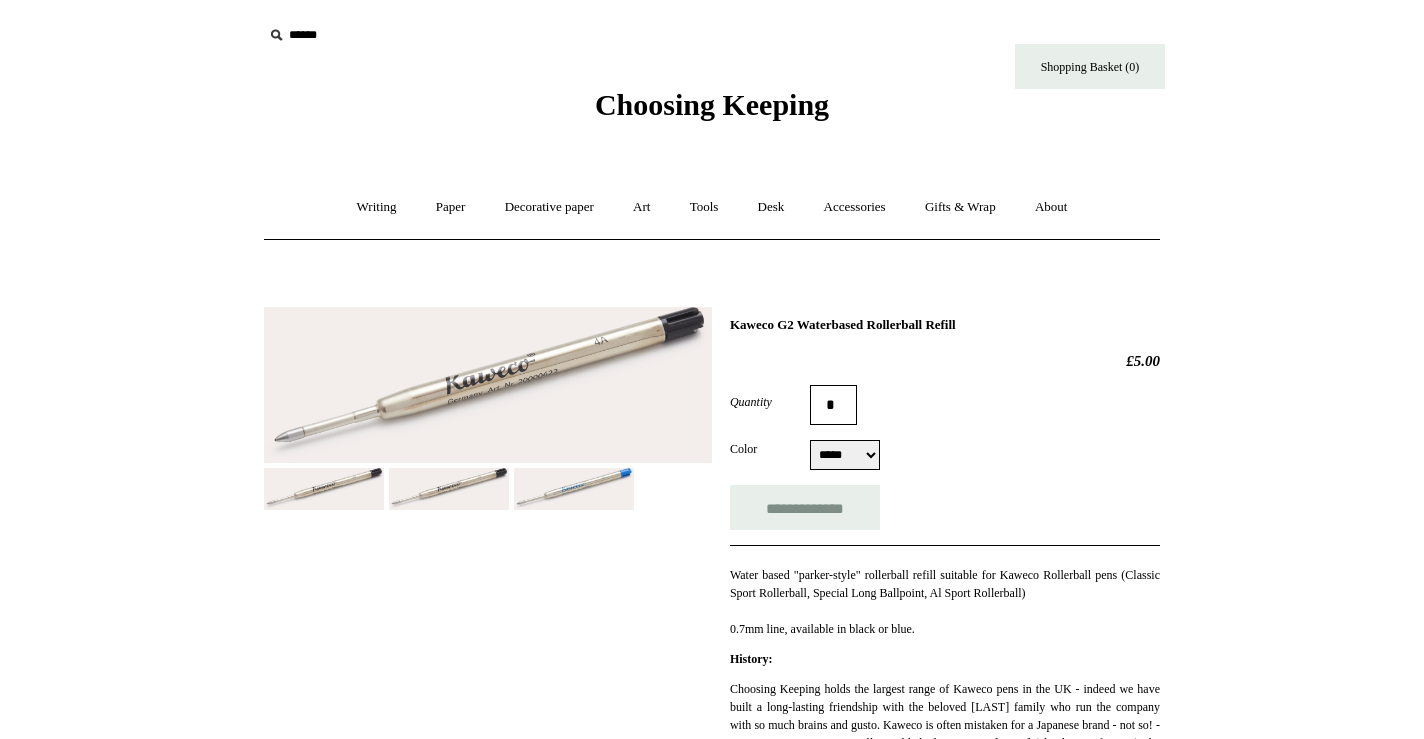 click on "Choosing Keeping" at bounding box center [712, 104] 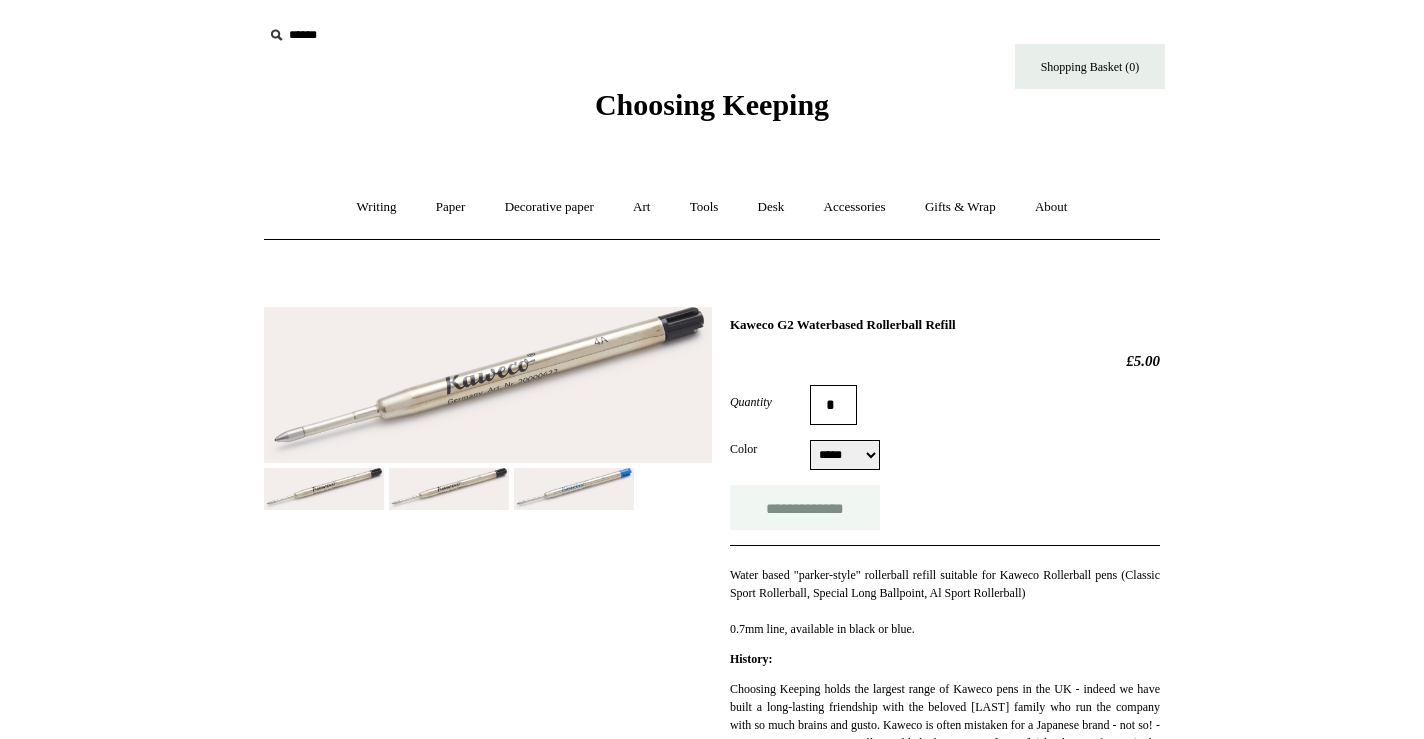 click on "**********" at bounding box center [805, 507] 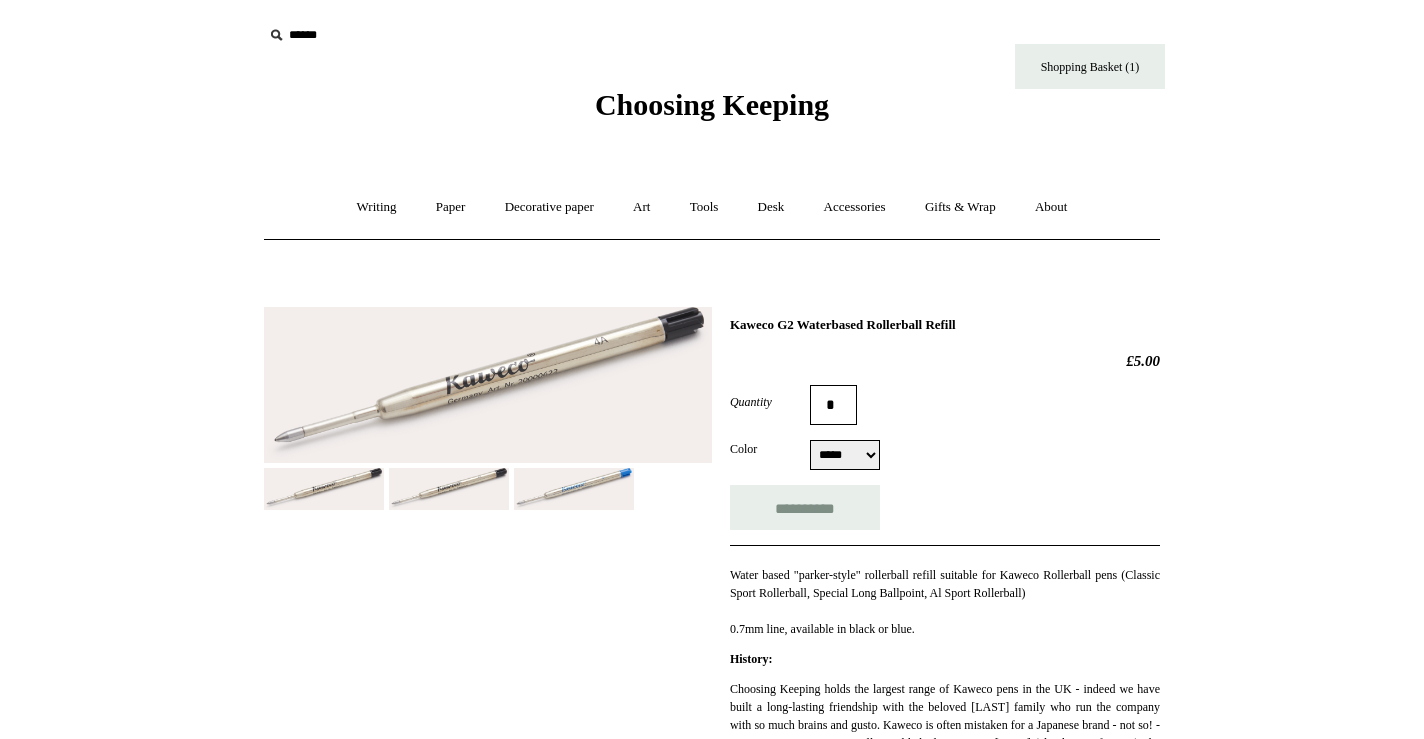 click on "Choosing Keeping" at bounding box center [712, 61] 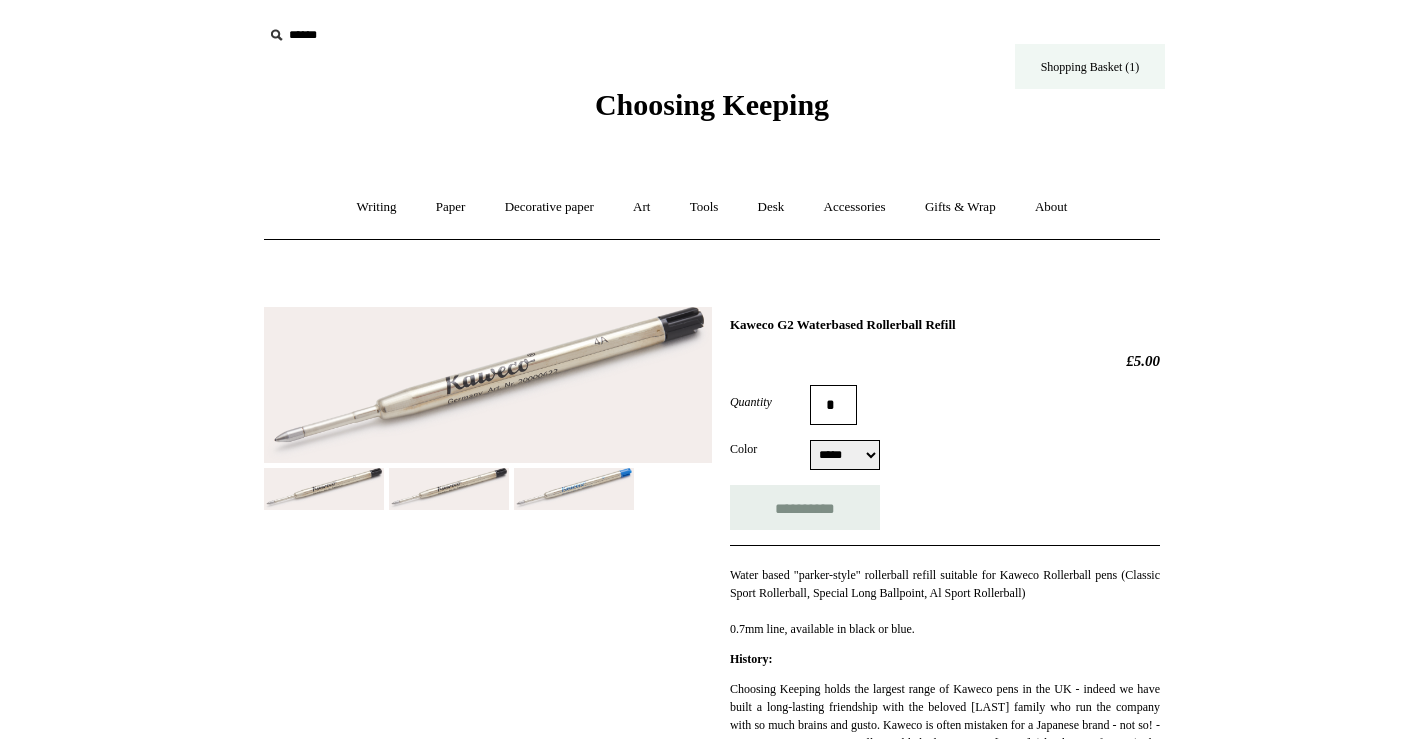 type on "**********" 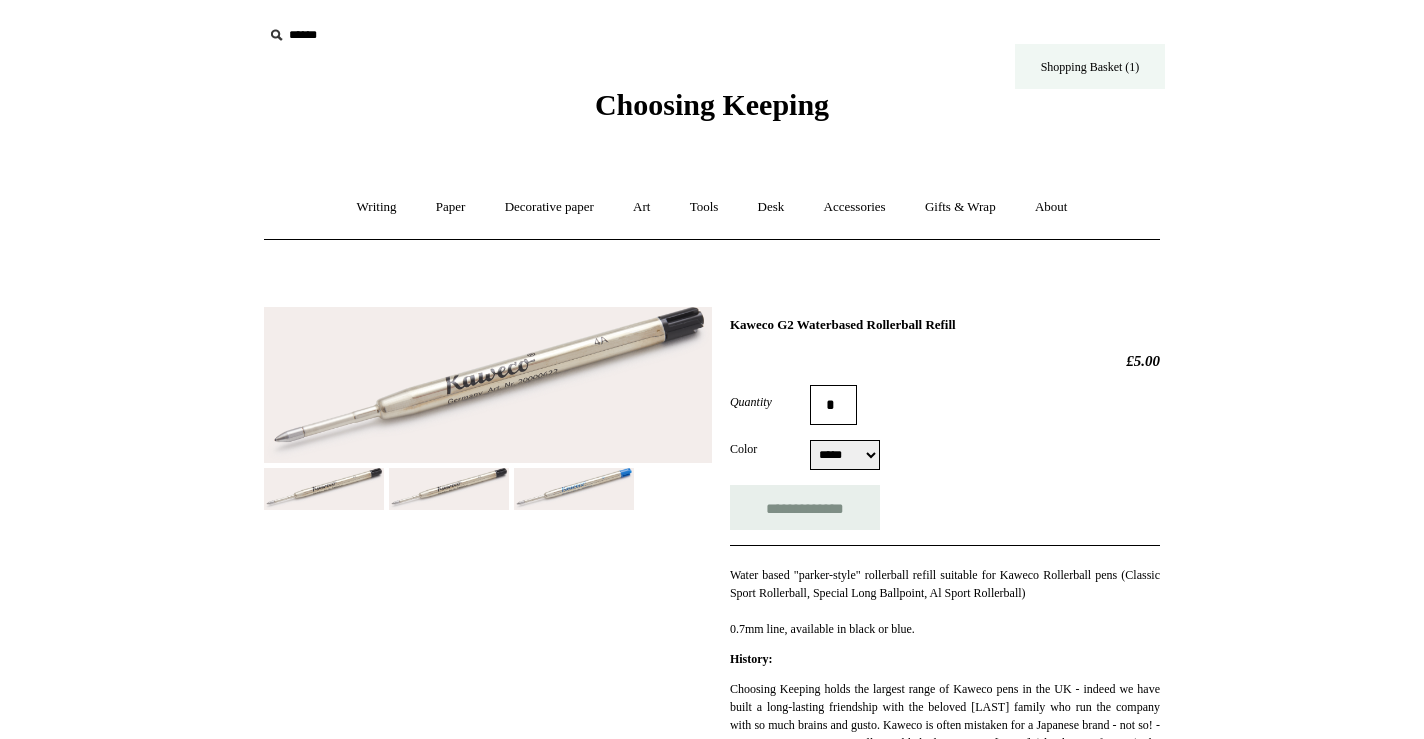 click on "Shopping Basket (1)" at bounding box center [1090, 66] 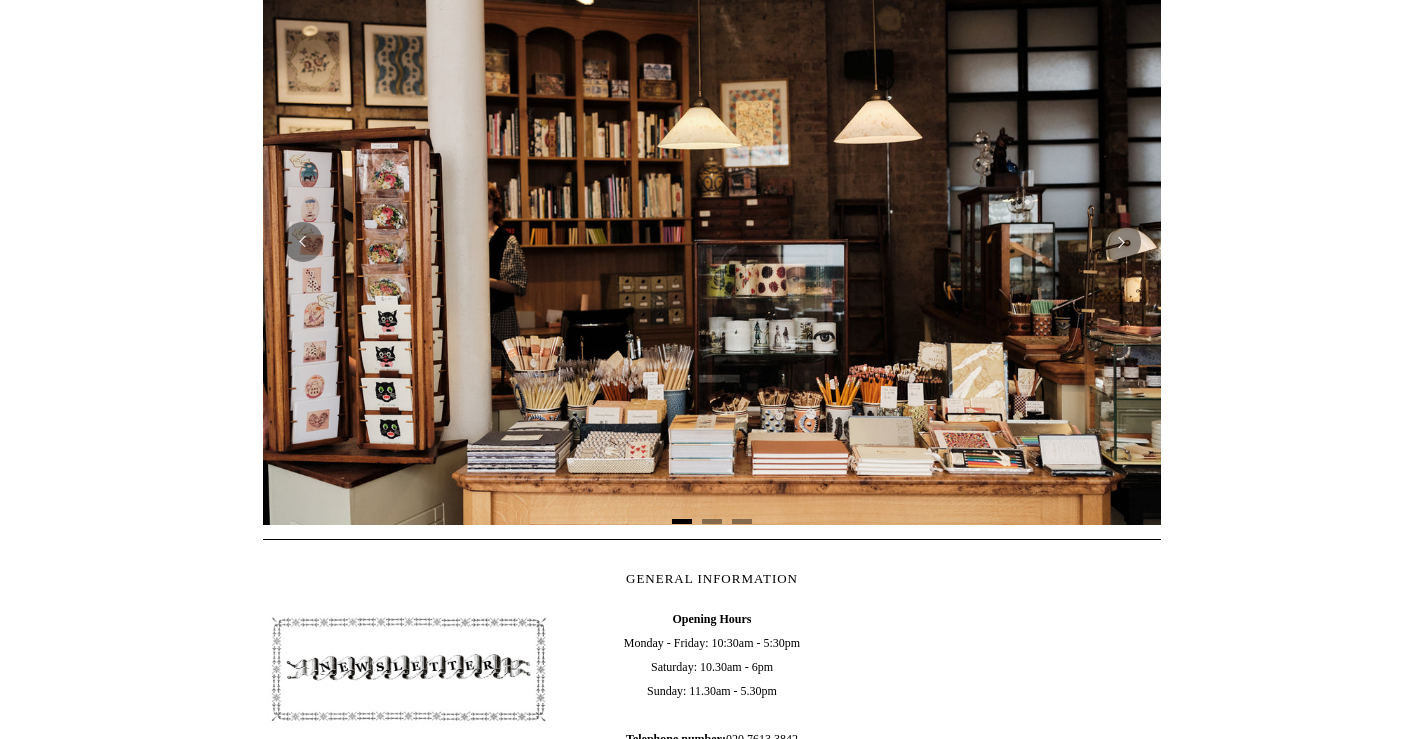 scroll, scrollTop: 946, scrollLeft: 0, axis: vertical 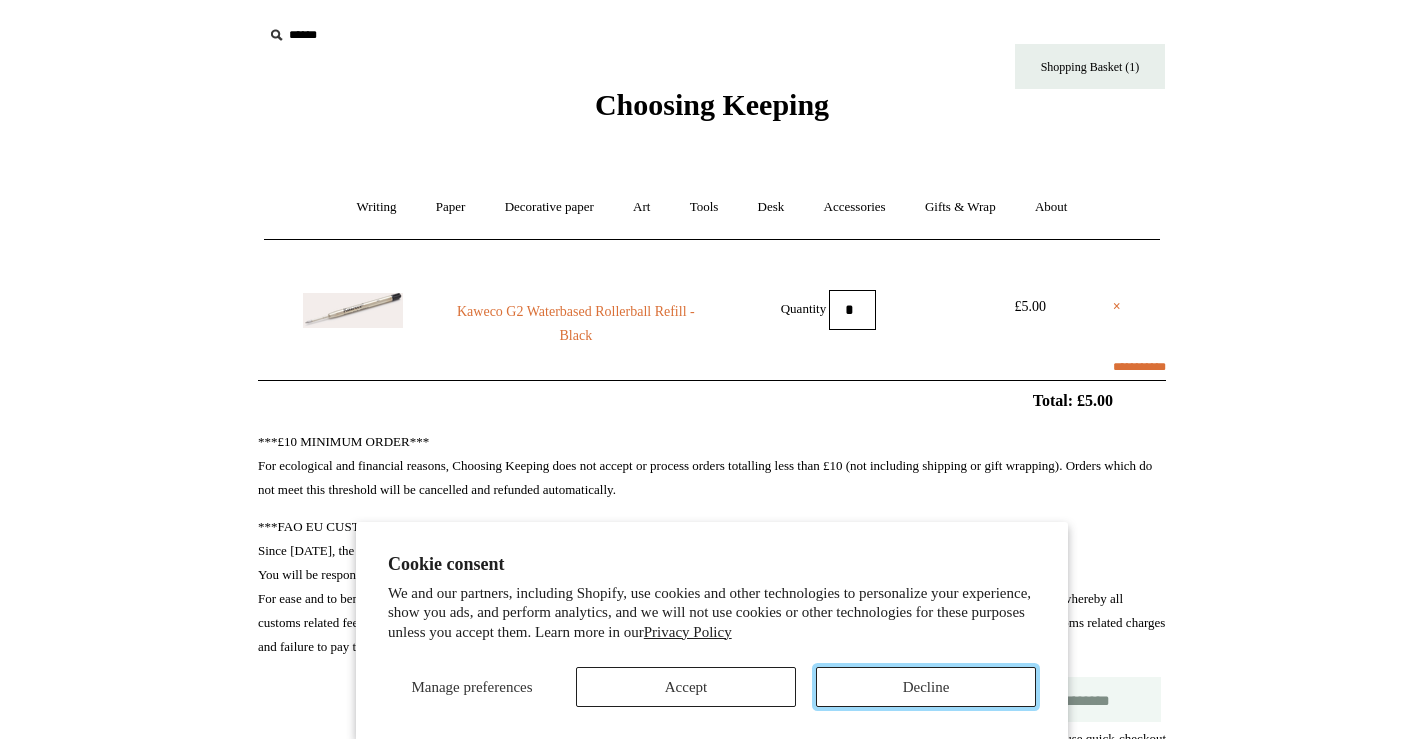 click on "Decline" at bounding box center (926, 687) 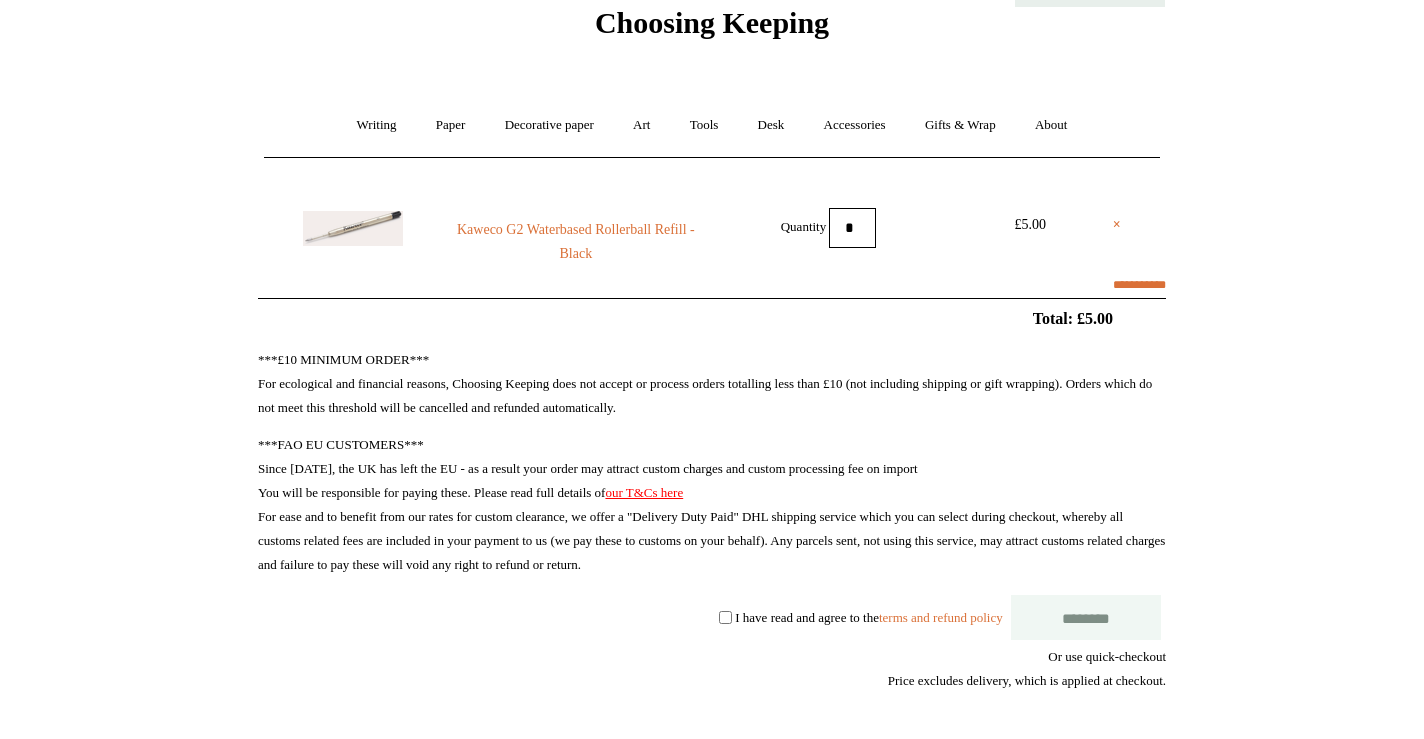 scroll, scrollTop: 0, scrollLeft: 0, axis: both 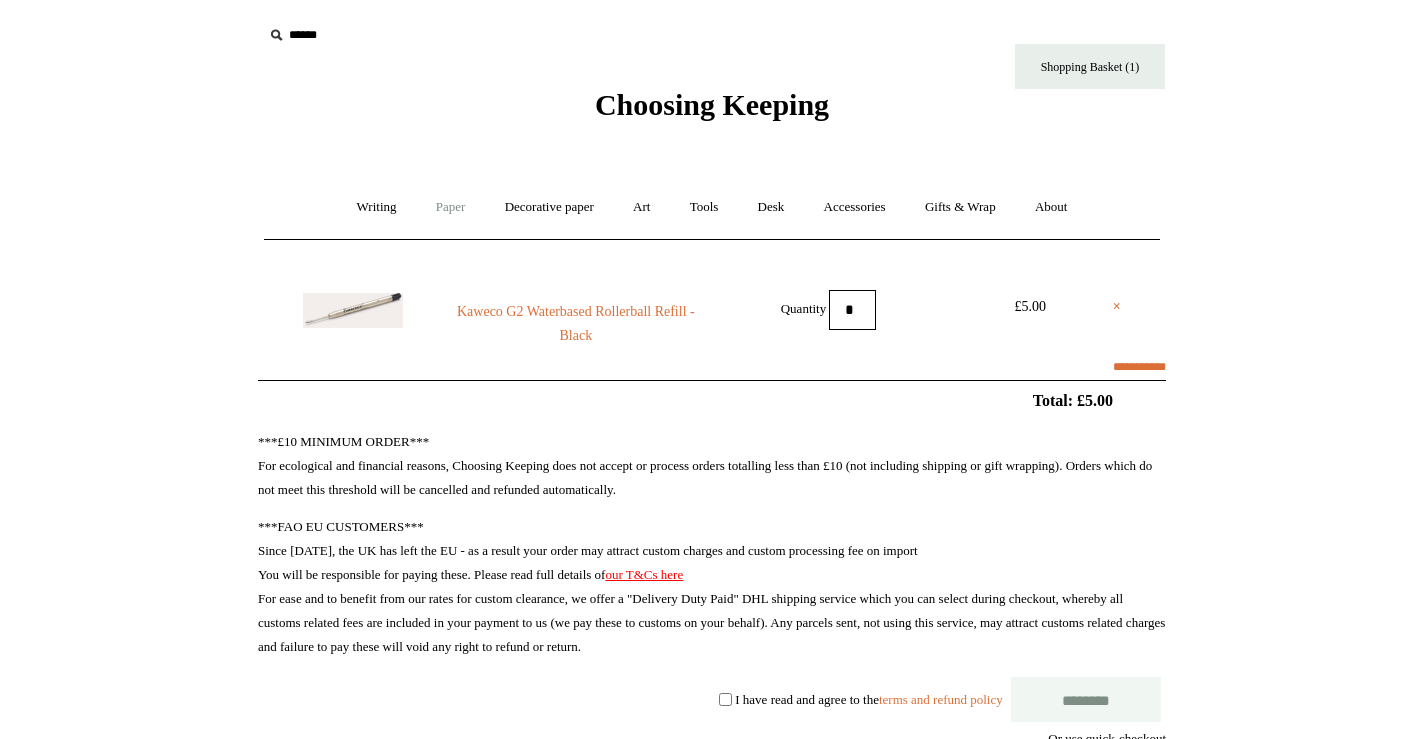 select on "*******" 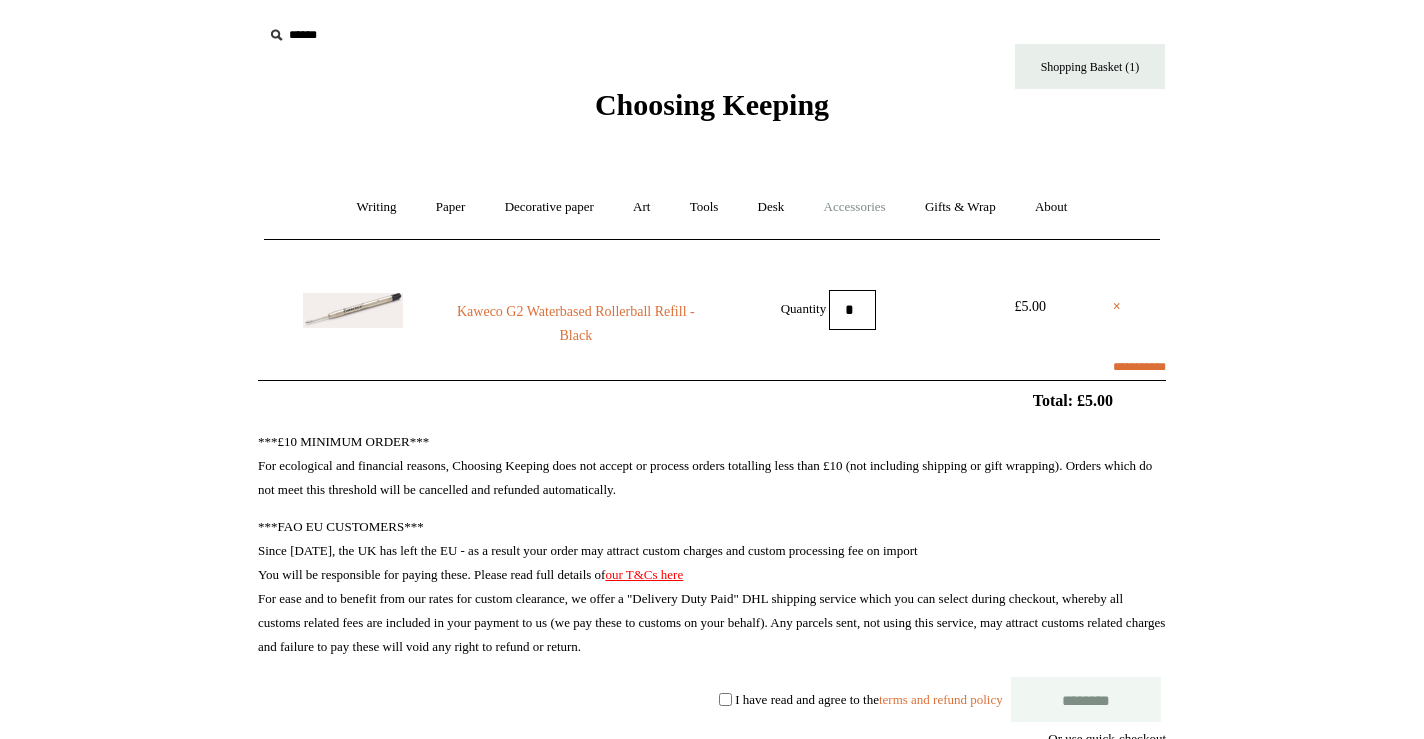 click on "Accessories +" at bounding box center [855, 207] 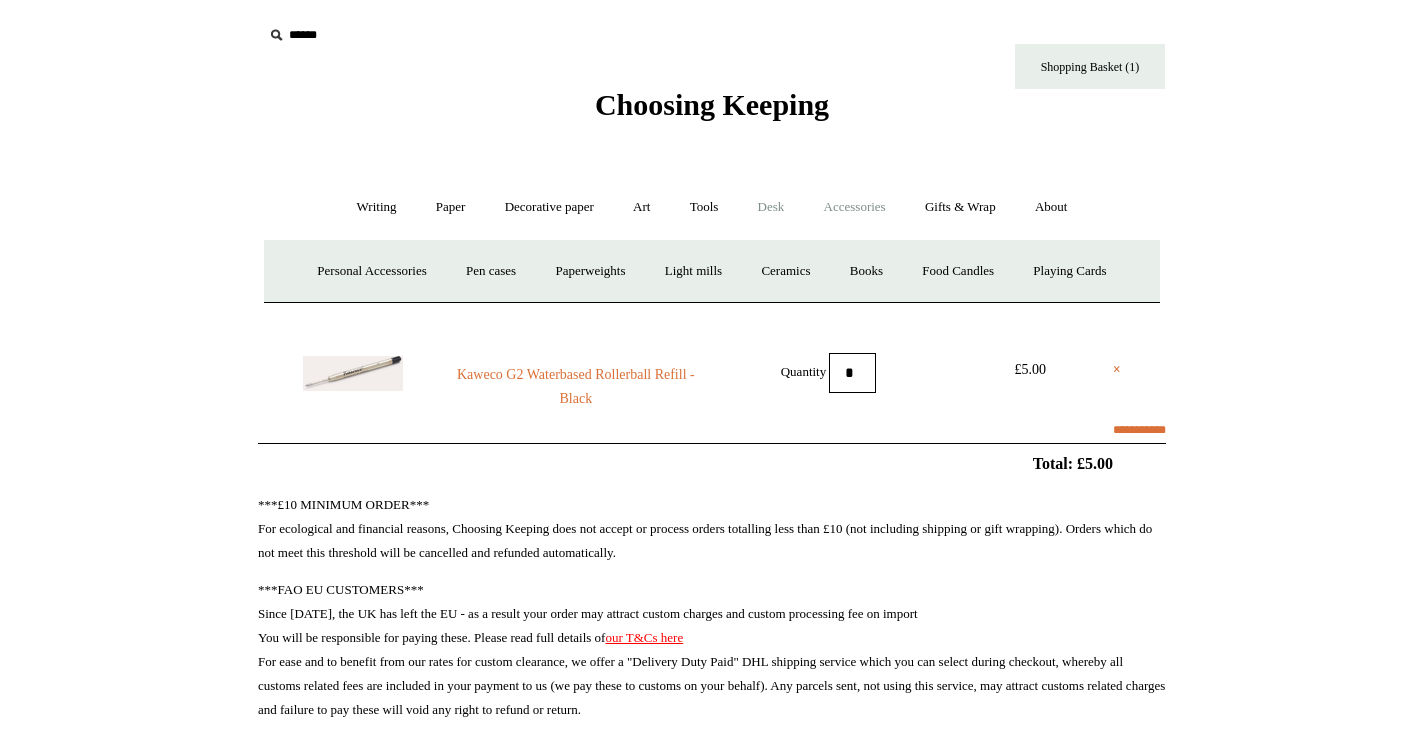 click on "Desk +" at bounding box center [771, 207] 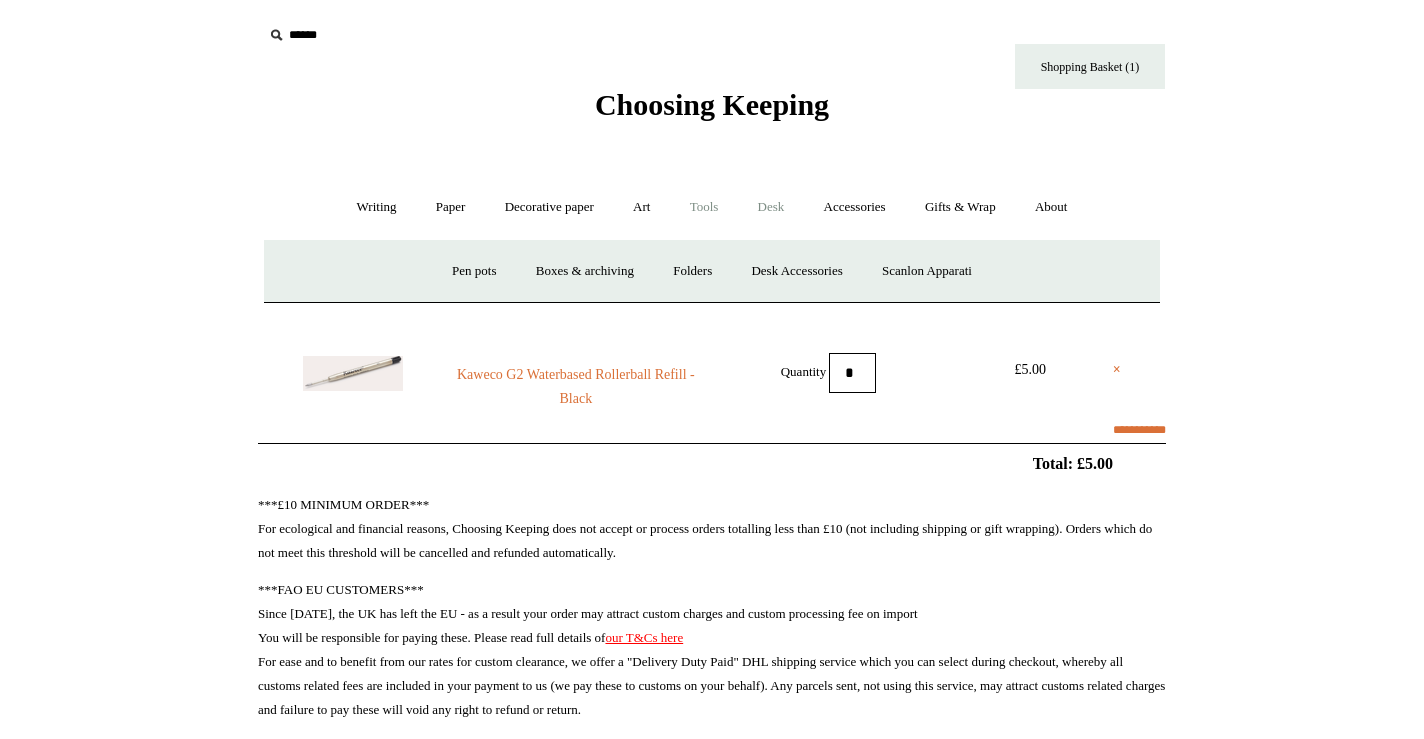 click on "Tools +" at bounding box center (704, 207) 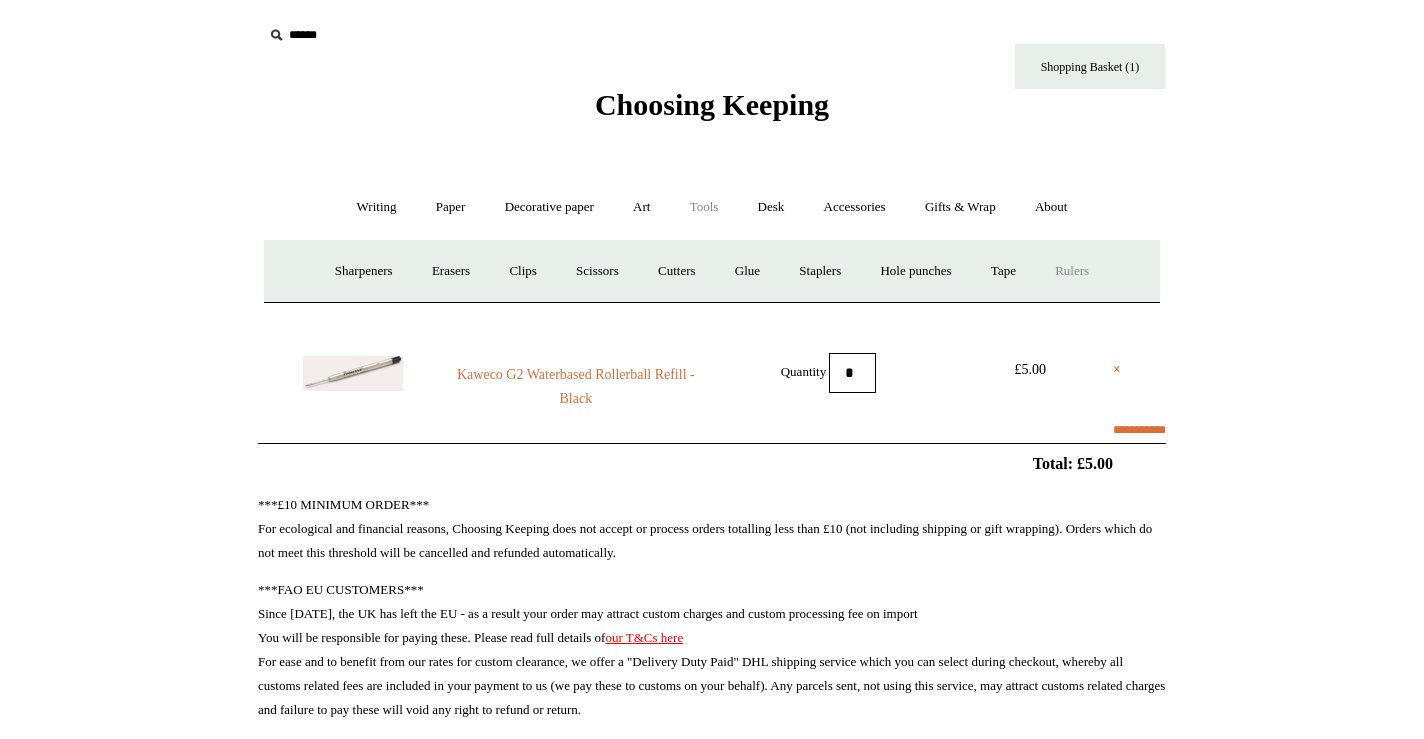 click on "Rulers" at bounding box center (1072, 271) 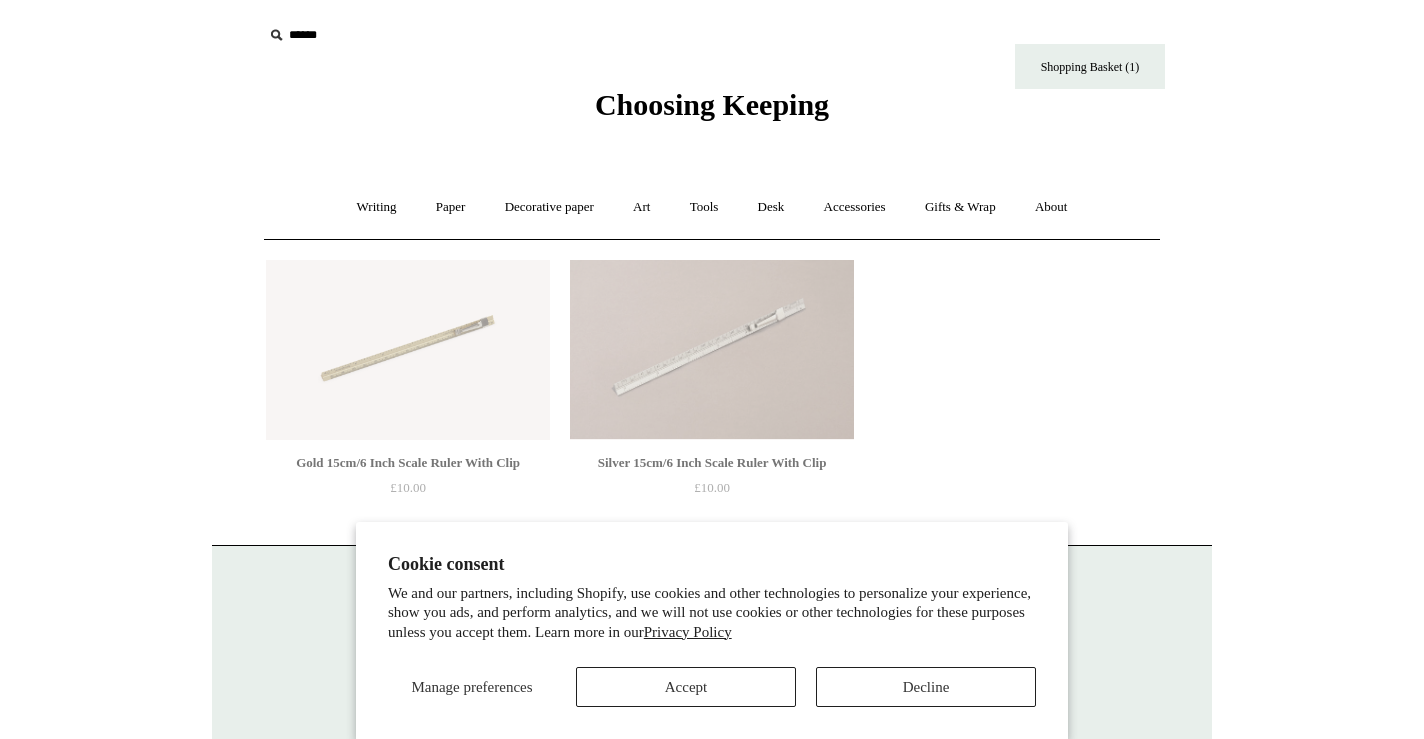 scroll, scrollTop: 0, scrollLeft: 0, axis: both 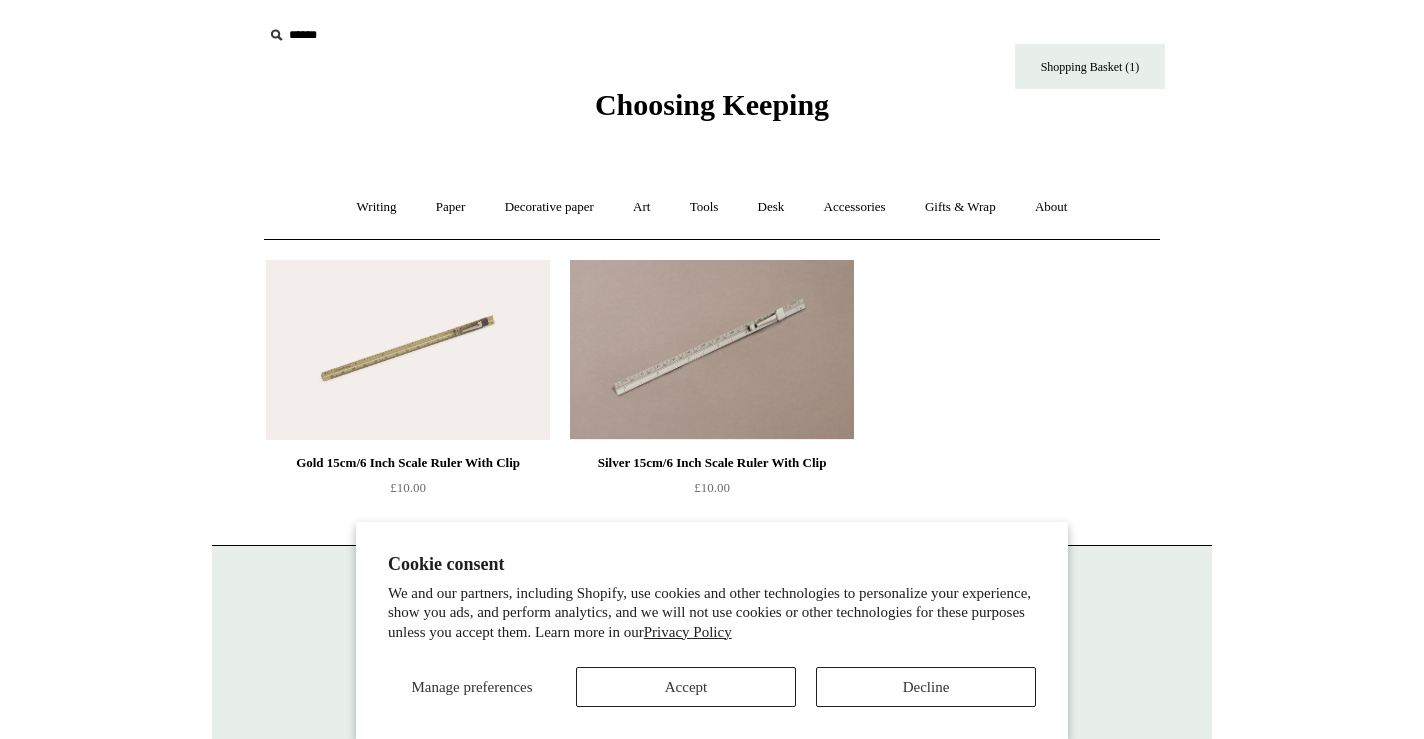 click at bounding box center (386, 35) 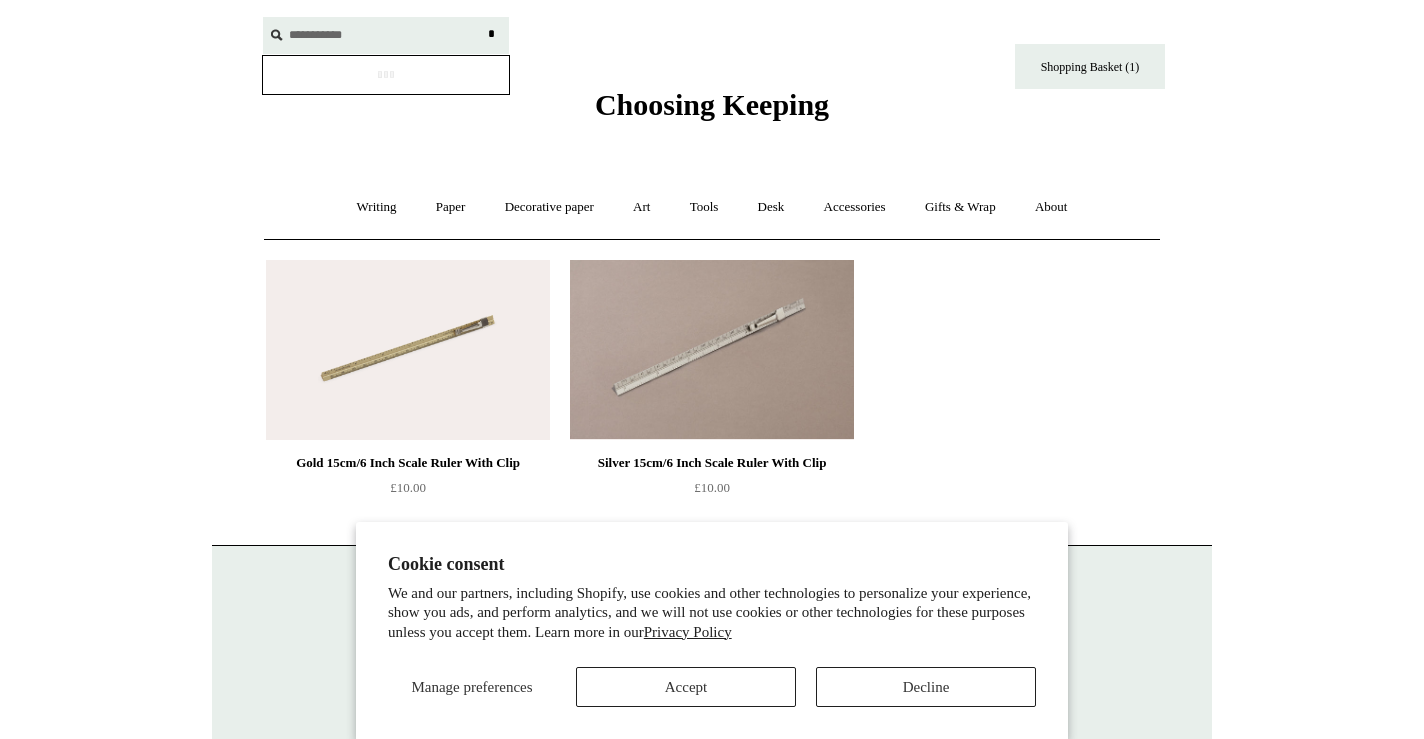 type on "**********" 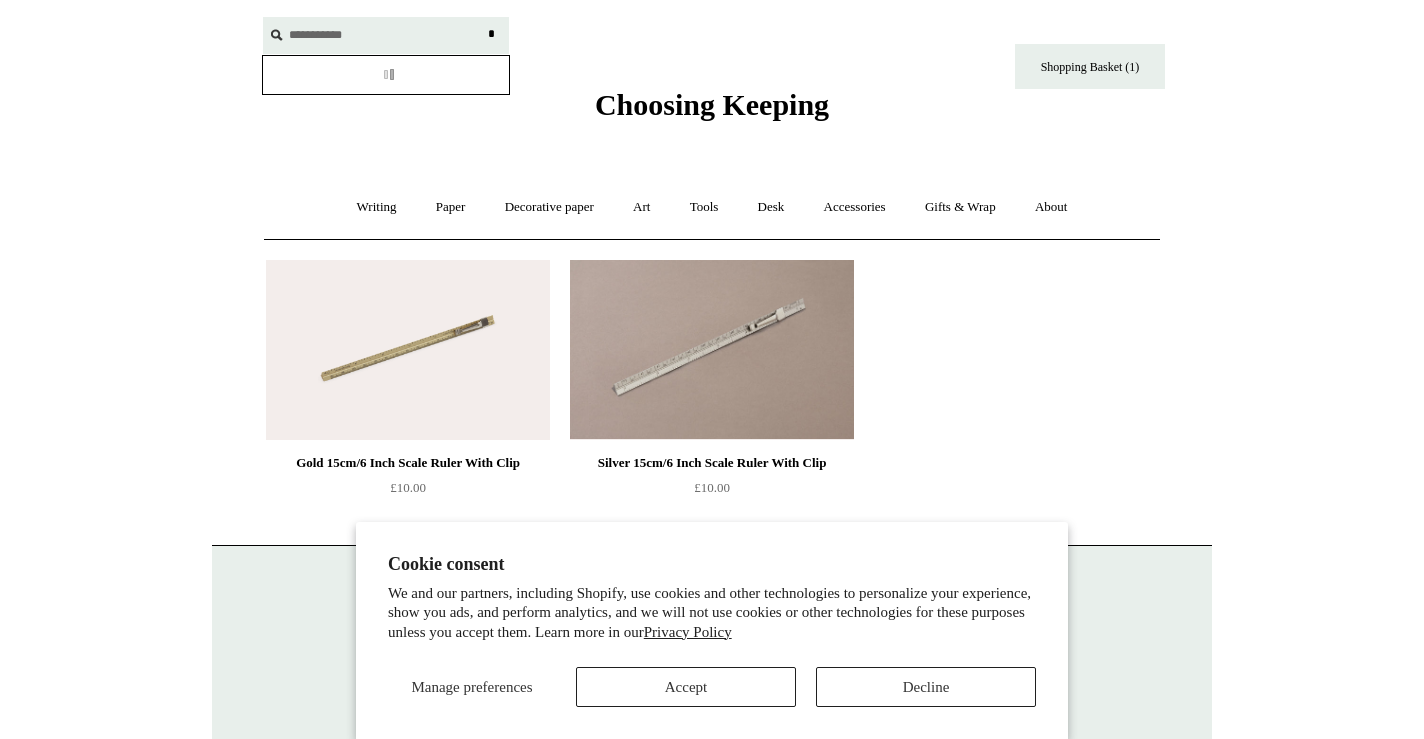 click on "*" at bounding box center (491, 34) 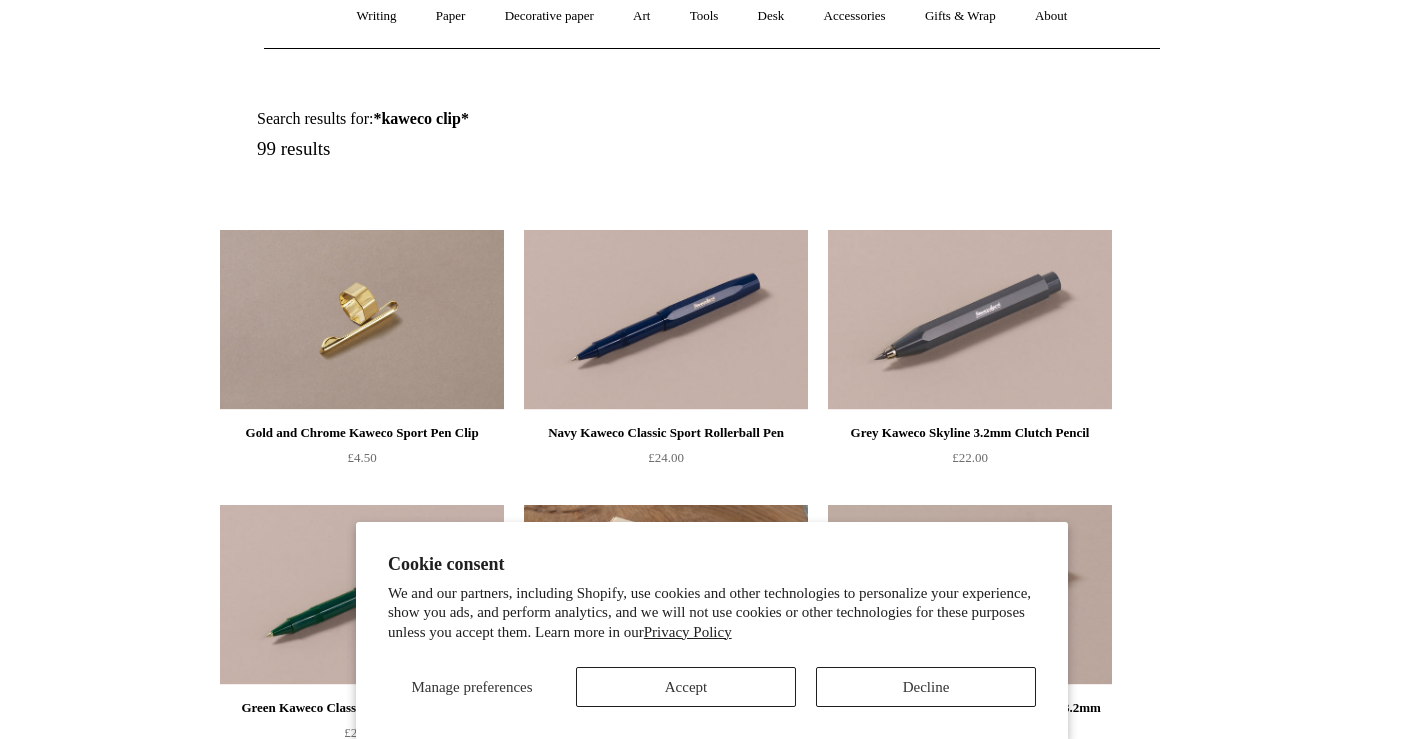 scroll, scrollTop: 202, scrollLeft: 0, axis: vertical 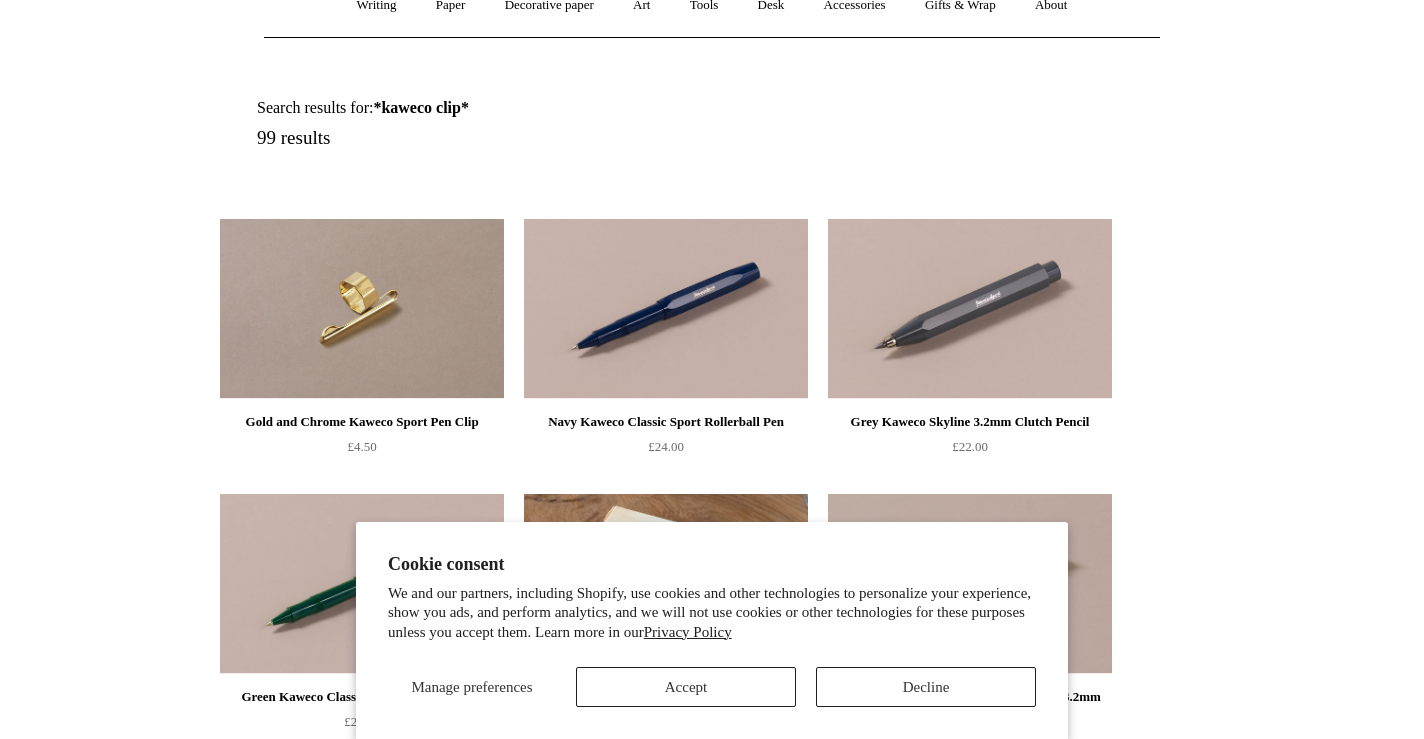 click at bounding box center (362, 309) 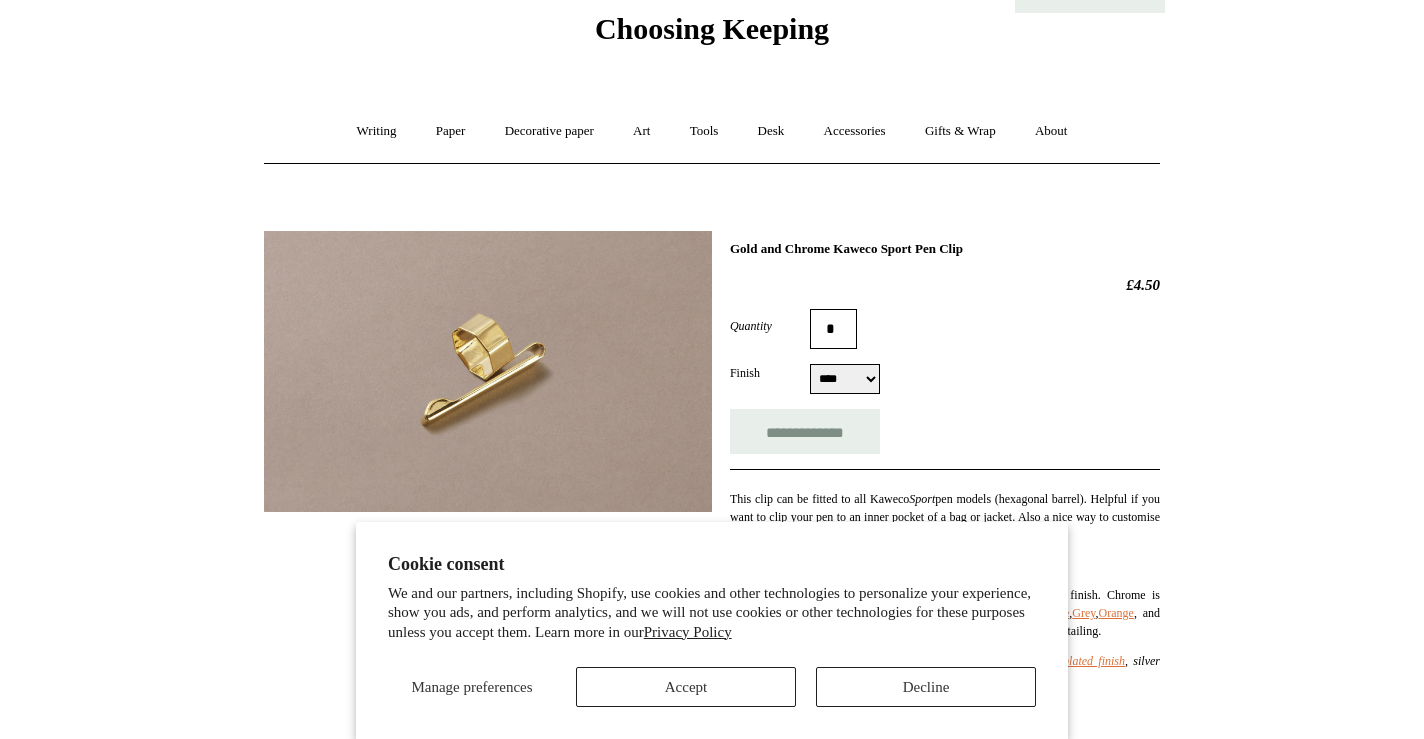 scroll, scrollTop: 100, scrollLeft: 0, axis: vertical 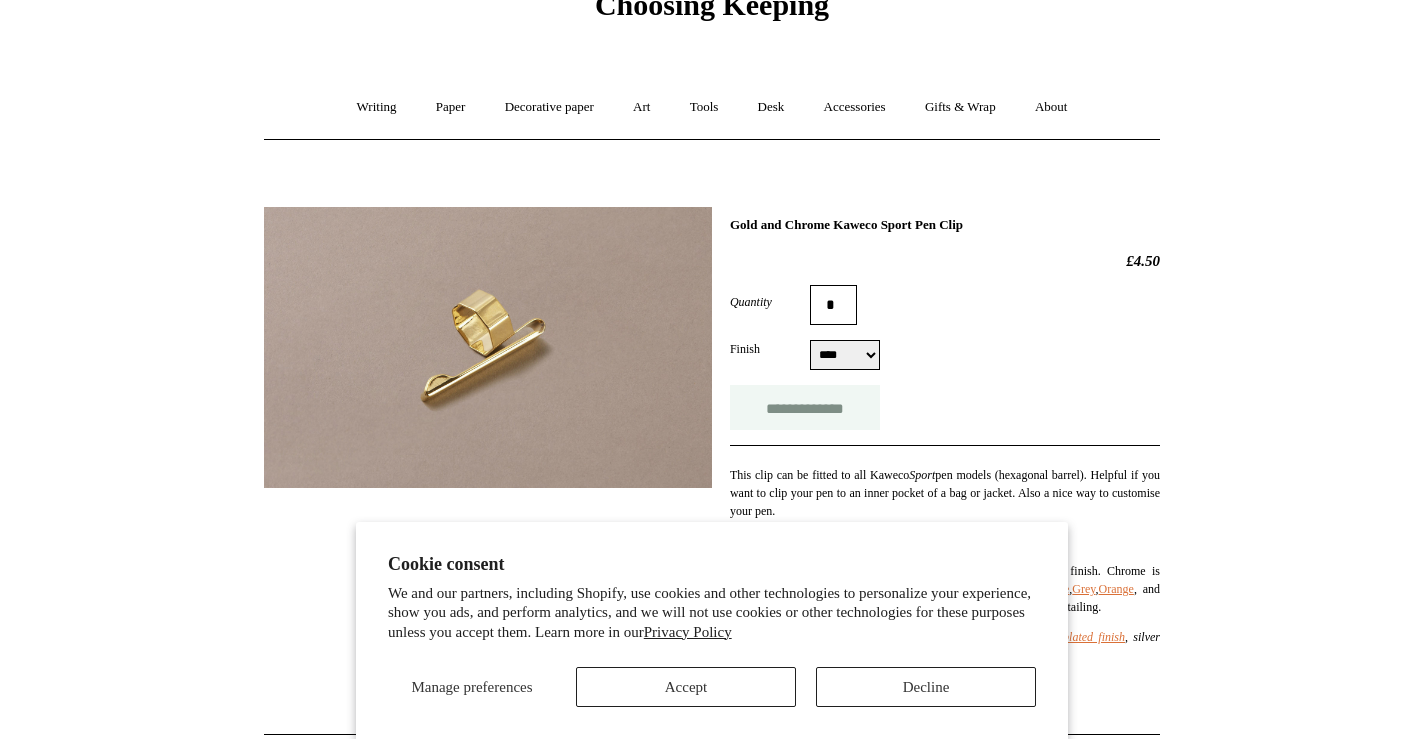 click on "**********" at bounding box center [805, 407] 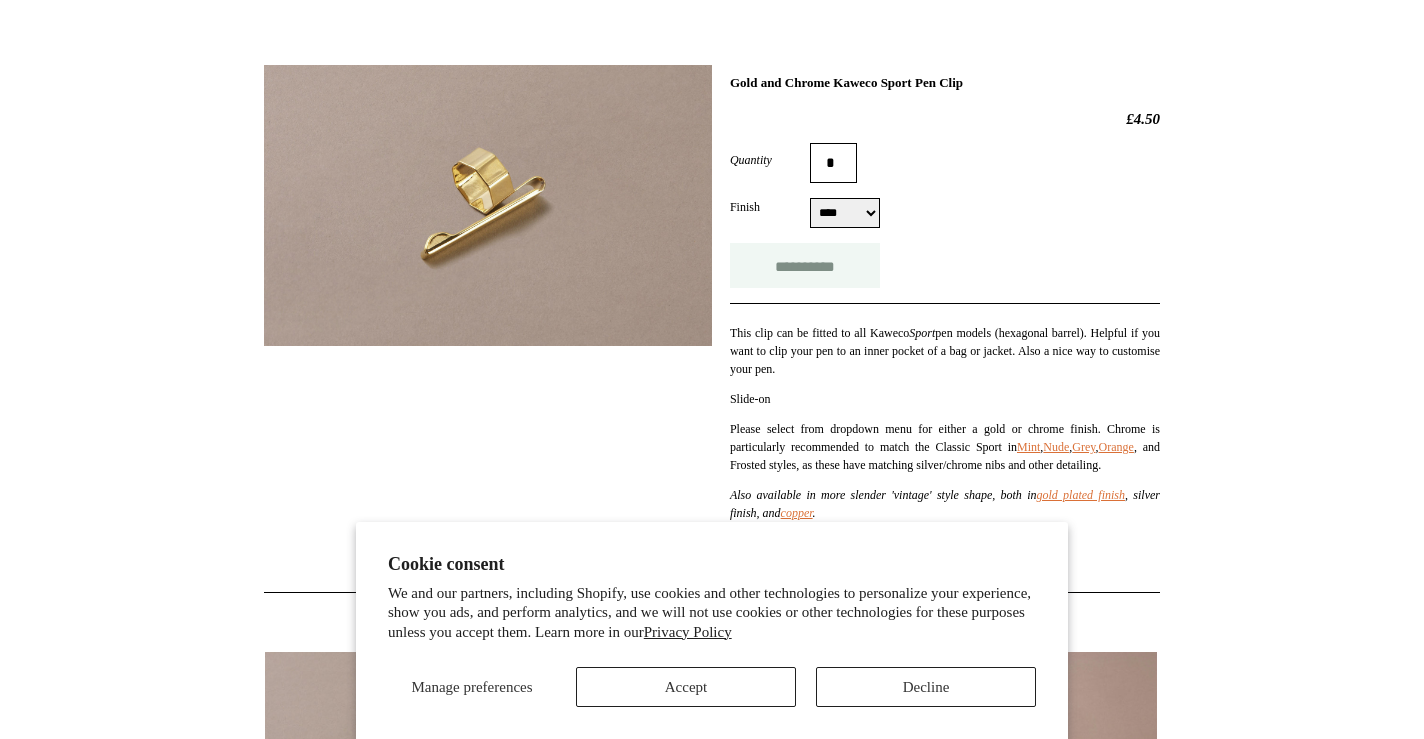 scroll, scrollTop: 258, scrollLeft: 0, axis: vertical 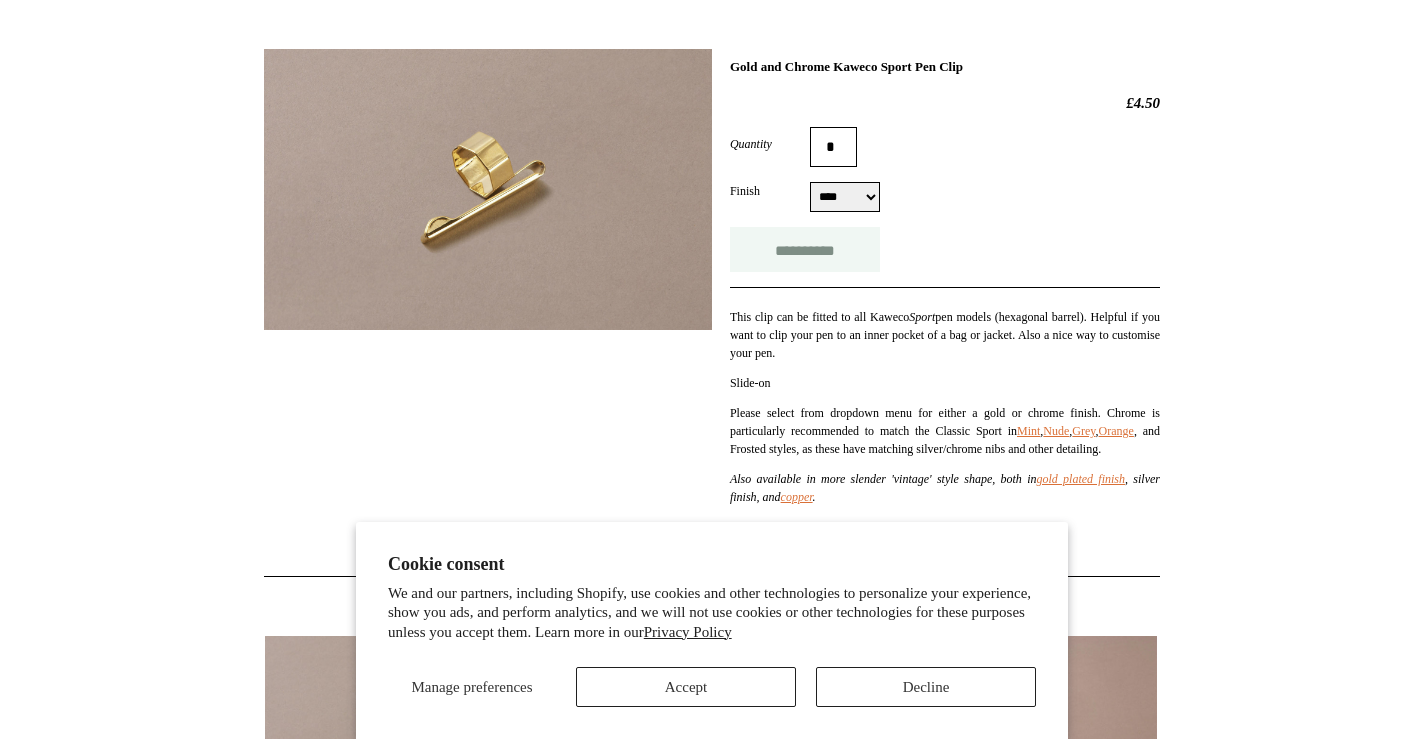 type on "**********" 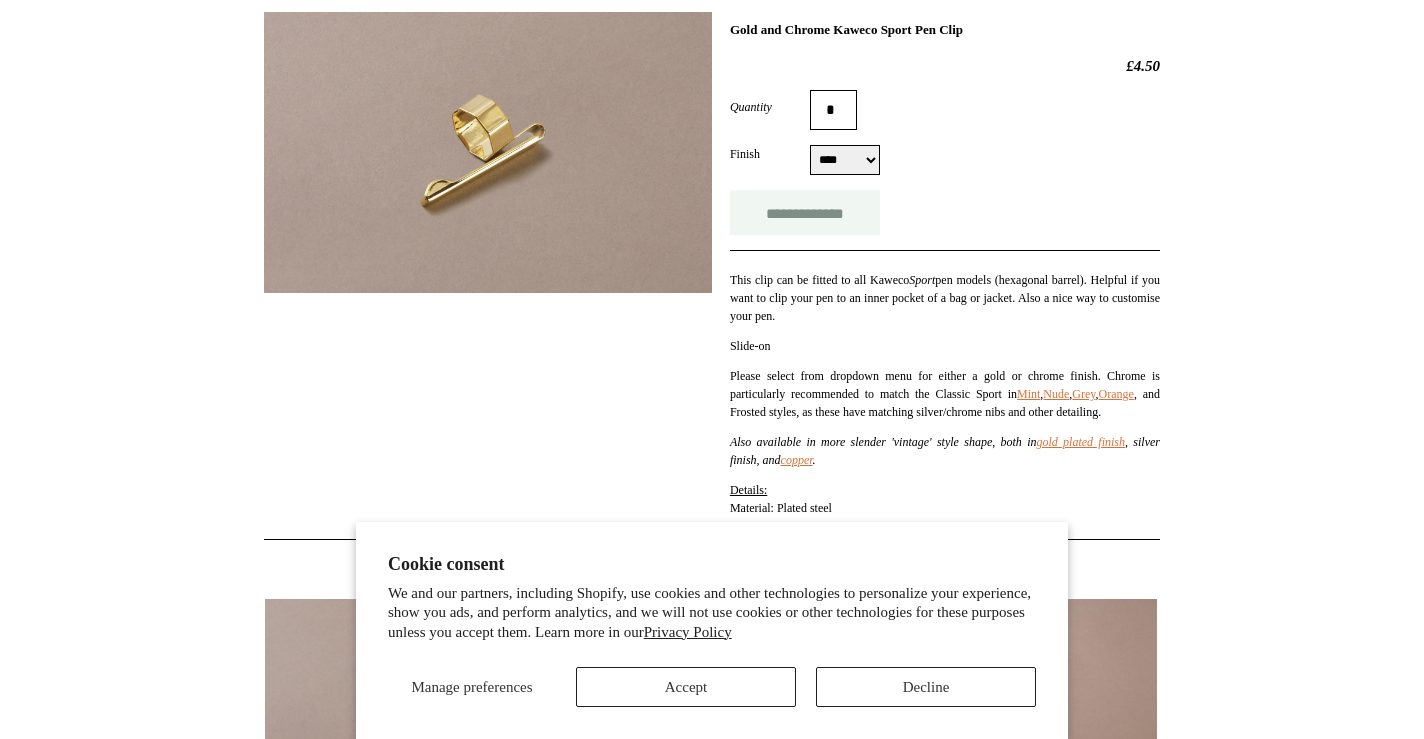 scroll, scrollTop: 297, scrollLeft: 0, axis: vertical 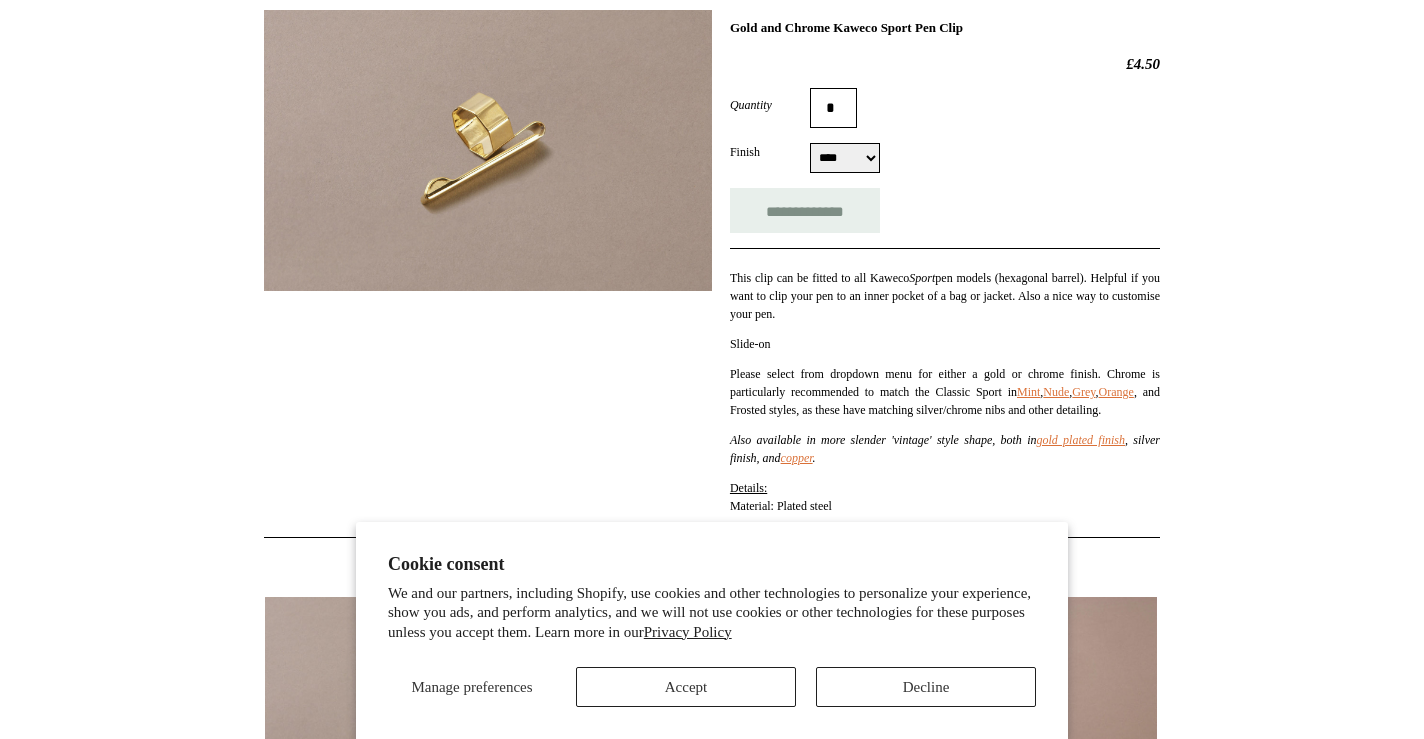 click on "**** ******" at bounding box center [845, 158] 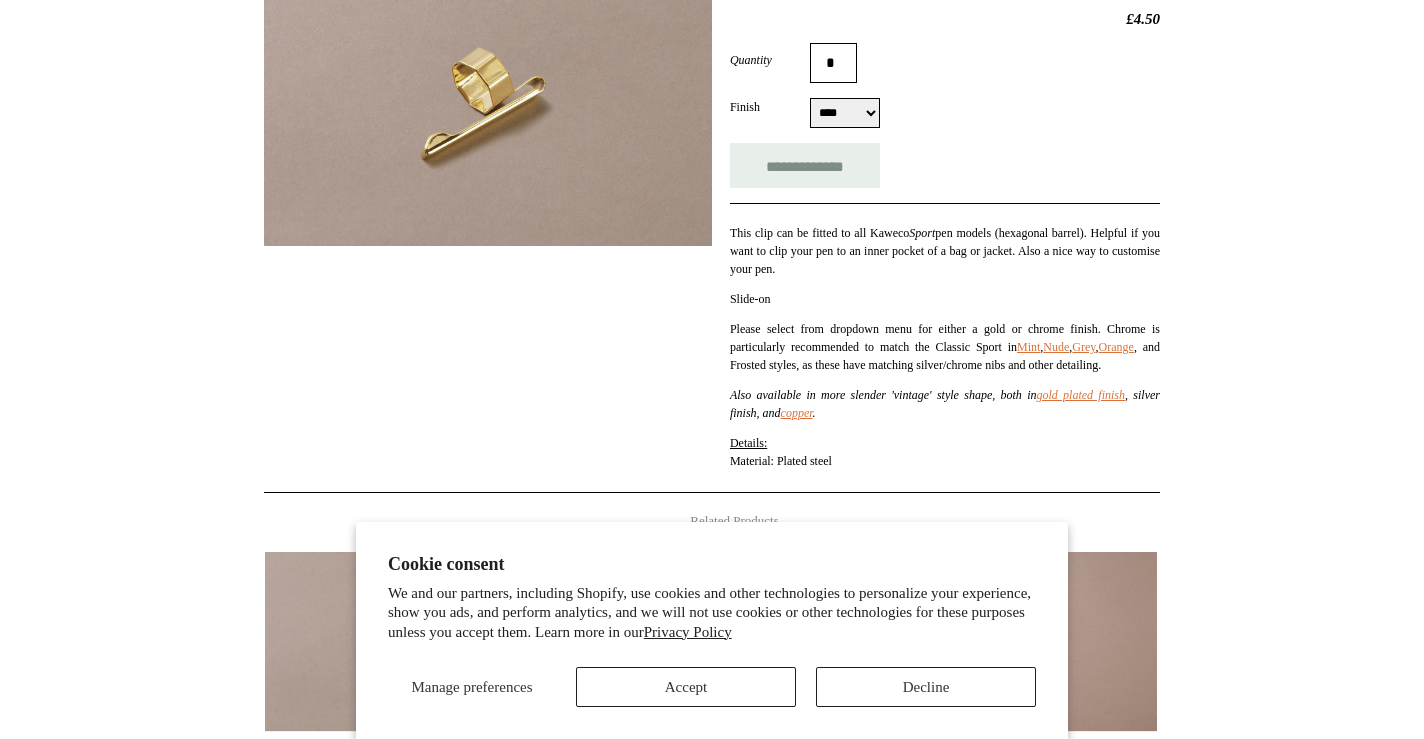 scroll, scrollTop: 348, scrollLeft: 0, axis: vertical 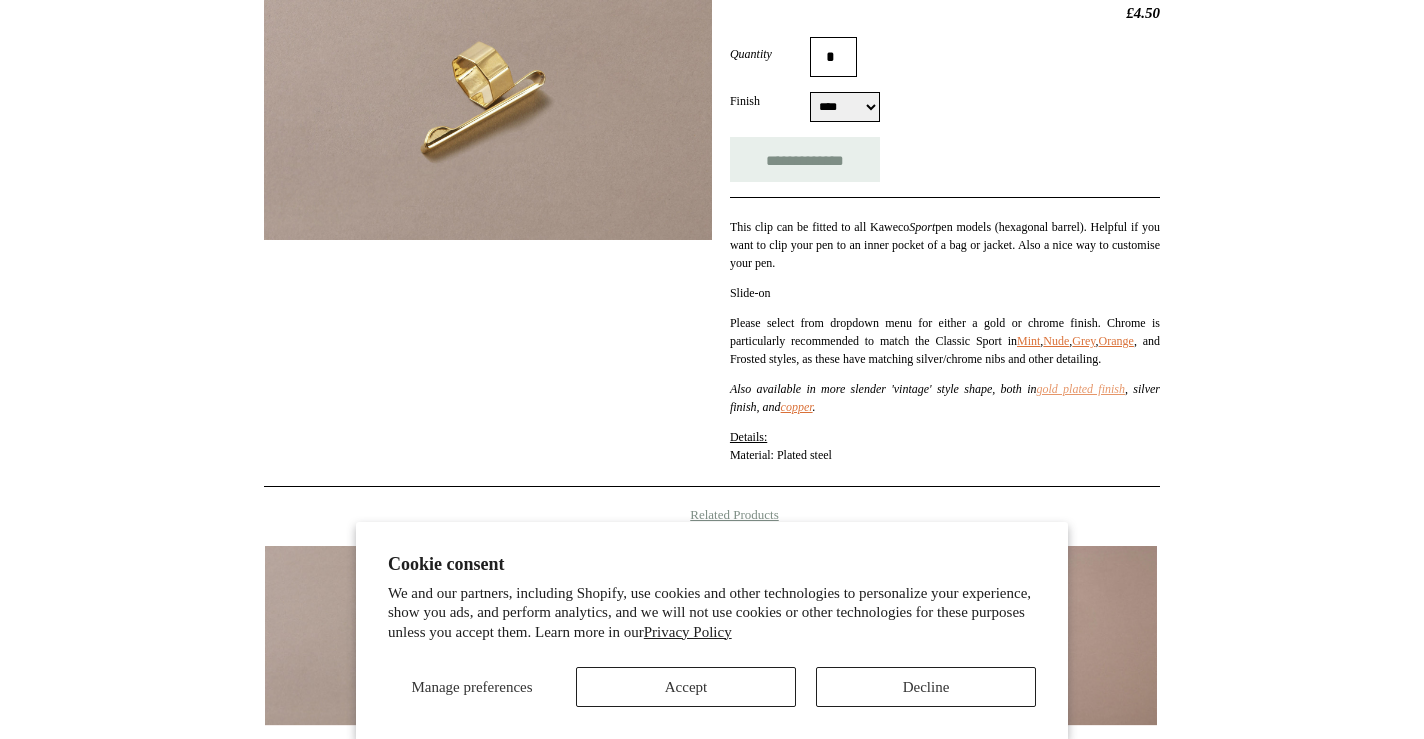 click on "gold plated finish" at bounding box center (1080, 389) 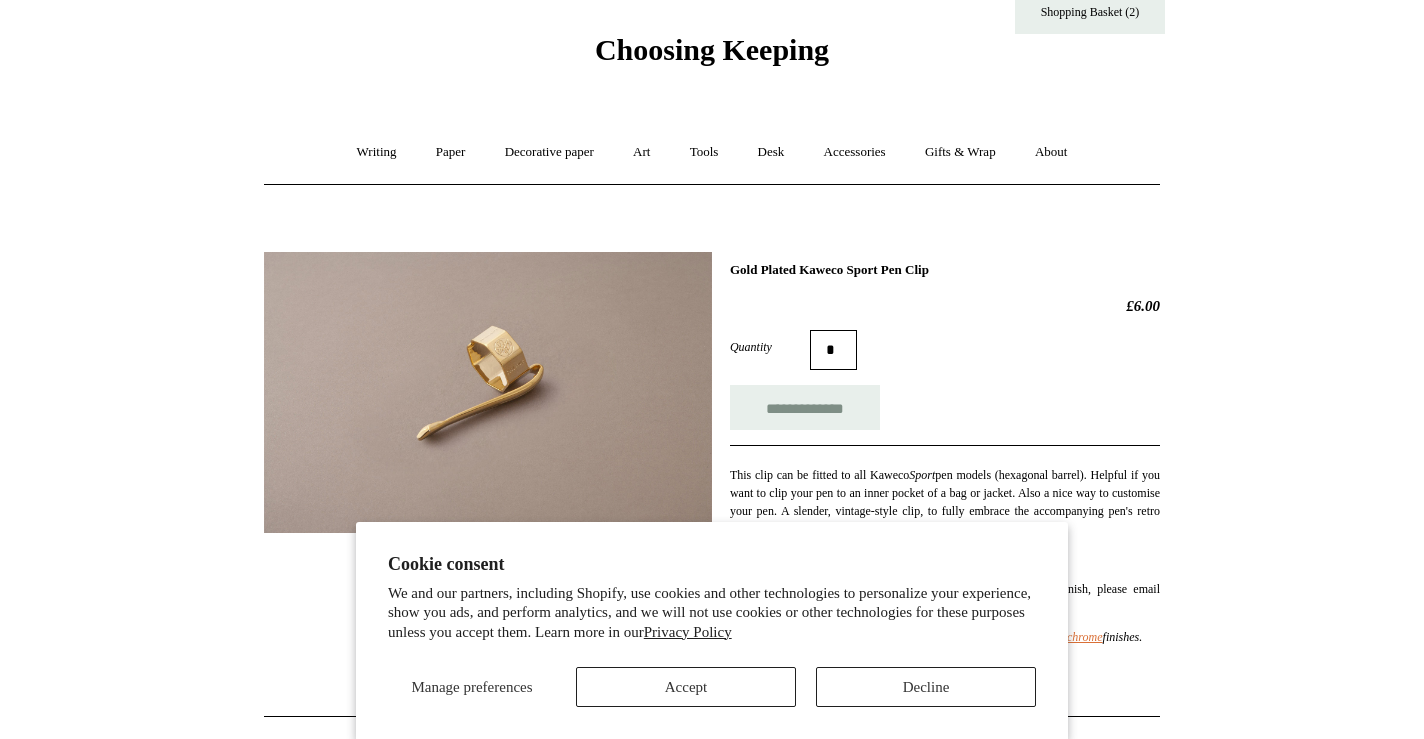 scroll, scrollTop: 54, scrollLeft: 0, axis: vertical 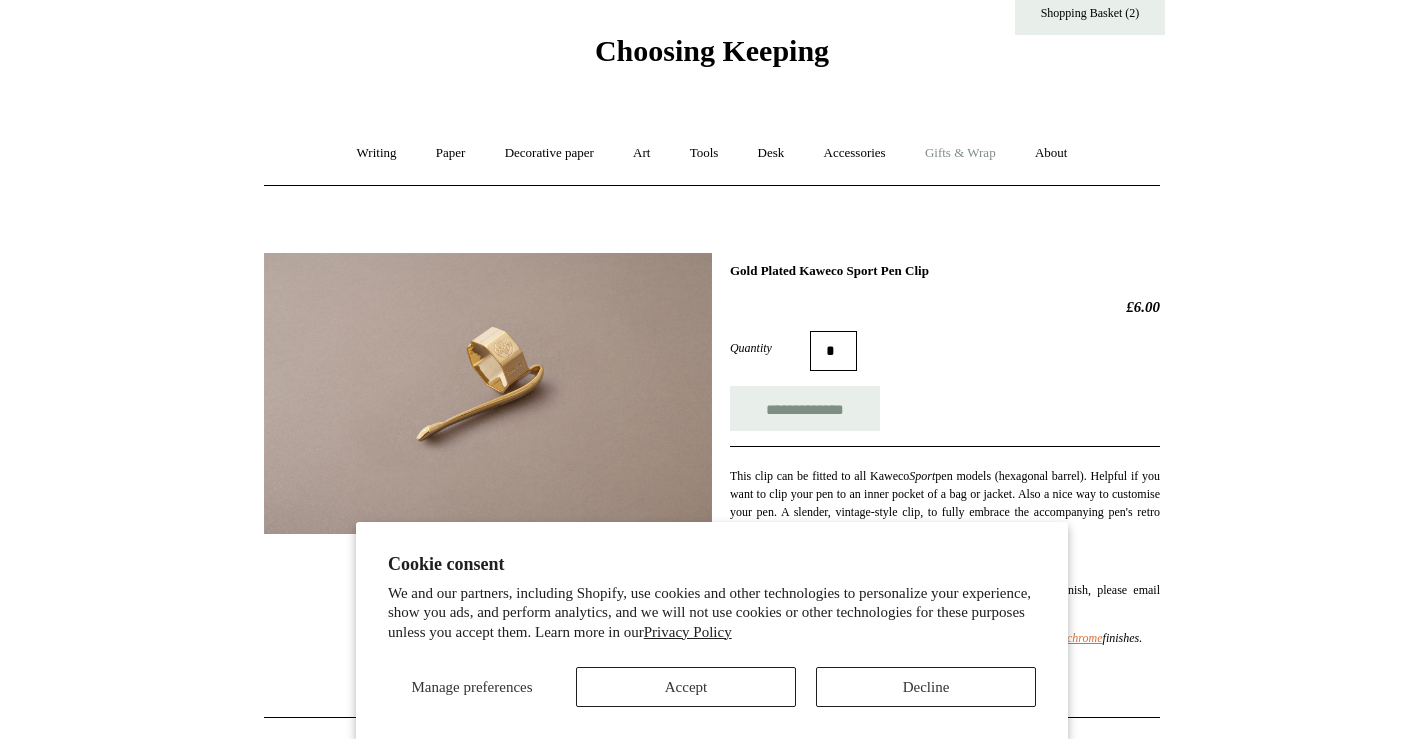 click on "Gifts & Wrap +" at bounding box center [960, 153] 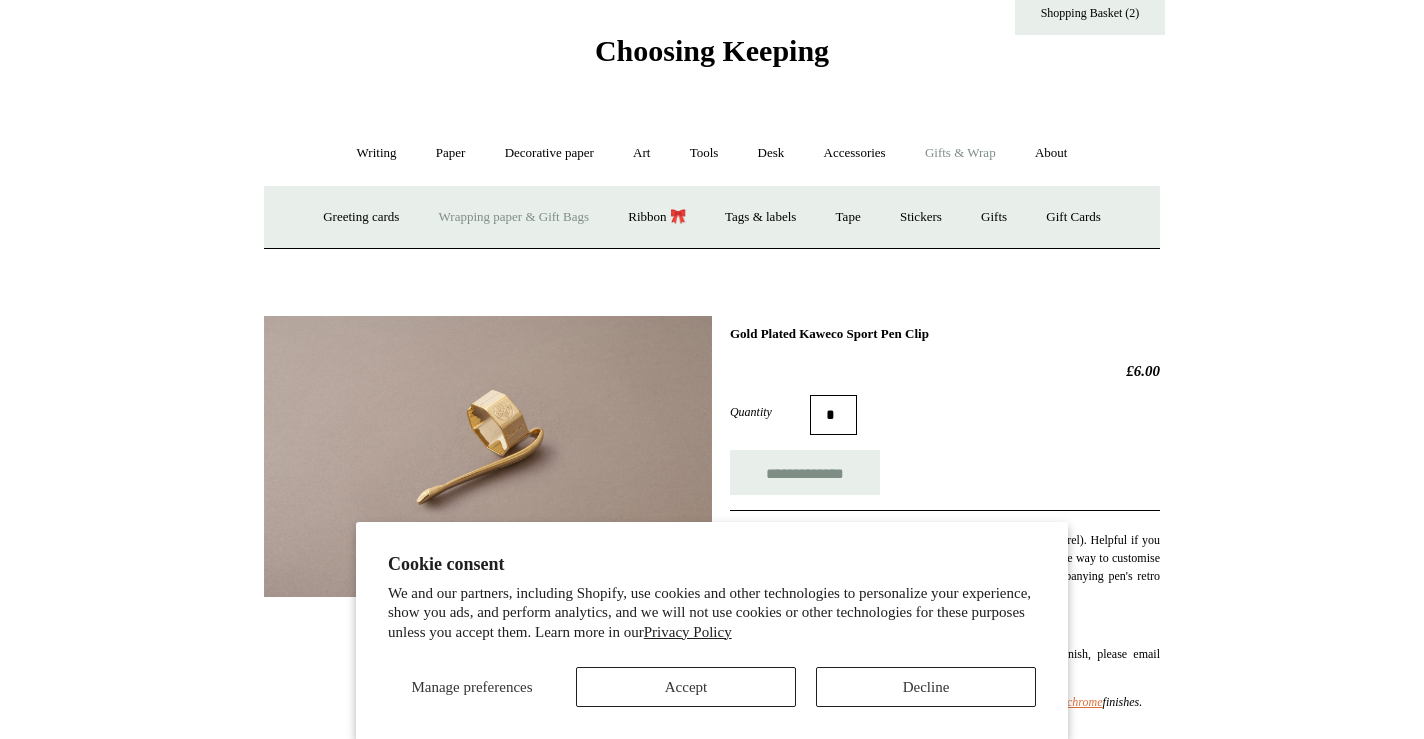 click on "Wrapping paper & Gift Bags" at bounding box center (514, 217) 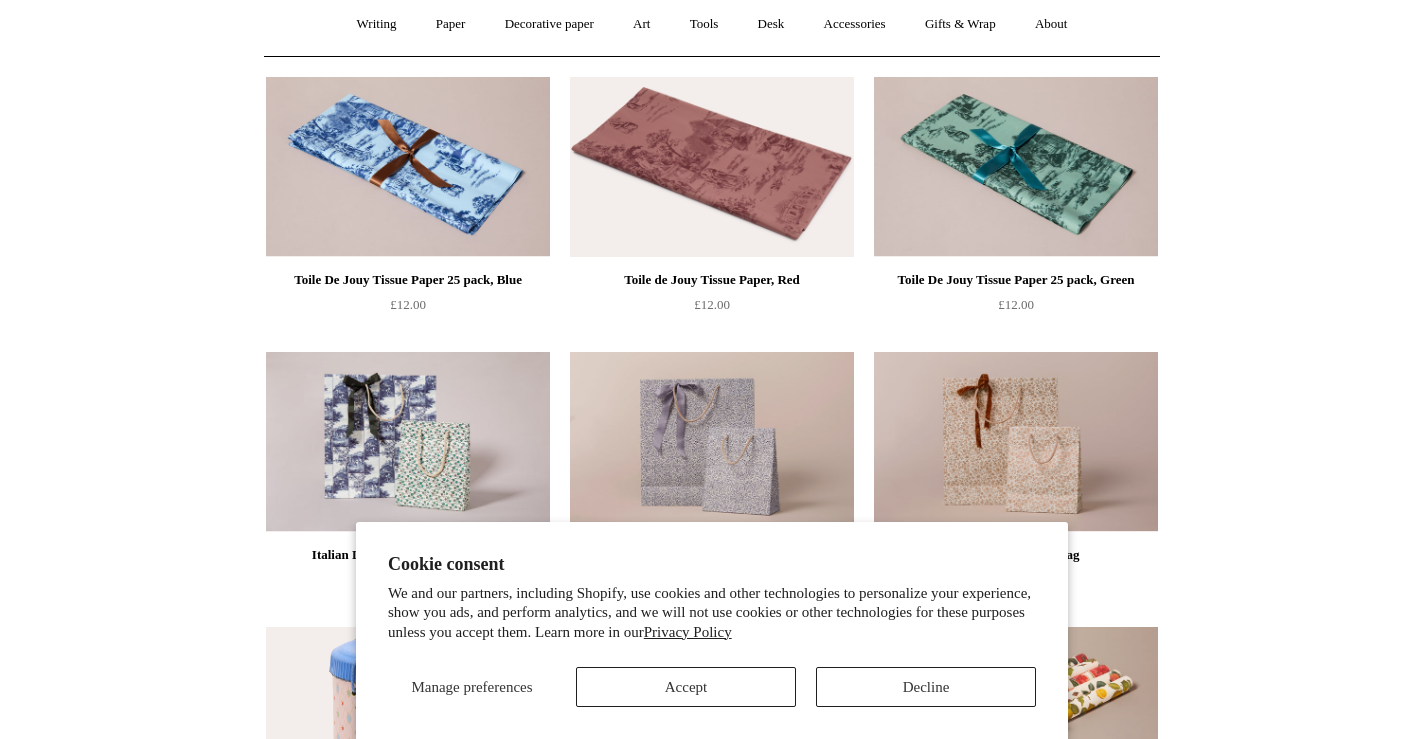 scroll, scrollTop: 216, scrollLeft: 0, axis: vertical 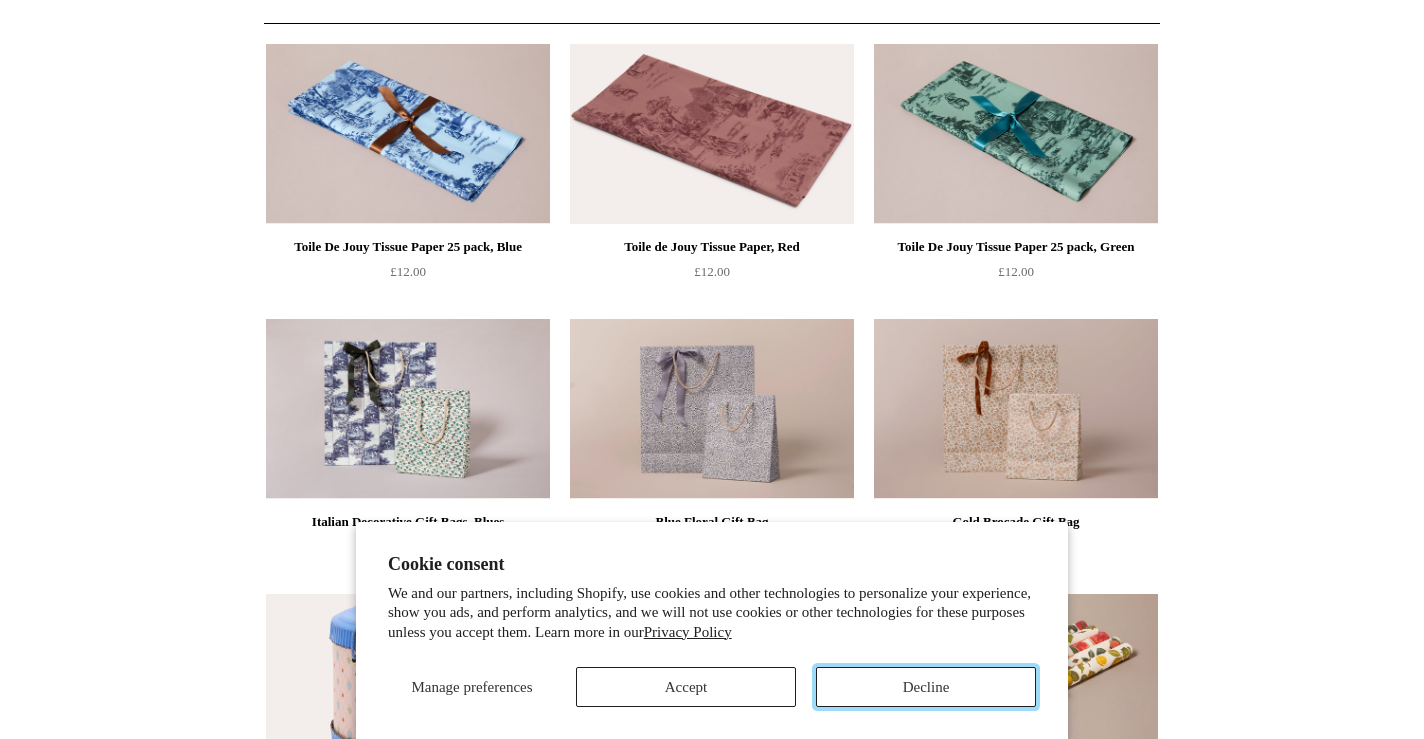 drag, startPoint x: 884, startPoint y: 691, endPoint x: 746, endPoint y: 516, distance: 222.86543 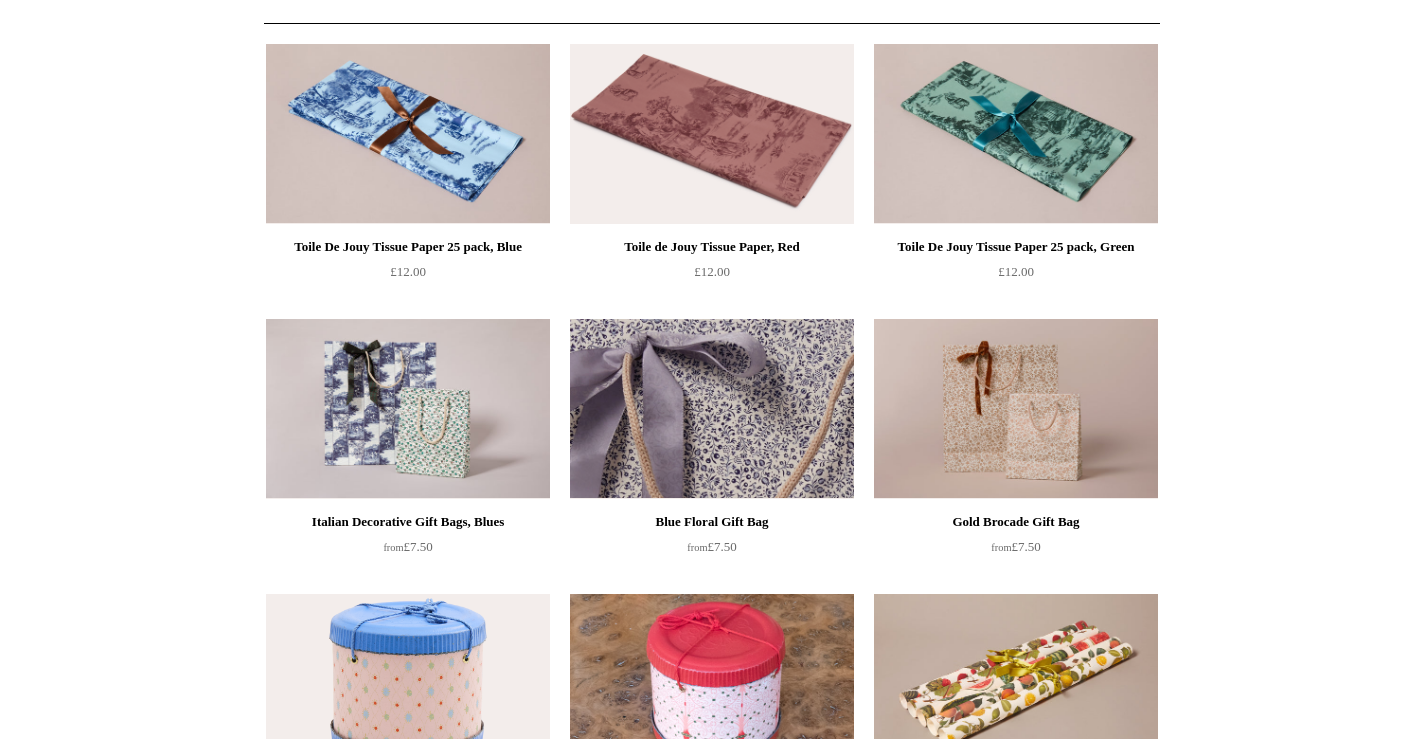 scroll, scrollTop: 0, scrollLeft: 0, axis: both 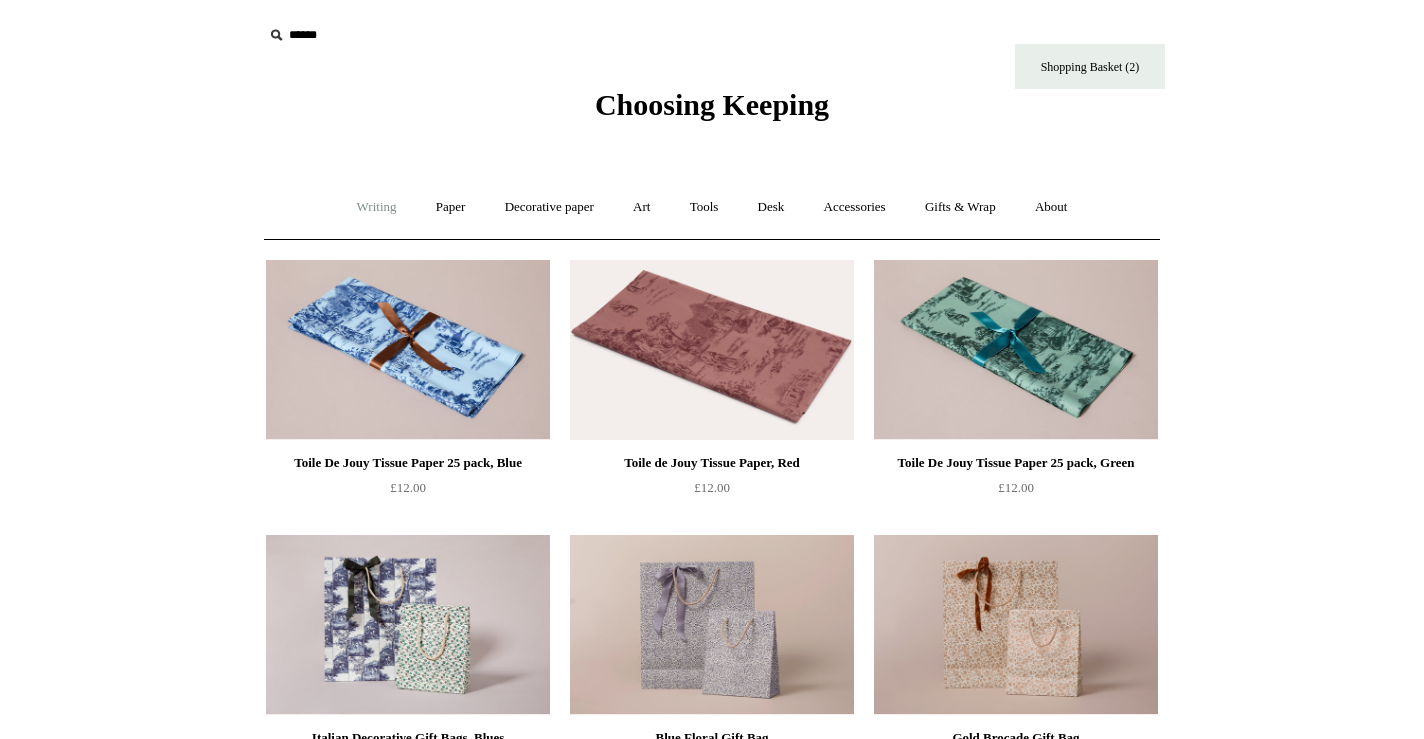 click on "Writing +" at bounding box center [377, 207] 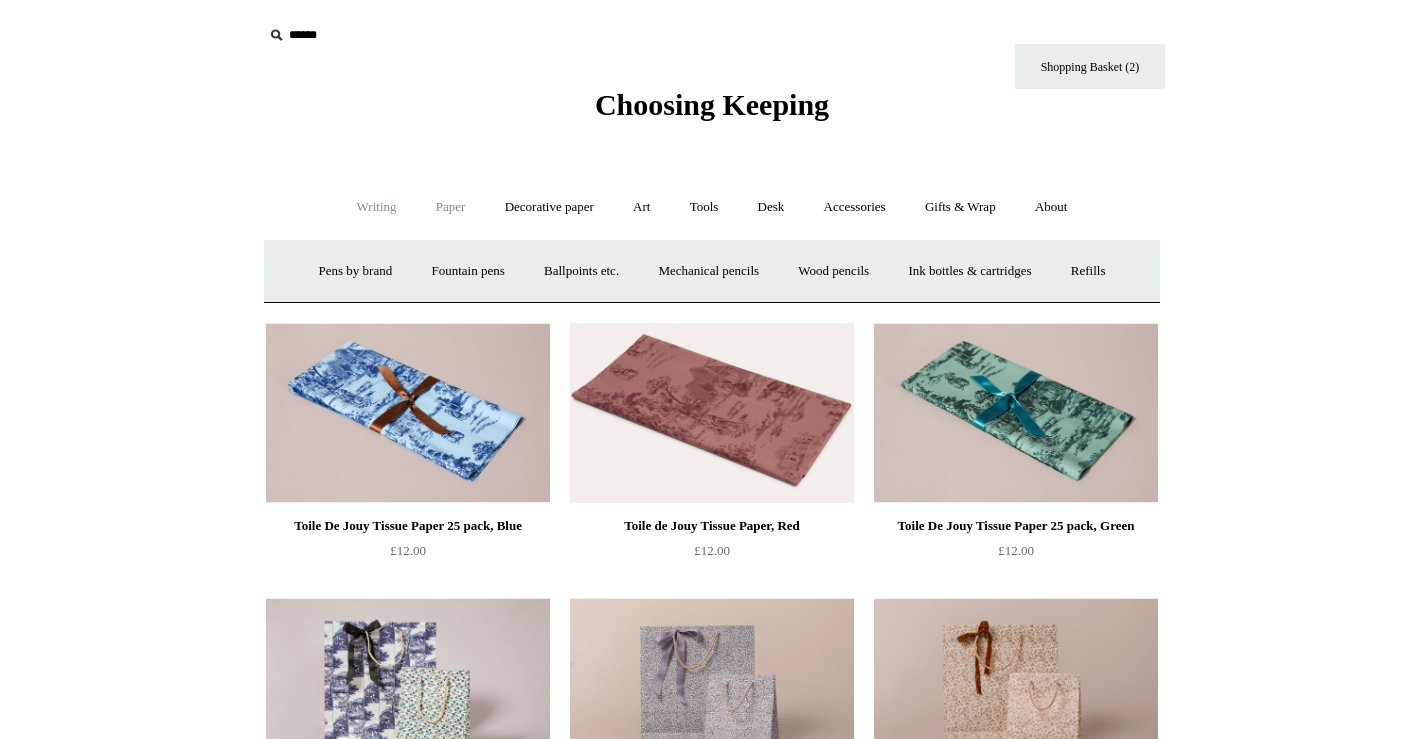 click on "Paper +" at bounding box center [451, 207] 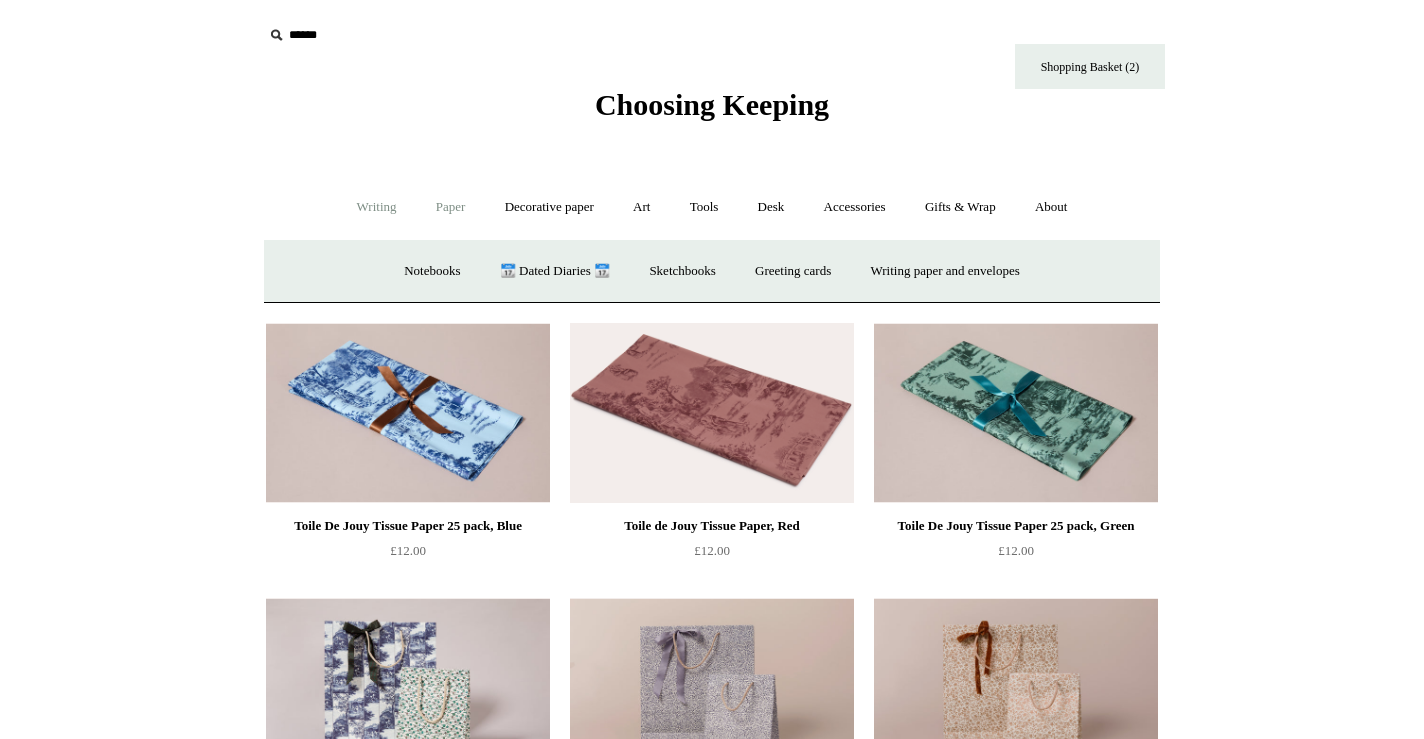 click on "Writing +" at bounding box center (377, 207) 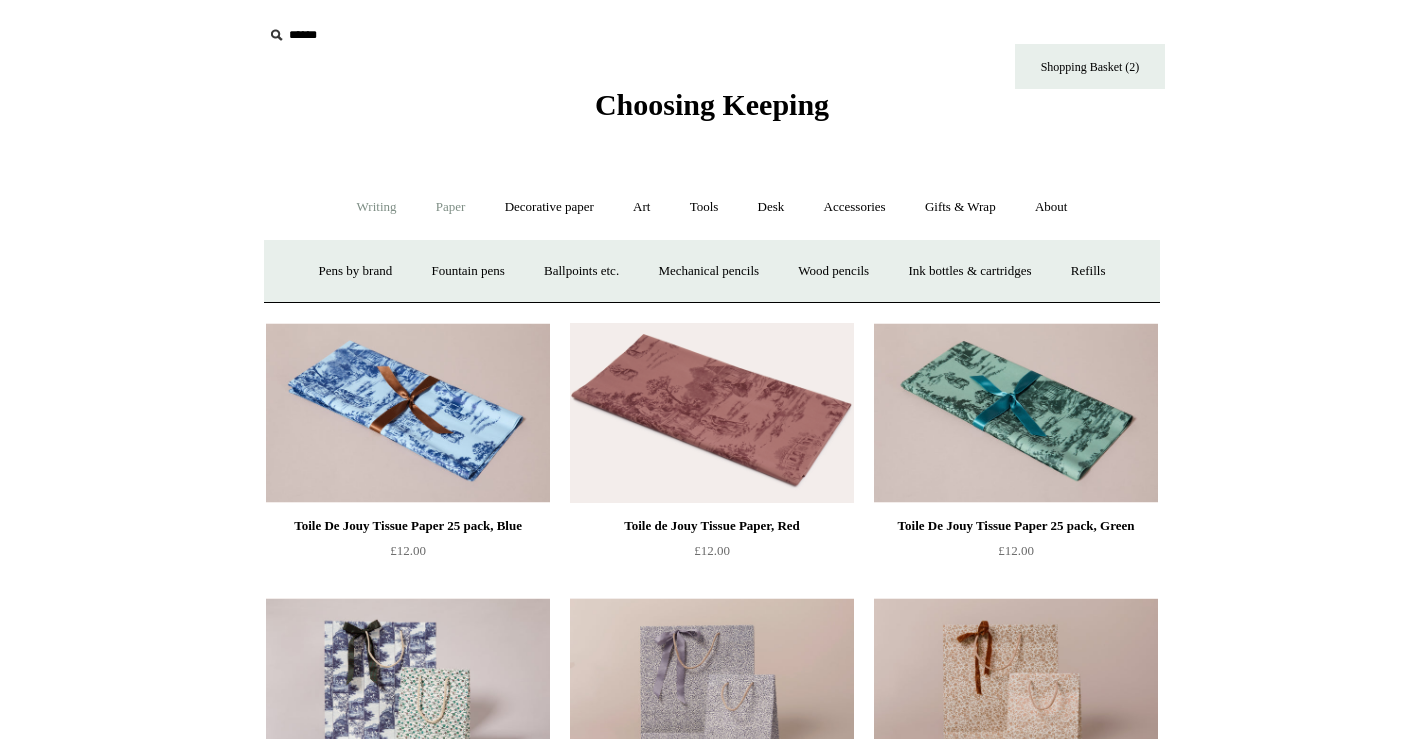 click on "Paper +" at bounding box center [451, 207] 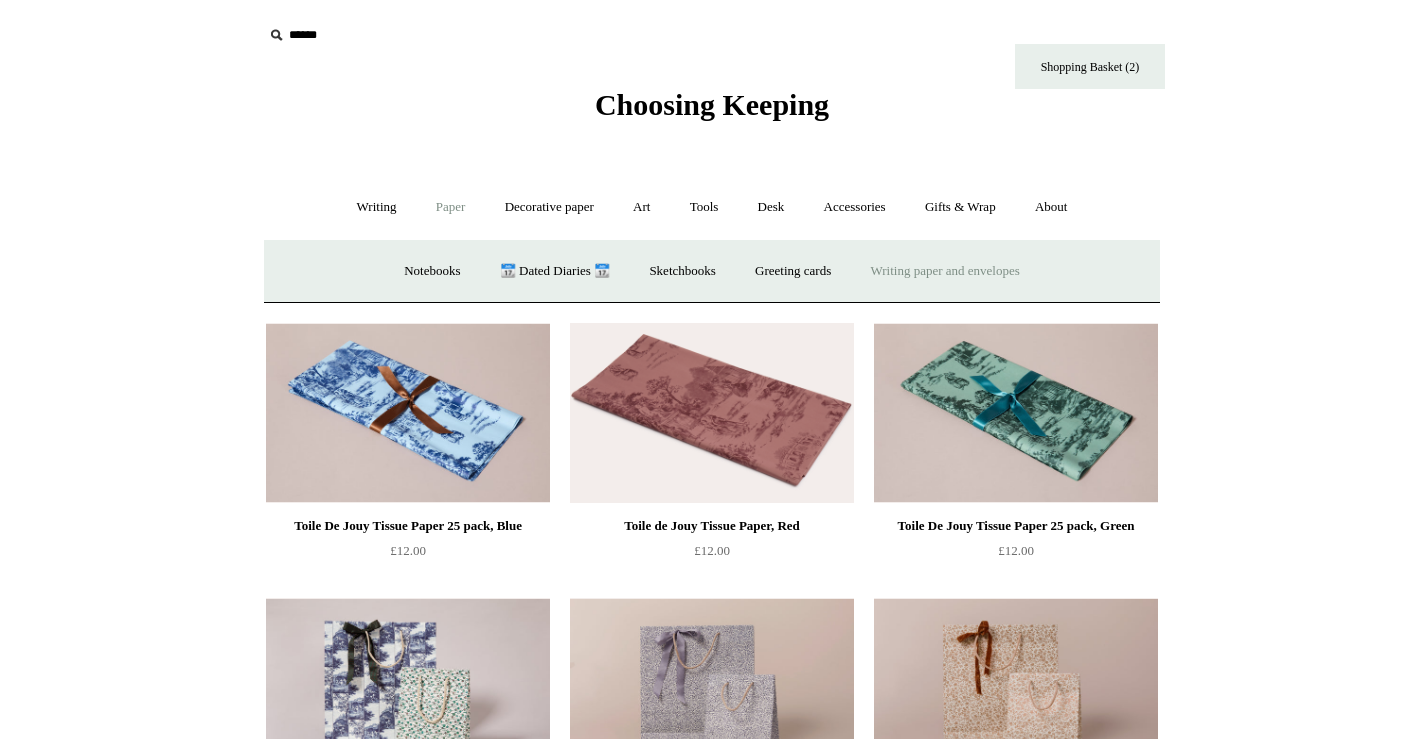 drag, startPoint x: 1010, startPoint y: 268, endPoint x: 932, endPoint y: 270, distance: 78.025635 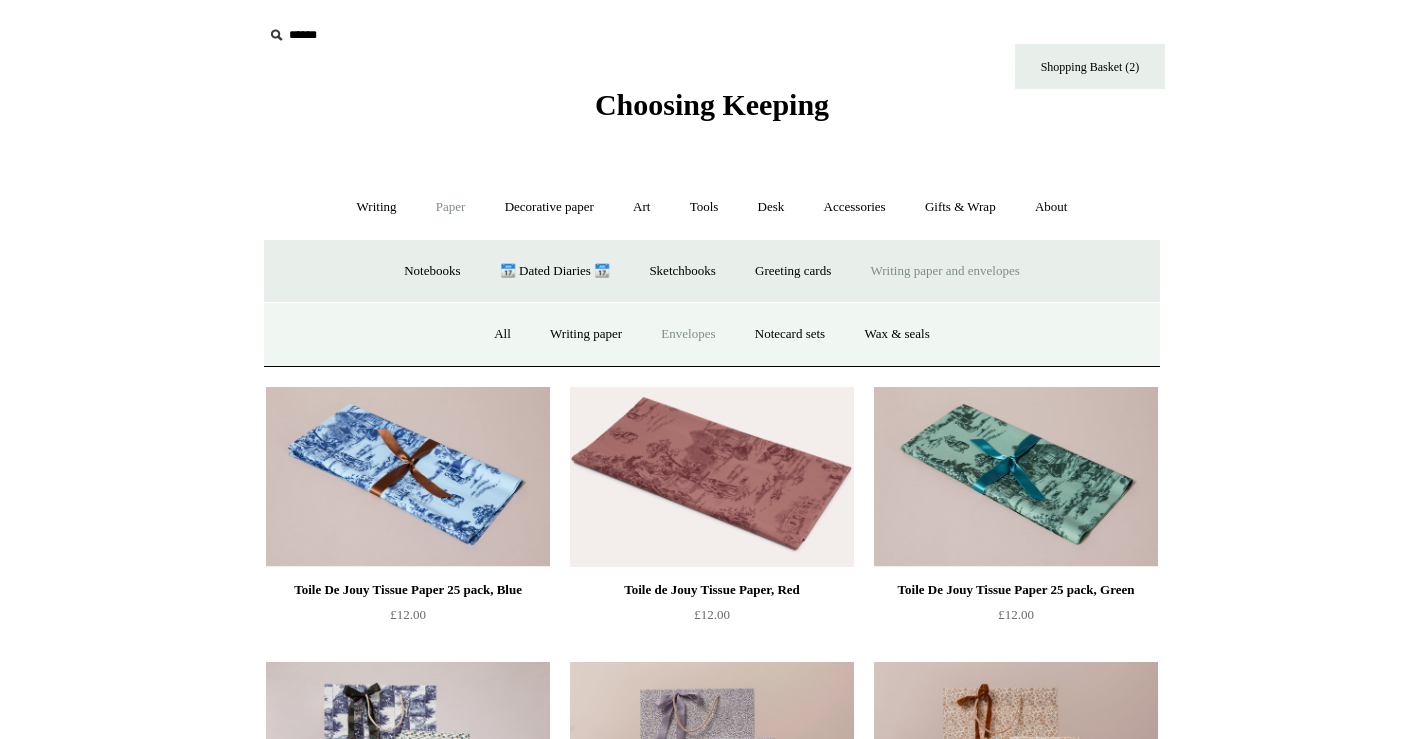 click on "Envelopes" at bounding box center [688, 334] 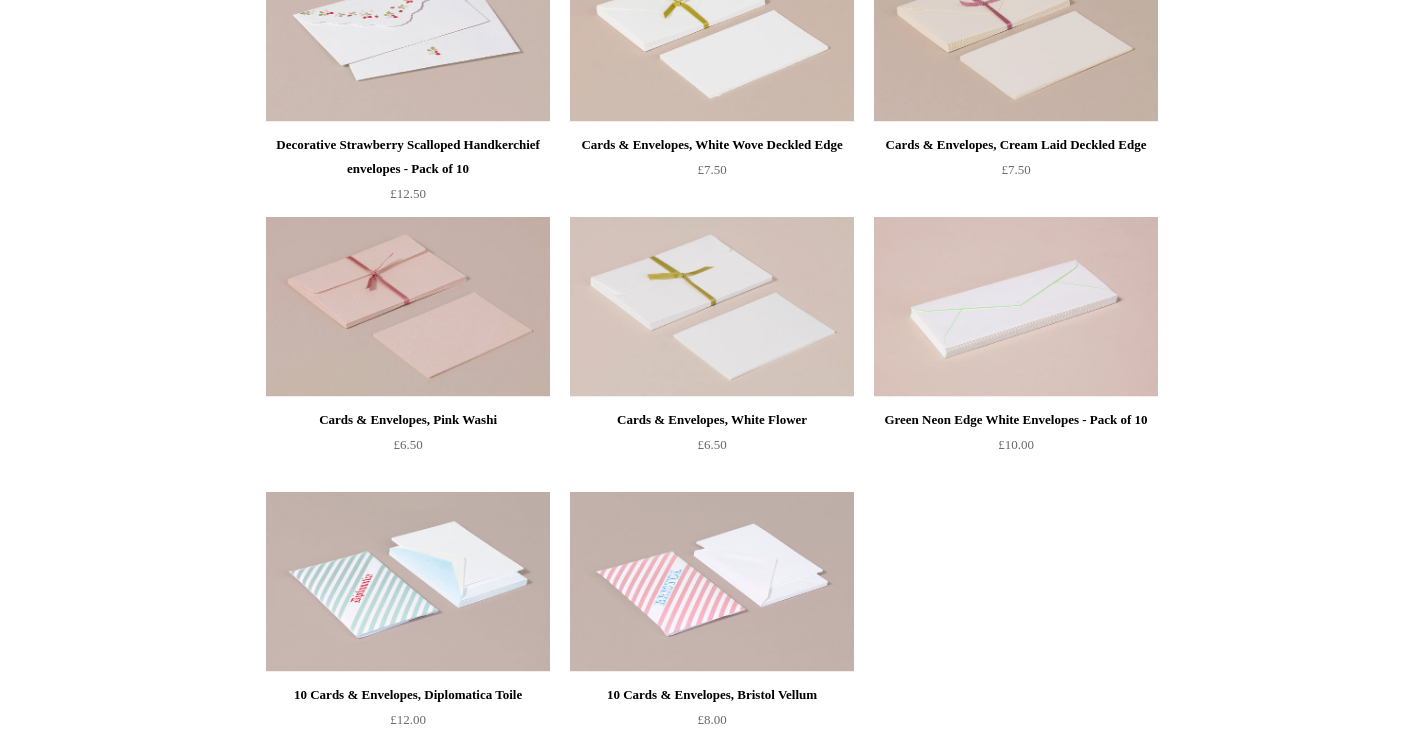 scroll, scrollTop: 1162, scrollLeft: 0, axis: vertical 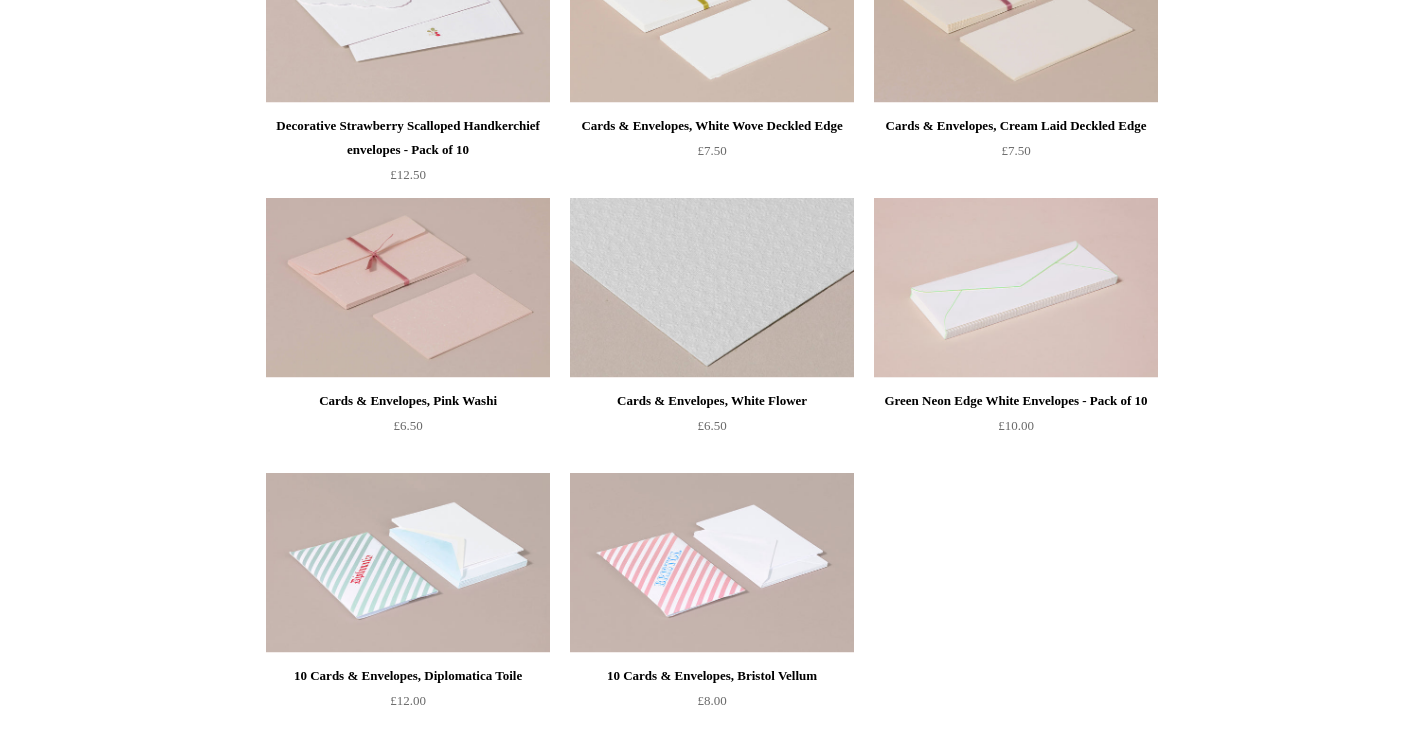 click at bounding box center [712, 288] 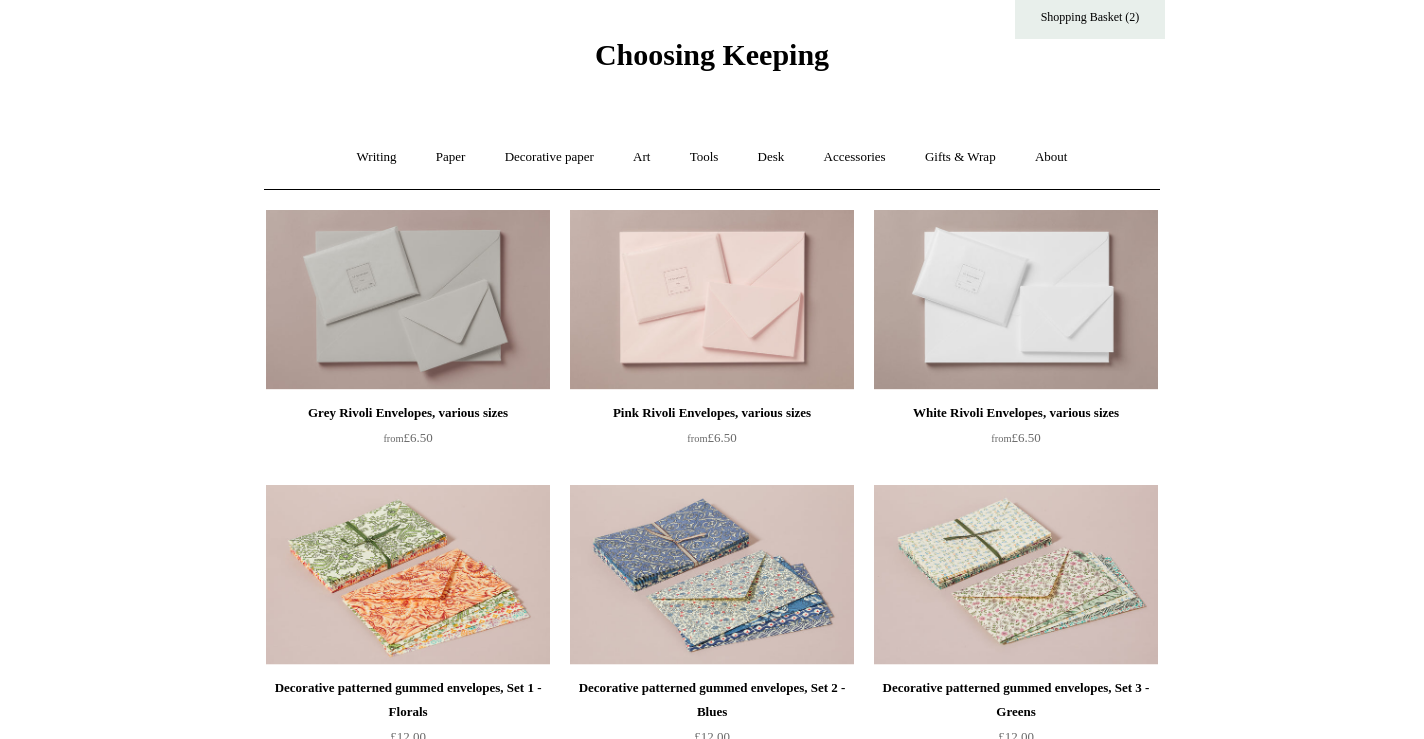 scroll, scrollTop: 0, scrollLeft: 0, axis: both 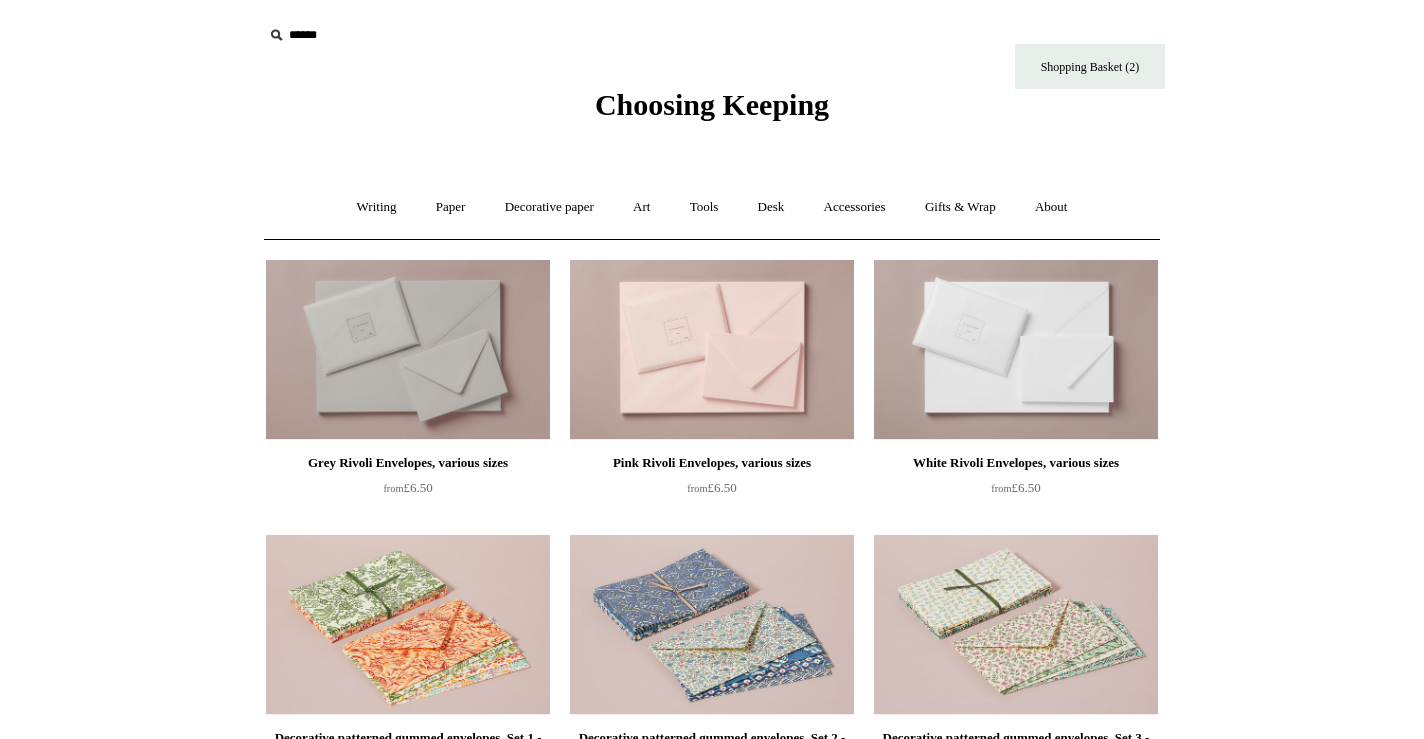 click at bounding box center [408, 350] 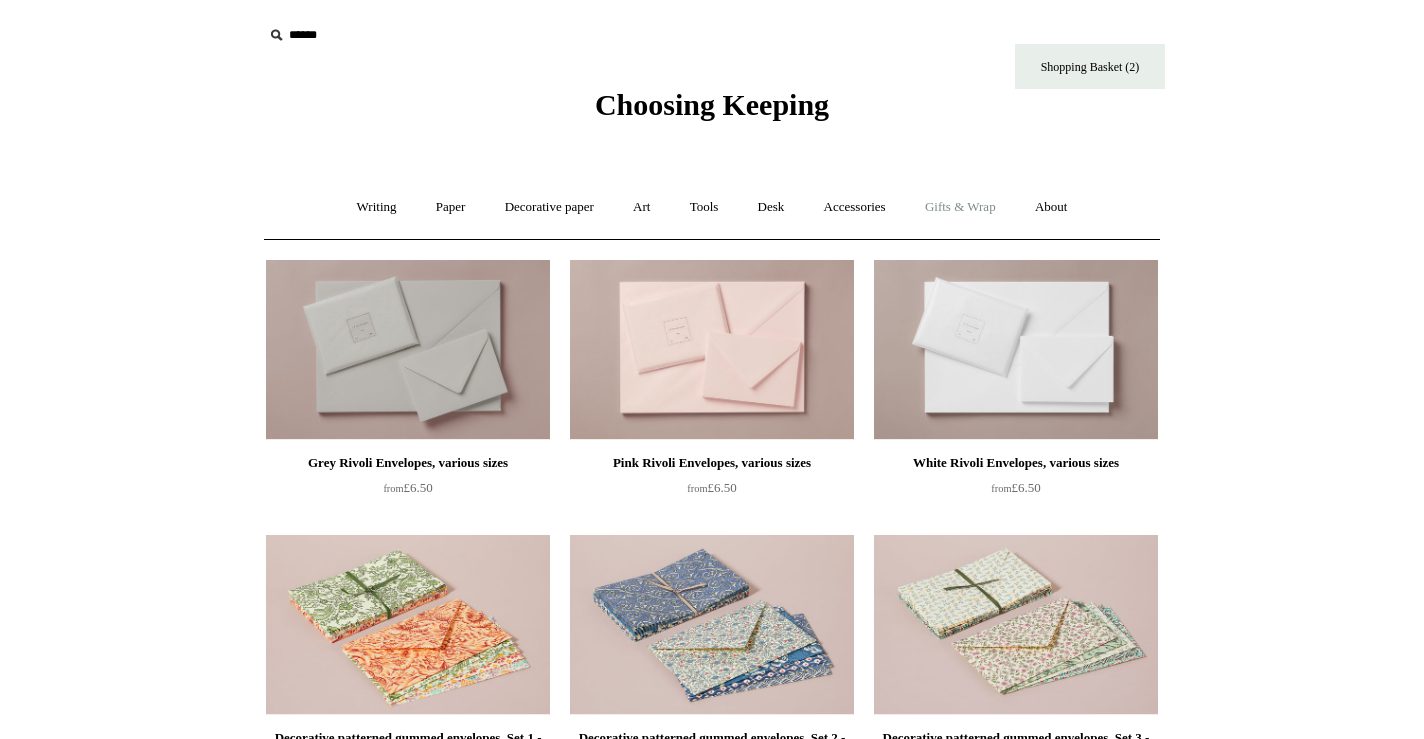 click on "Gifts & Wrap +" at bounding box center (960, 207) 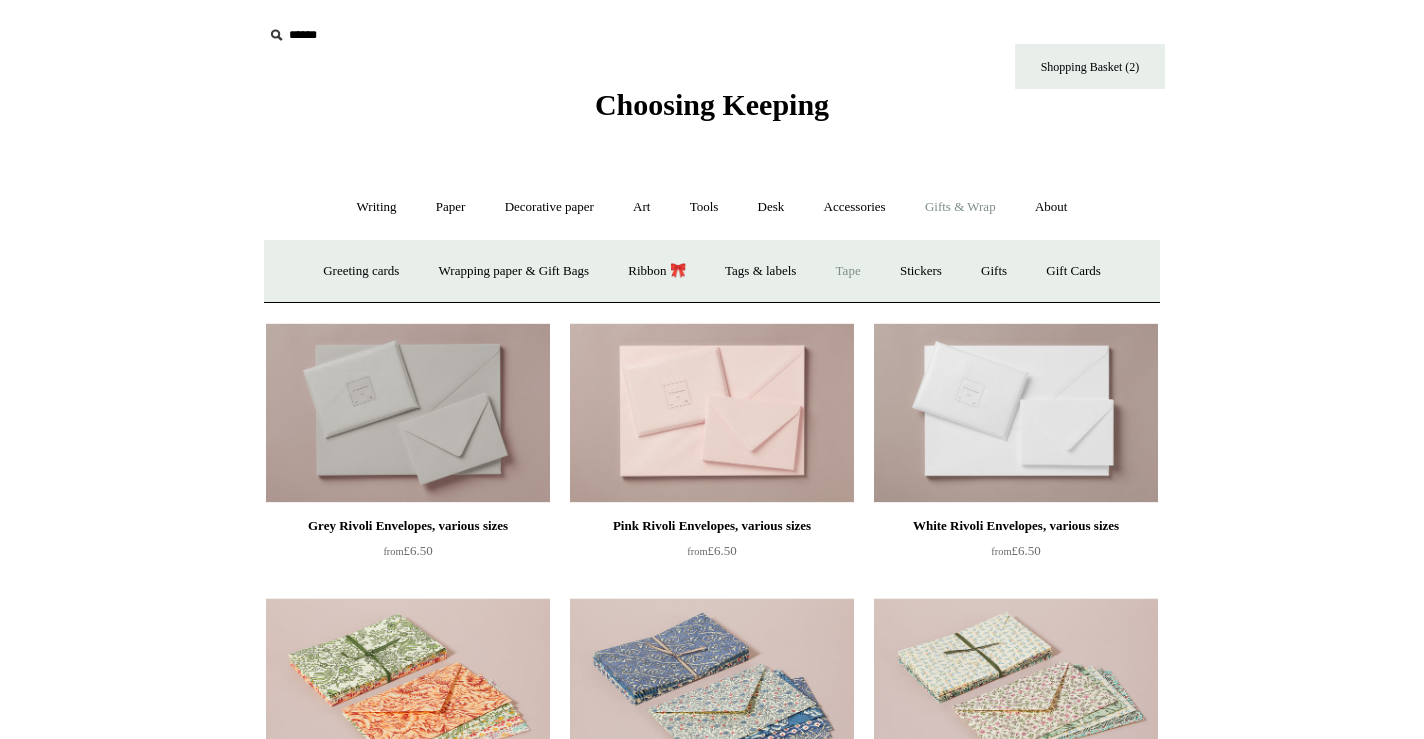click on "Tape" at bounding box center [848, 271] 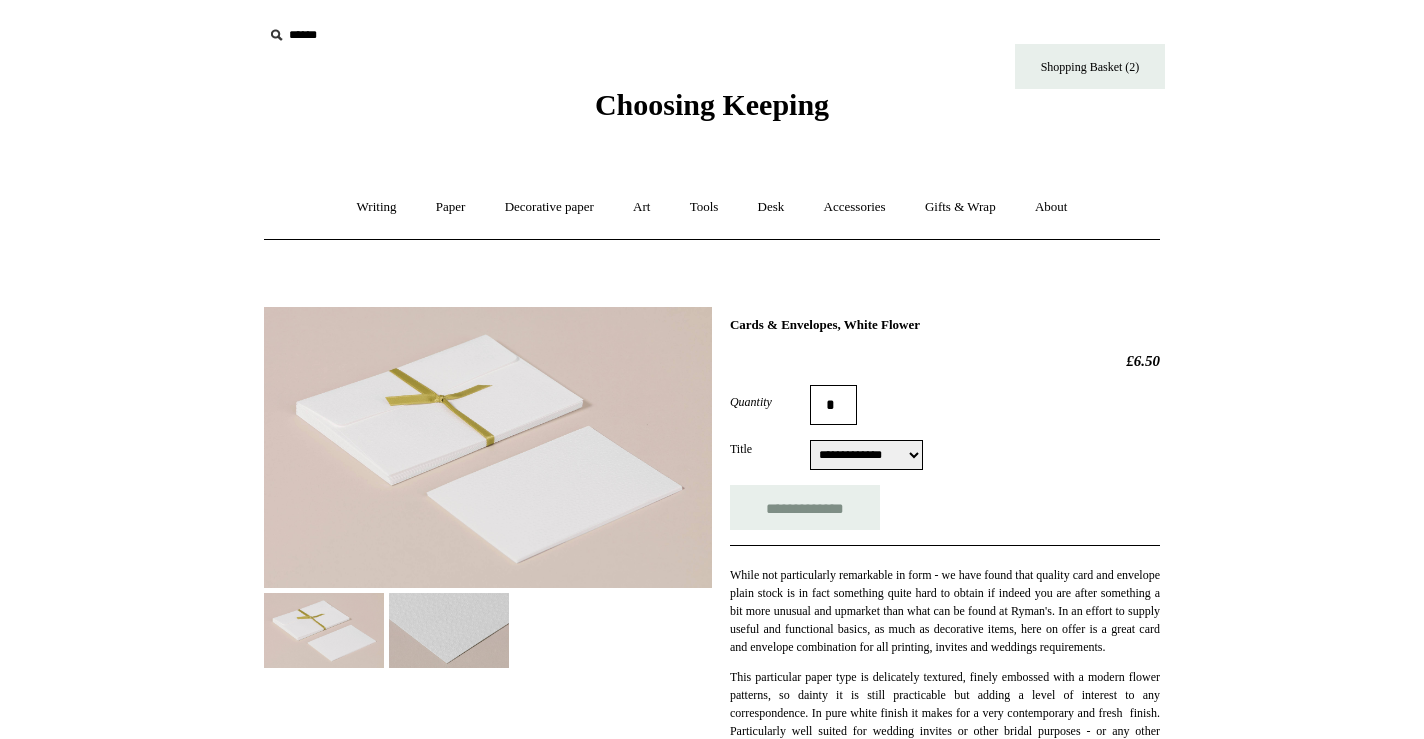 scroll, scrollTop: 0, scrollLeft: 0, axis: both 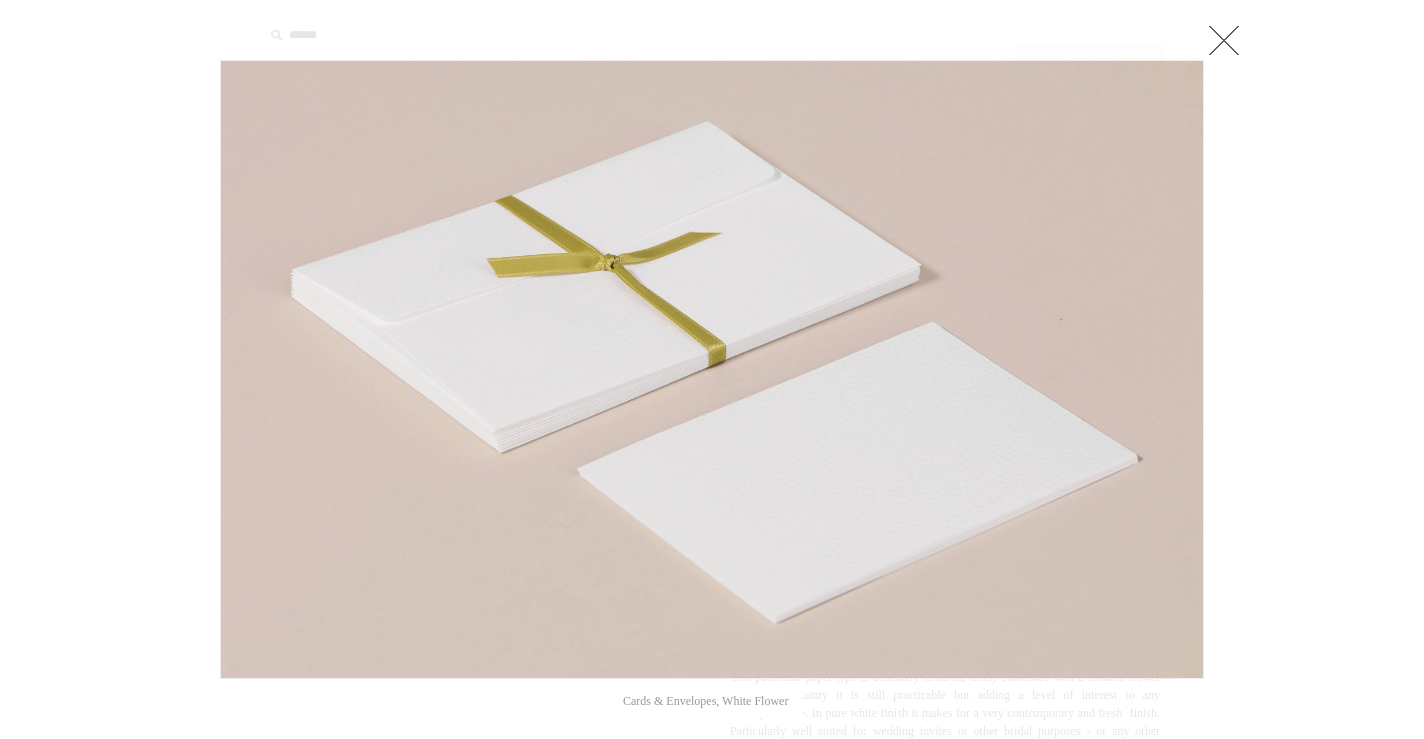 click at bounding box center (712, 369) 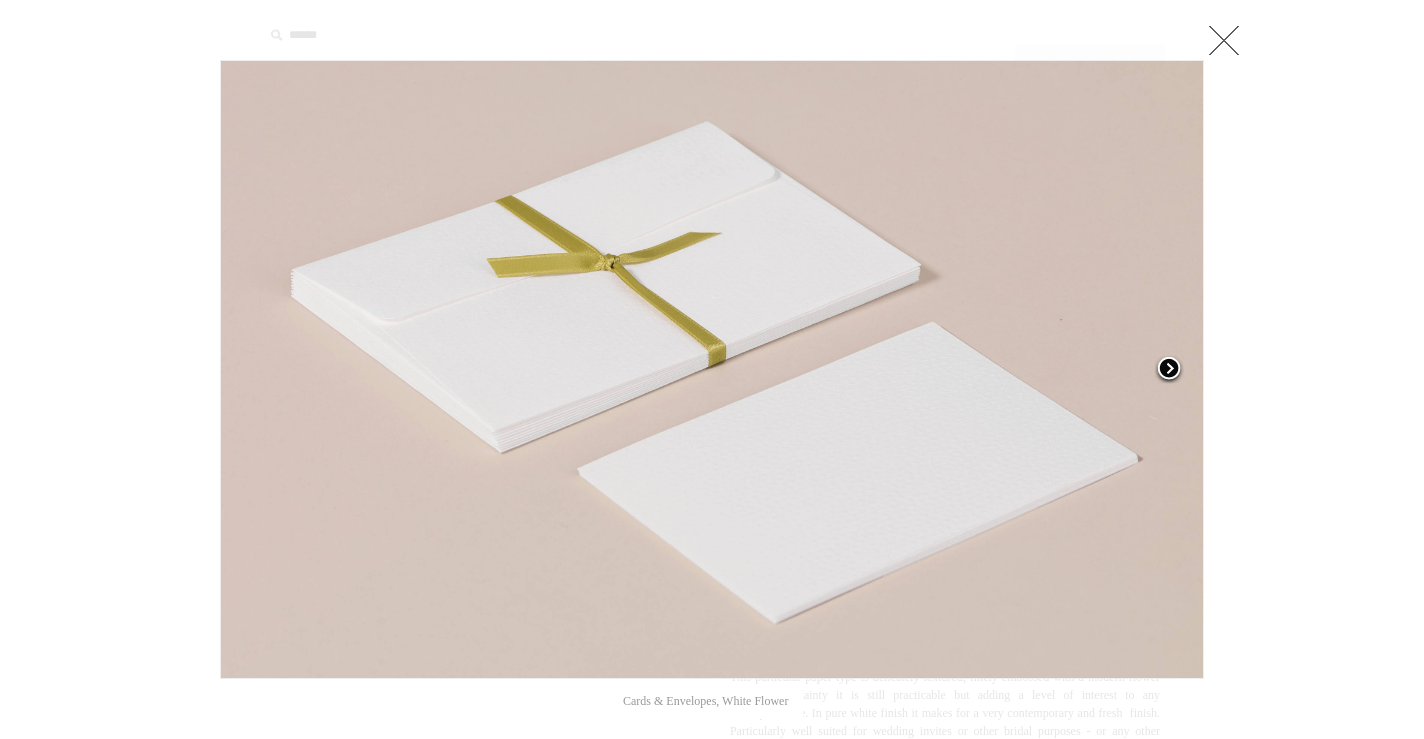 click at bounding box center (1169, 370) 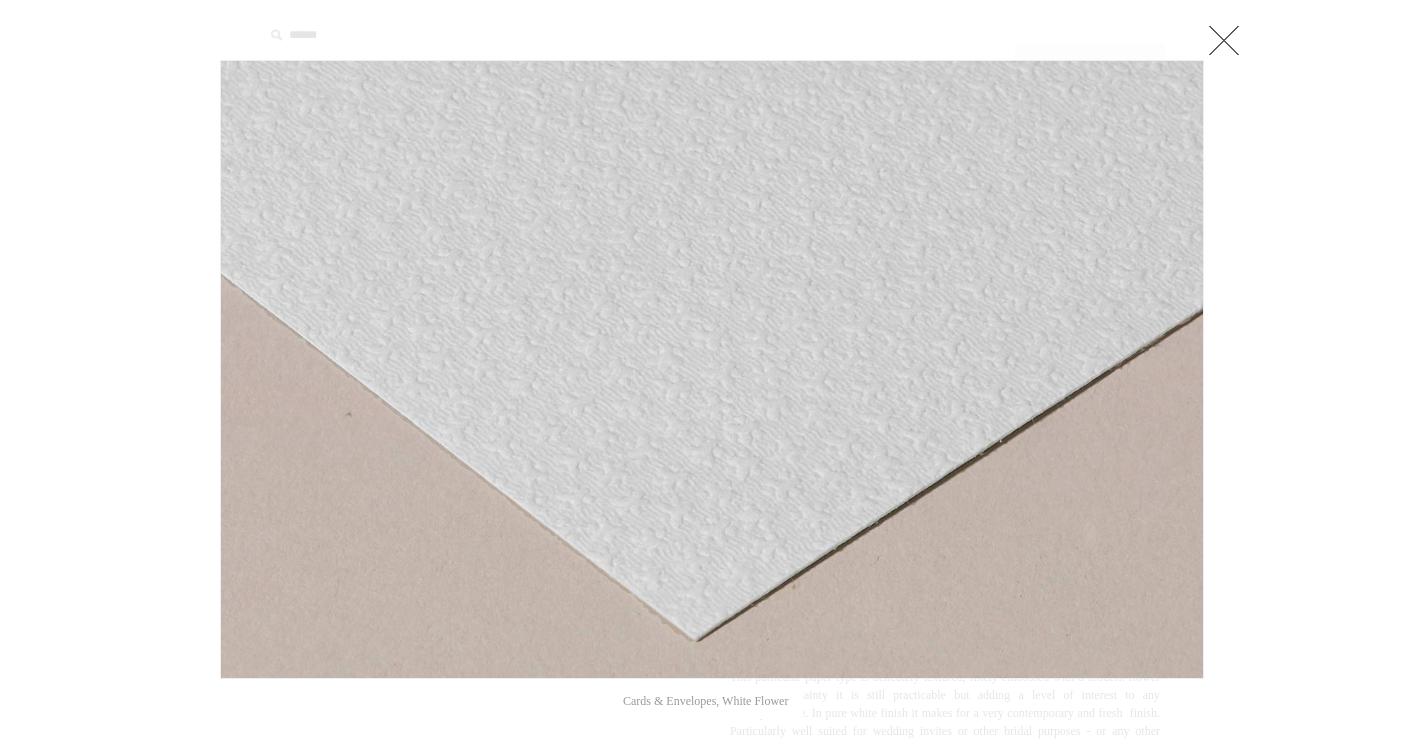 click at bounding box center (-9124, 370) 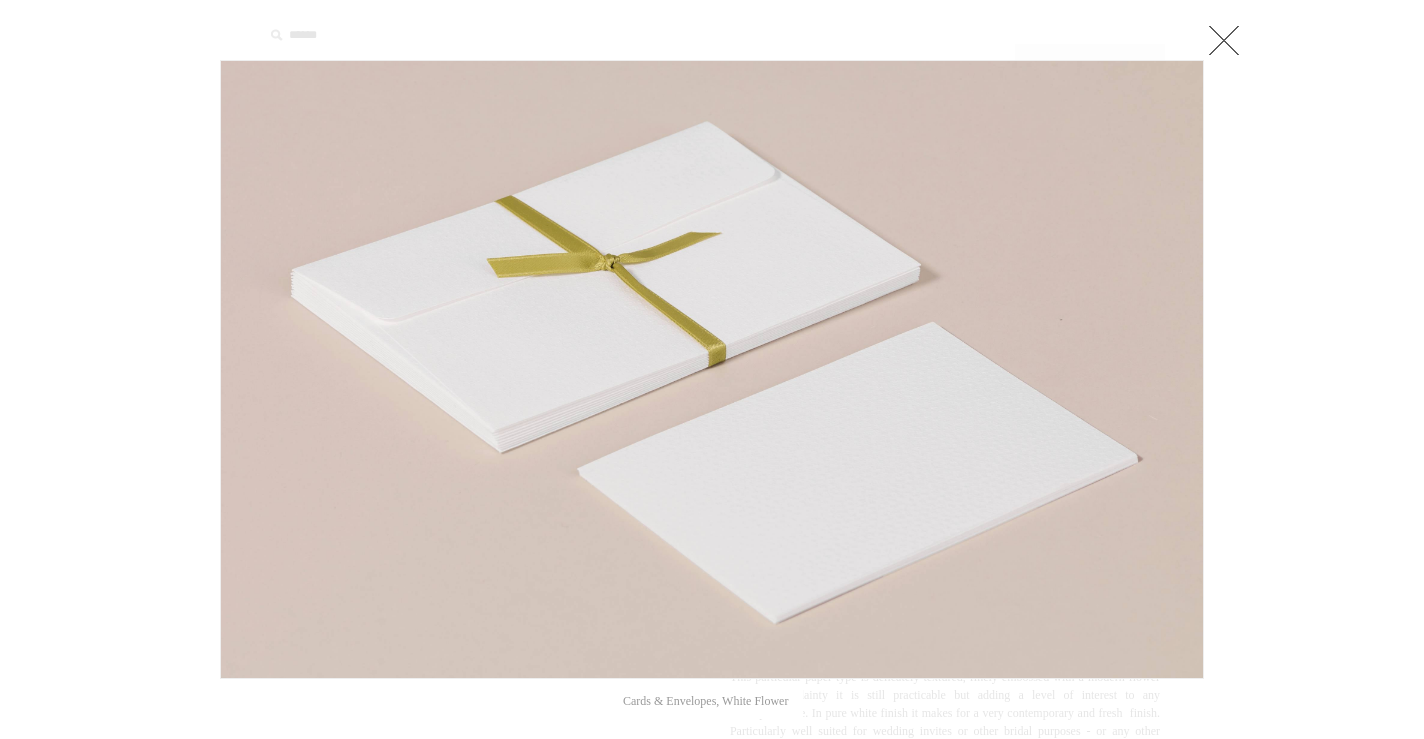 click at bounding box center [712, 827] 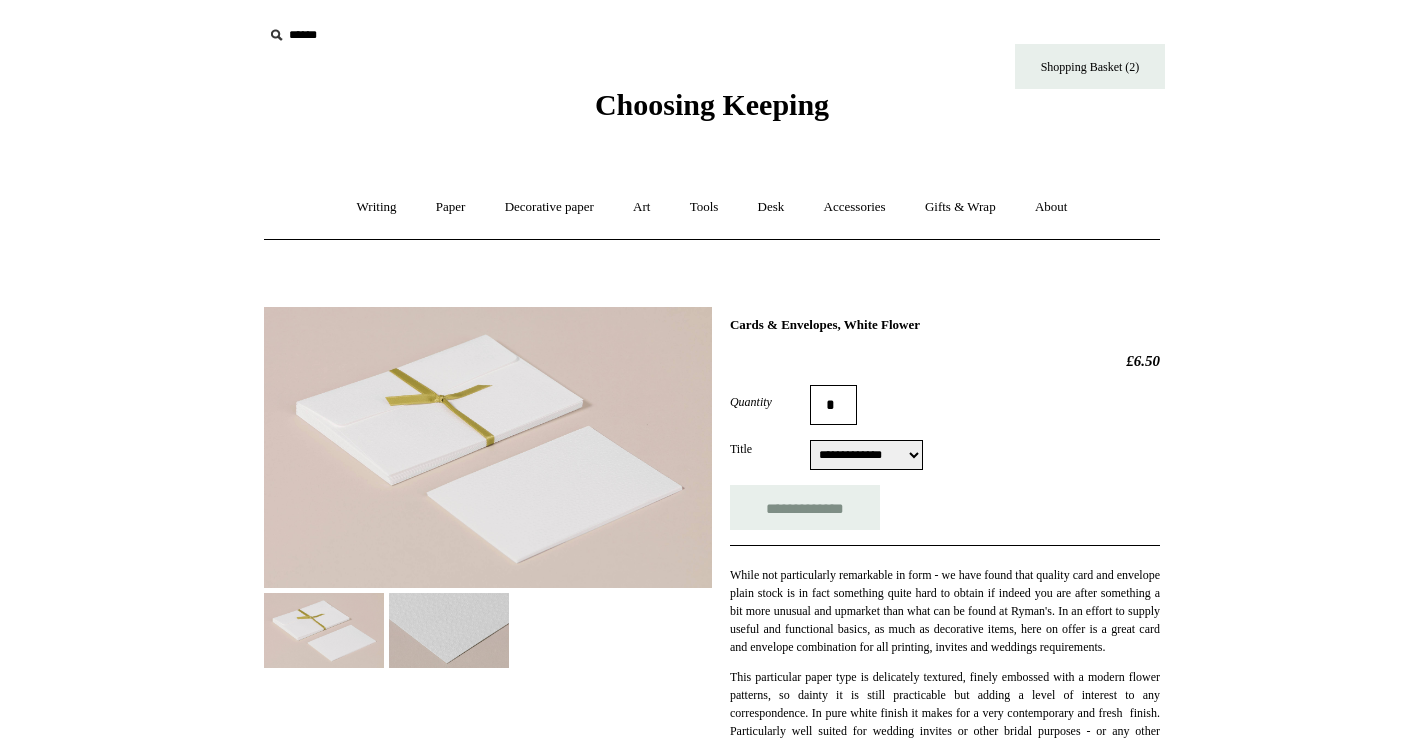 click on "**********" at bounding box center (866, 455) 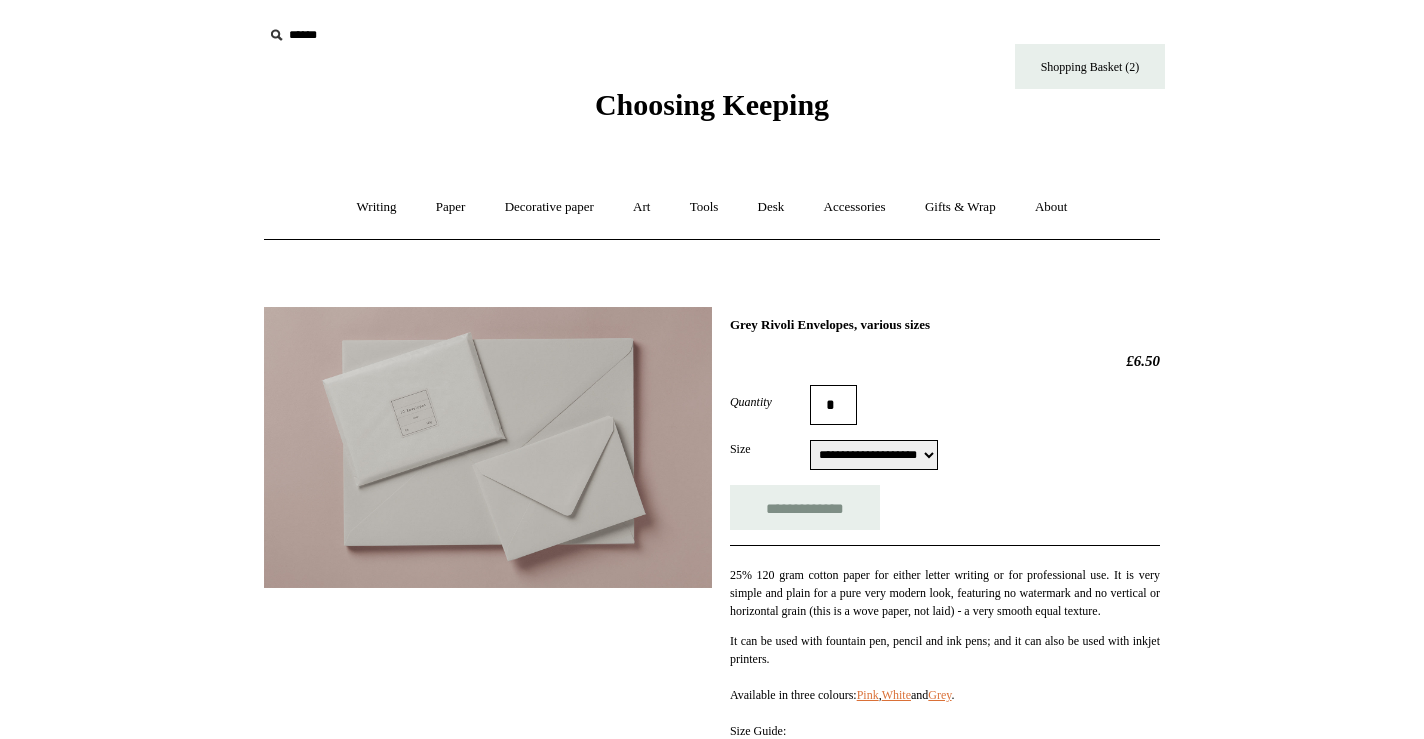scroll, scrollTop: 0, scrollLeft: 0, axis: both 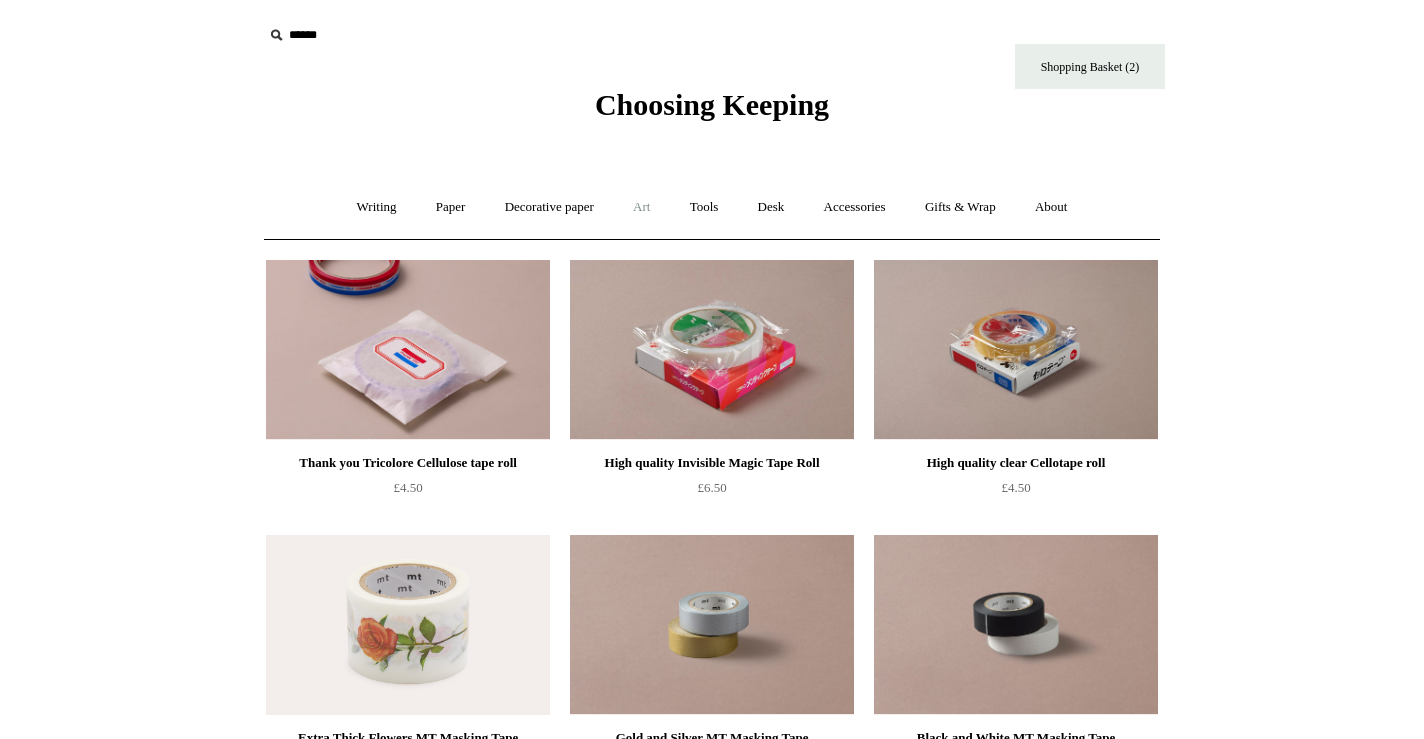 click on "Art +" at bounding box center (641, 207) 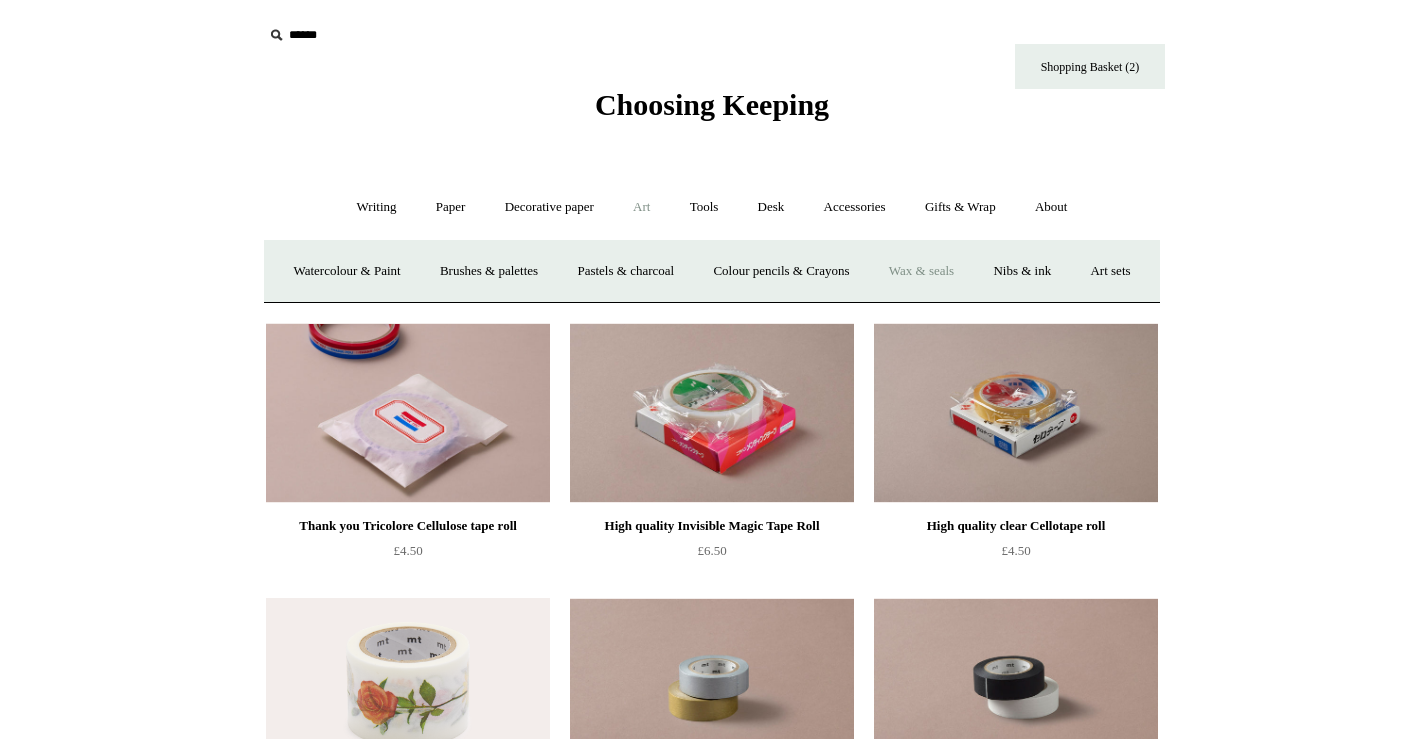 click on "Wax & seals" at bounding box center [921, 271] 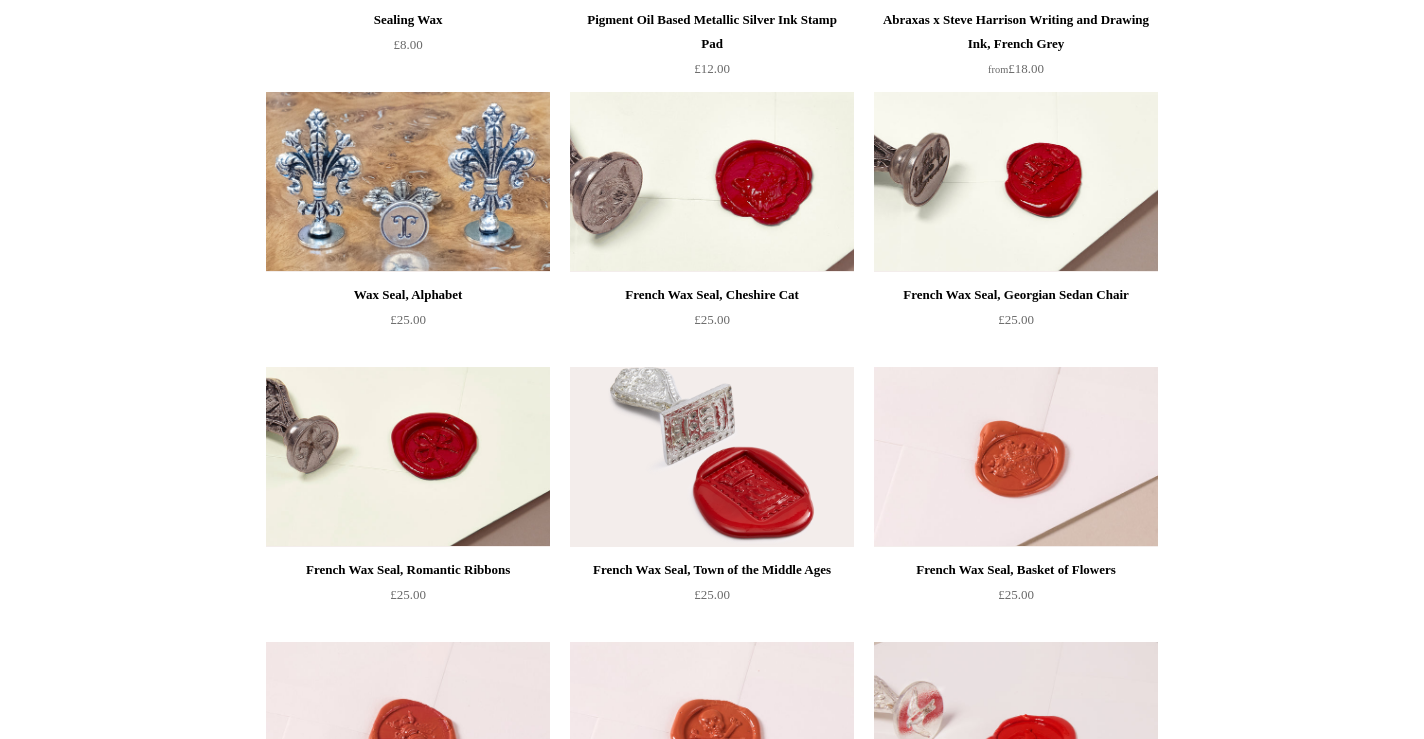 scroll, scrollTop: 0, scrollLeft: 0, axis: both 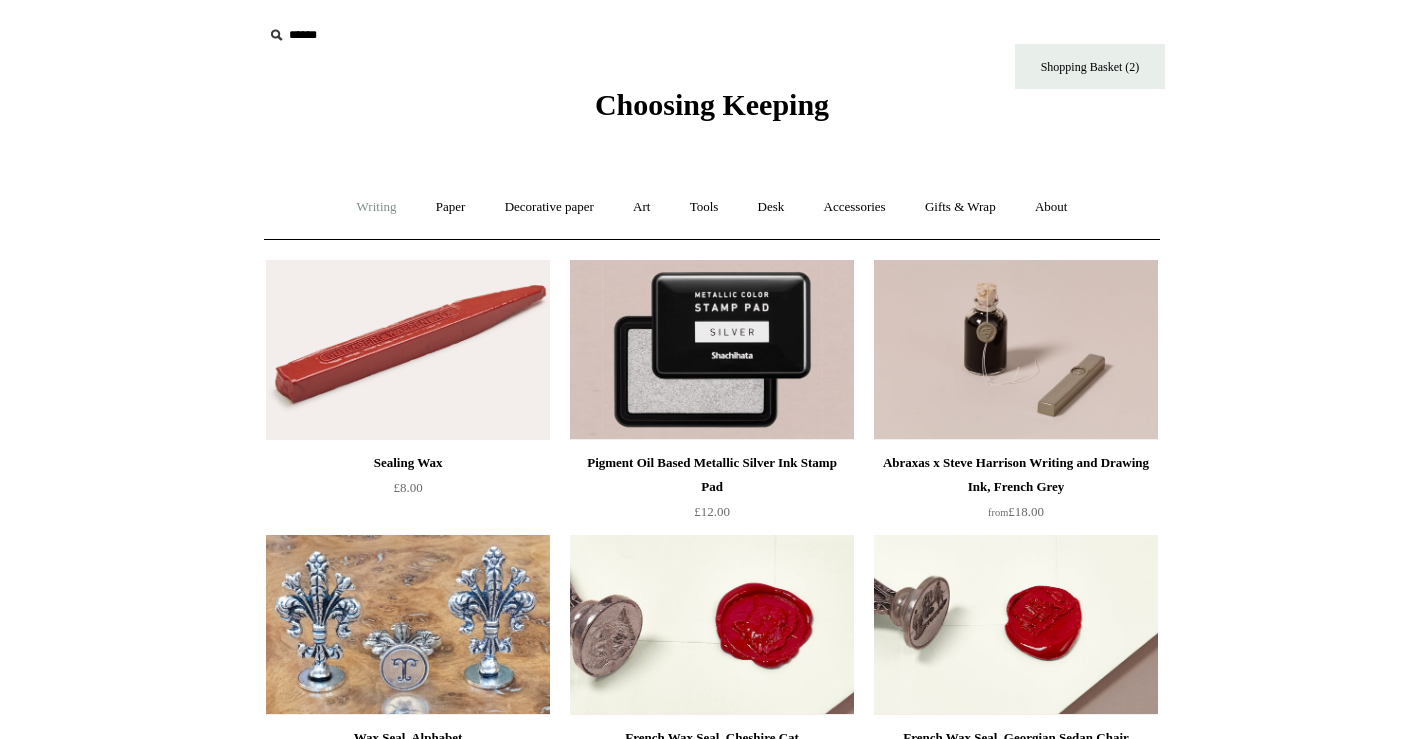 click on "Writing +" at bounding box center [377, 207] 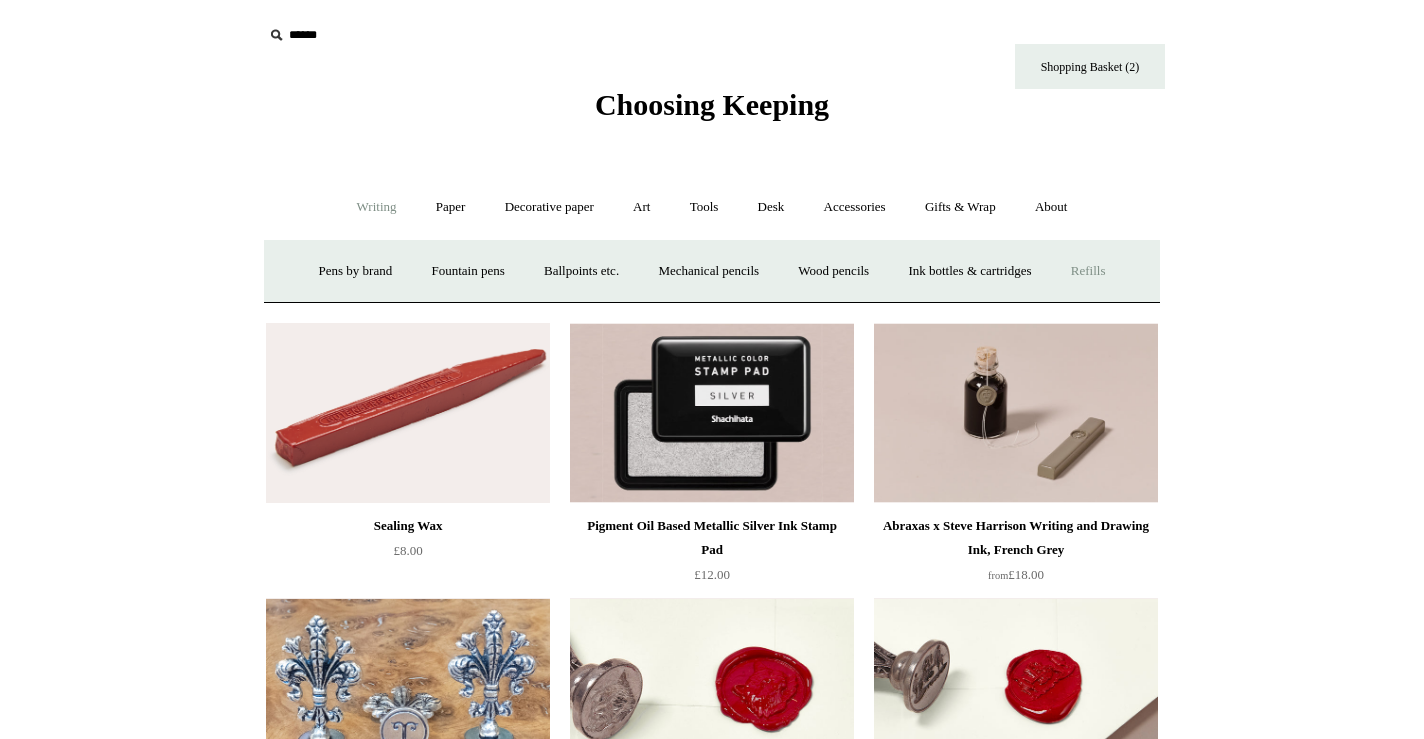 click on "Refills +" at bounding box center (1088, 271) 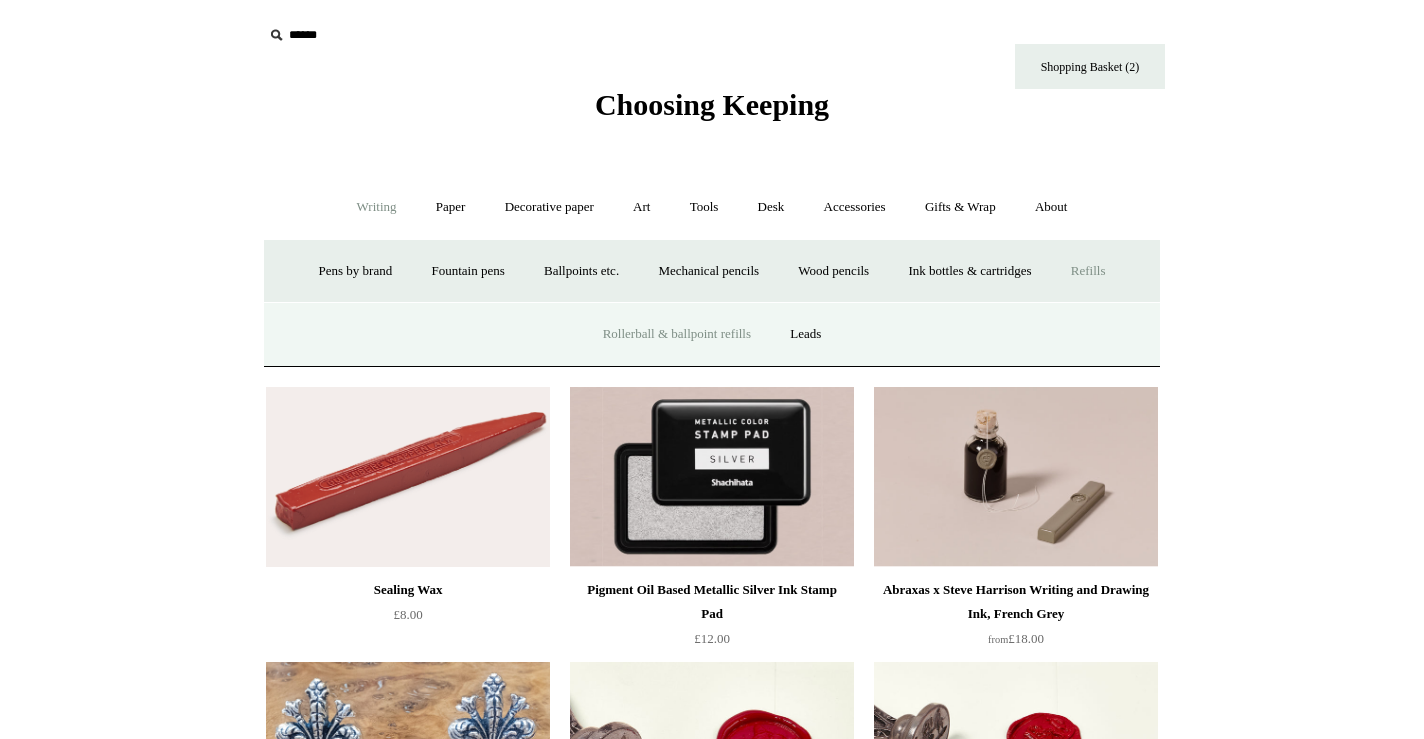 click on "Rollerball & ballpoint refills" at bounding box center [677, 334] 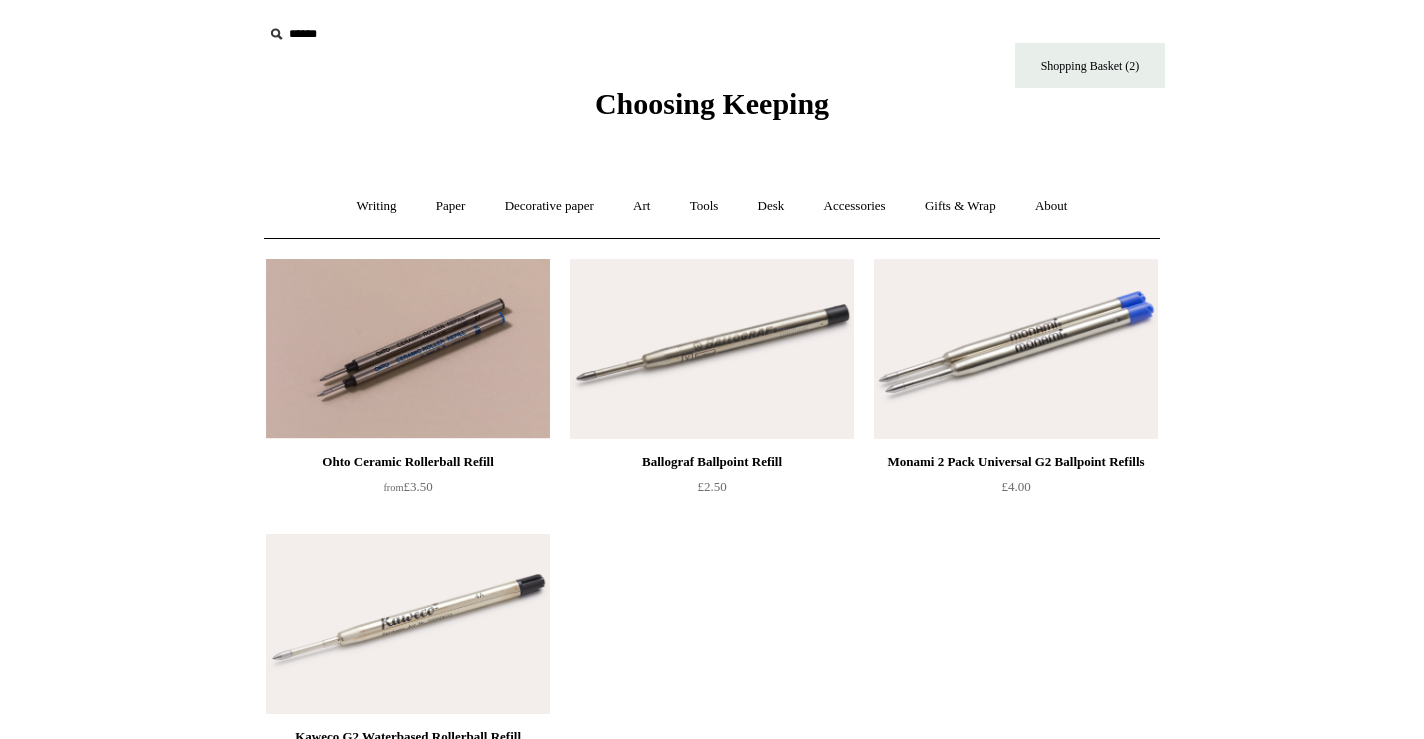 scroll, scrollTop: 0, scrollLeft: 0, axis: both 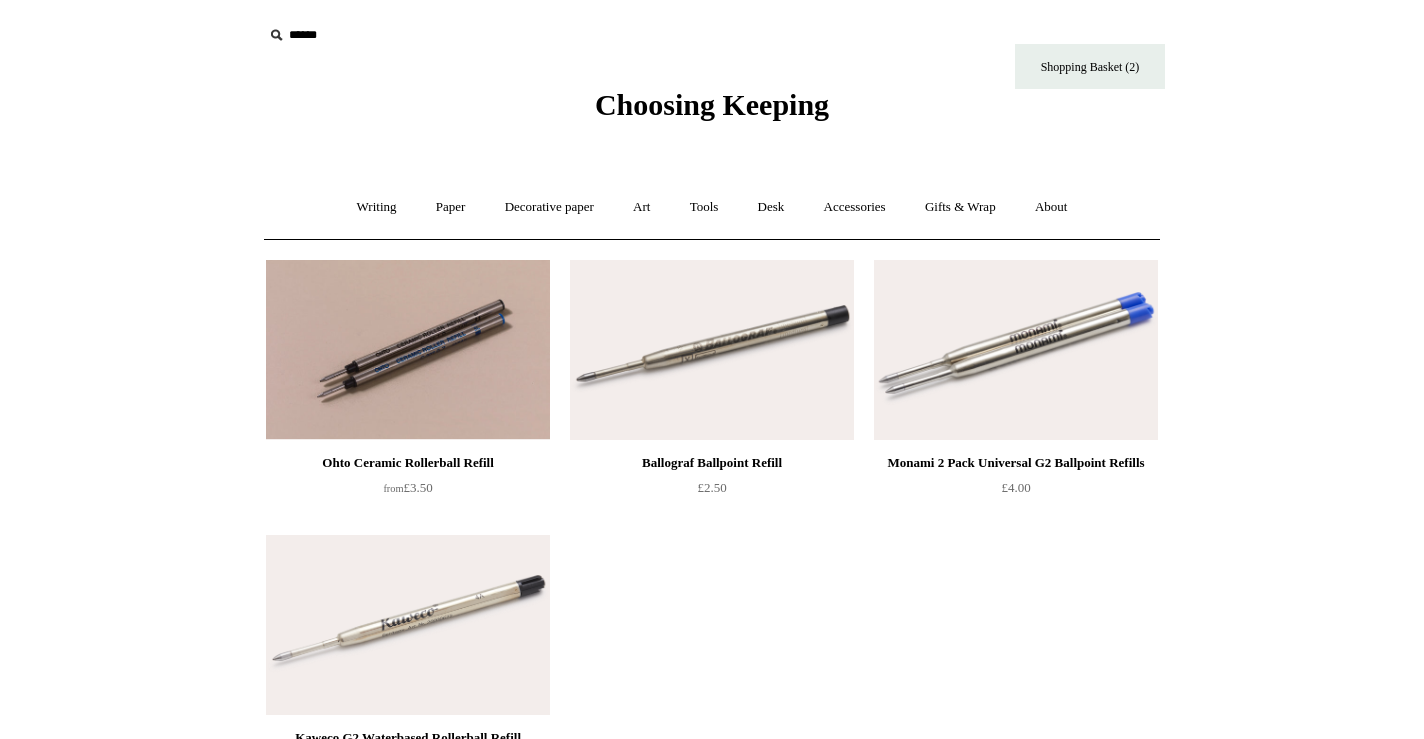 click at bounding box center (408, 350) 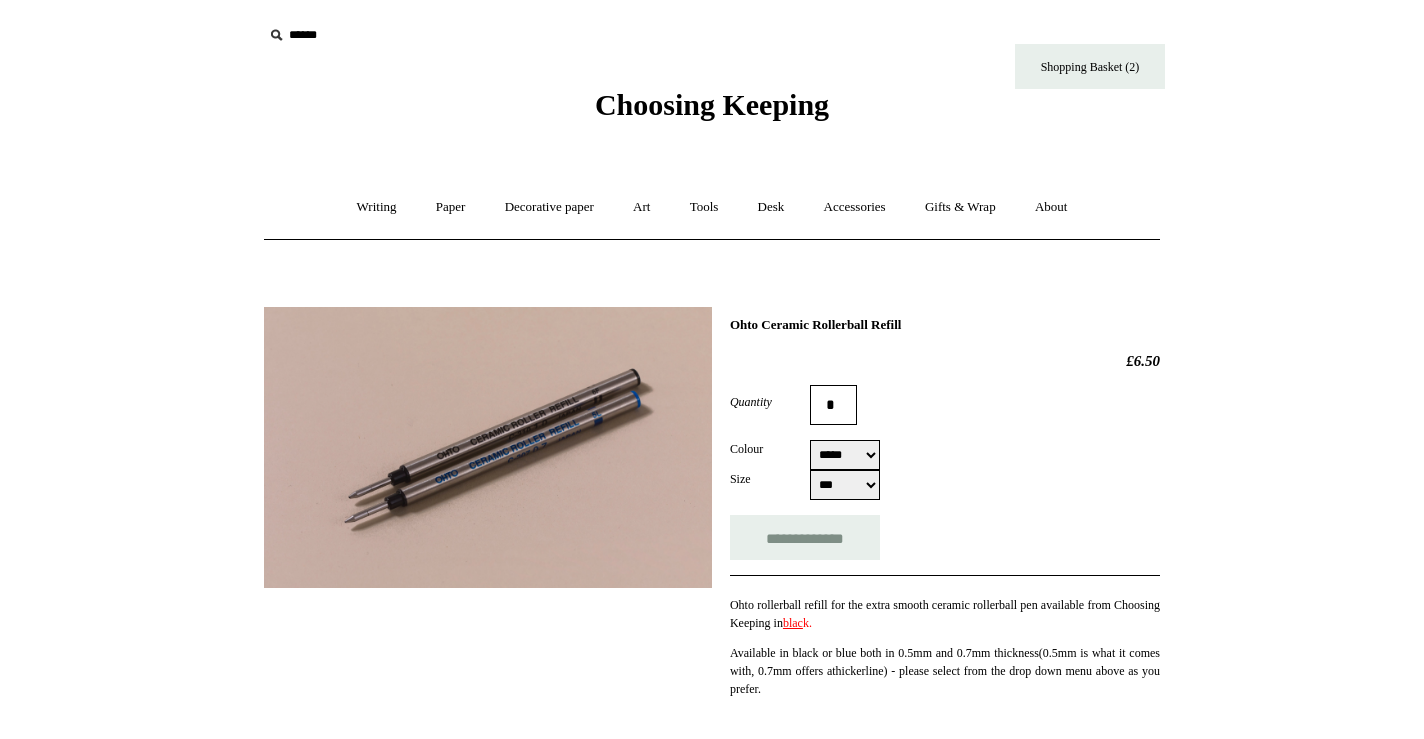 select on "***" 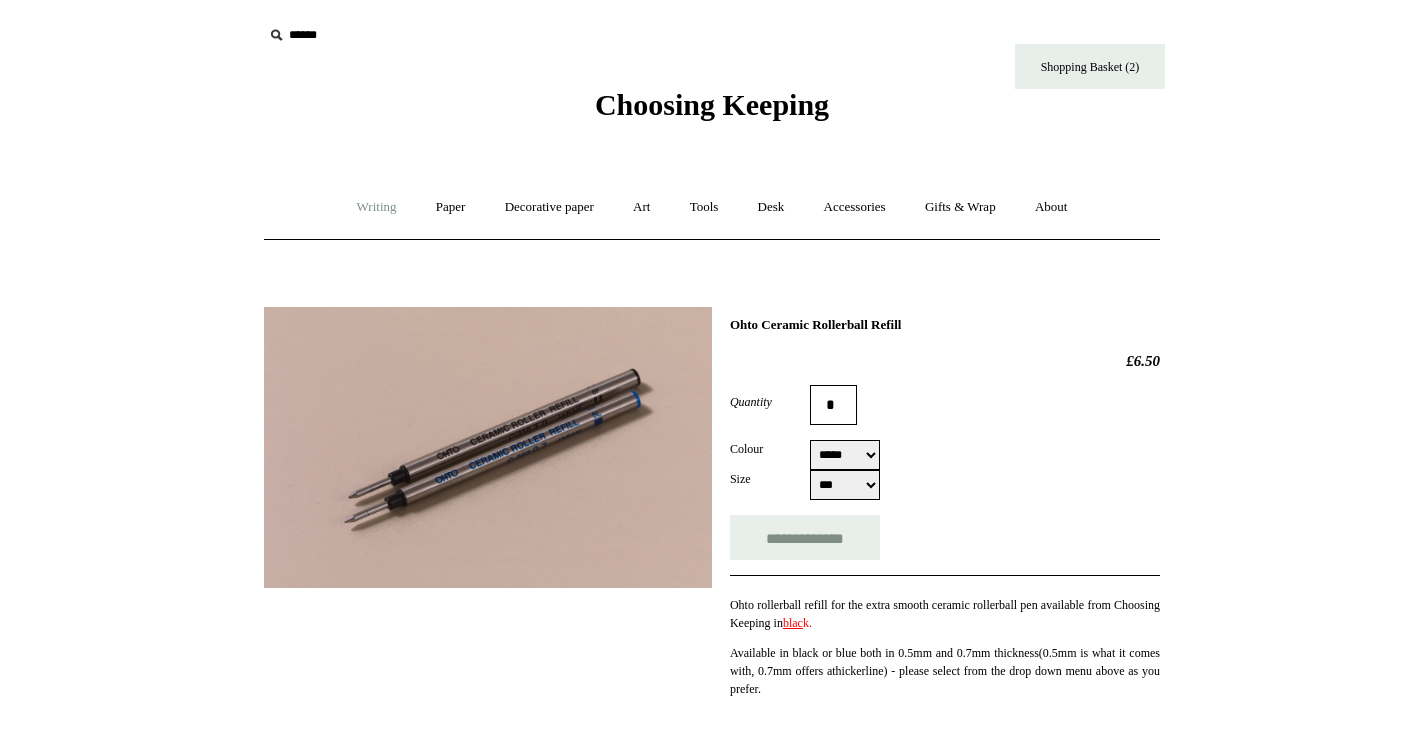 click on "Writing +" at bounding box center [377, 207] 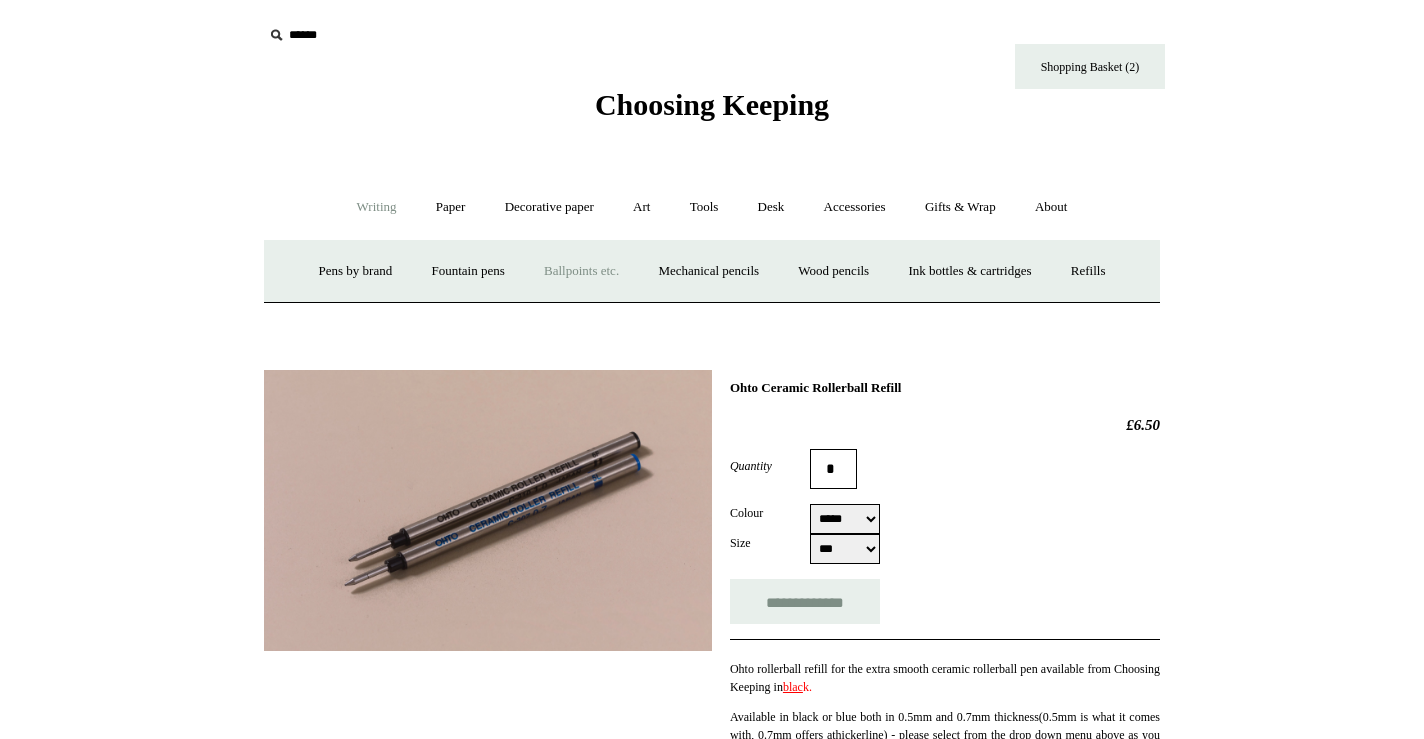 click on "Ballpoints etc. +" at bounding box center [581, 271] 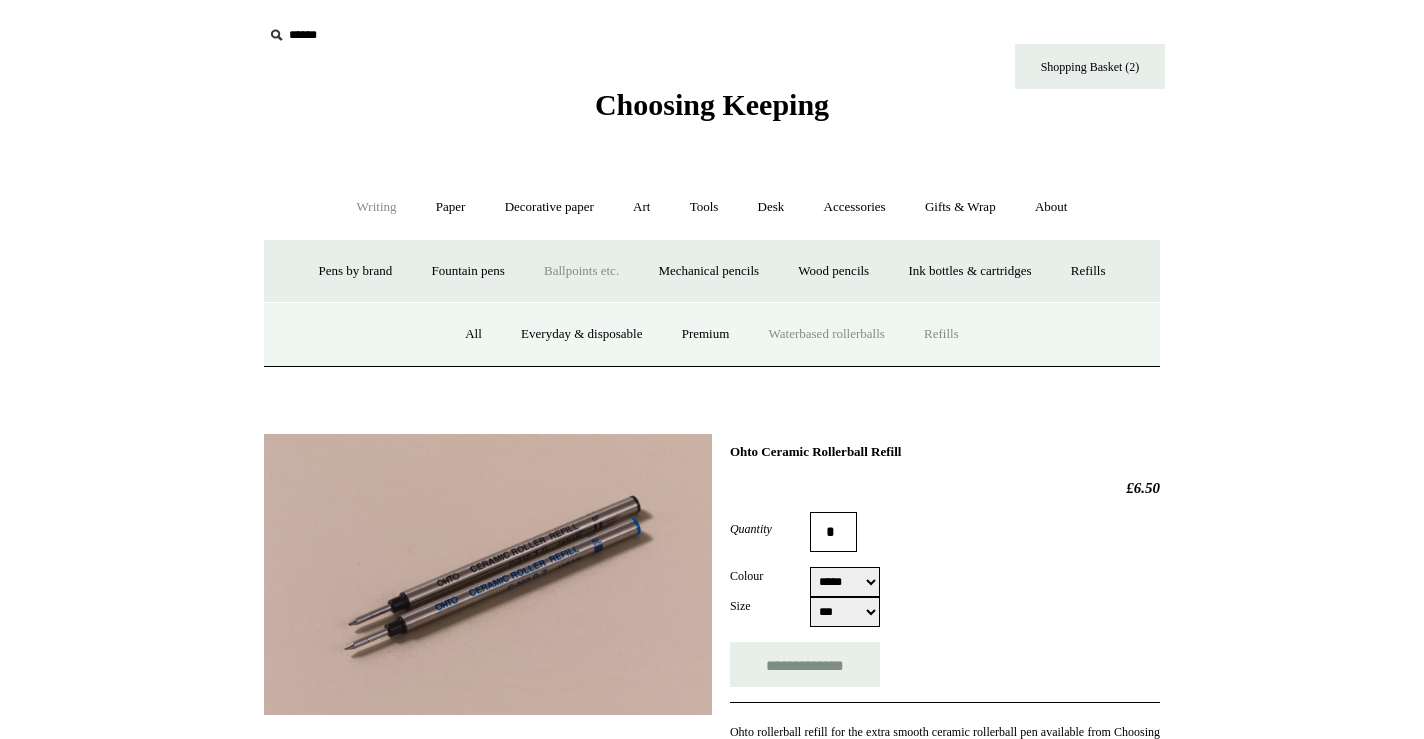 click on "Waterbased rollerballs" at bounding box center [827, 334] 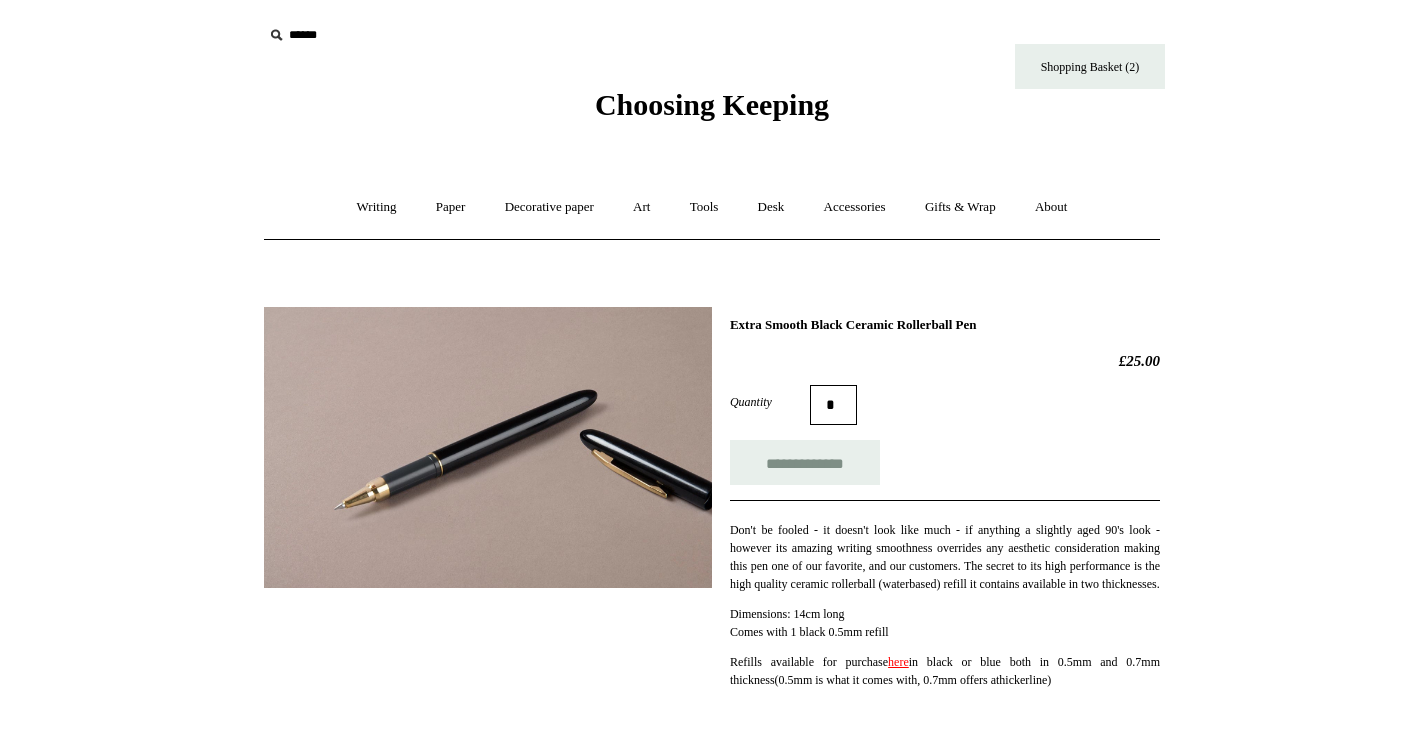 scroll, scrollTop: 0, scrollLeft: 0, axis: both 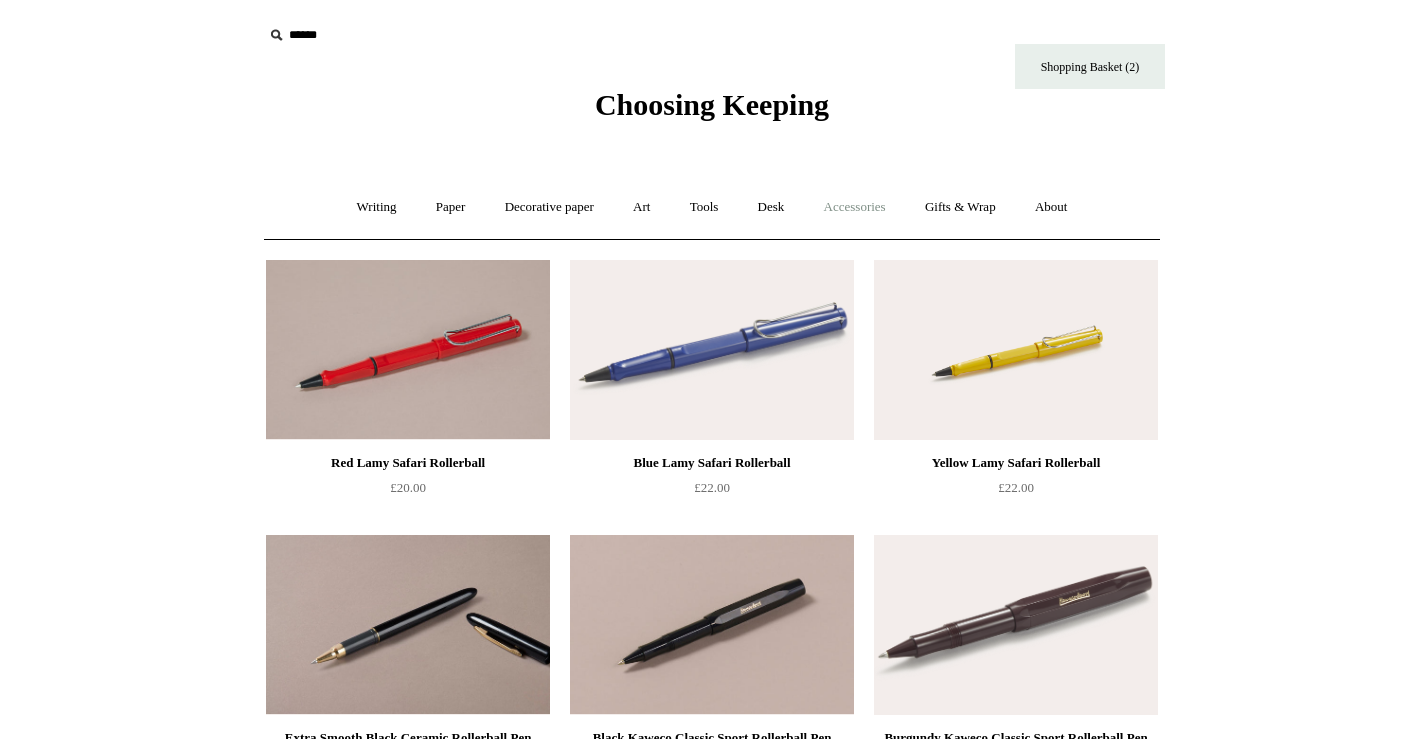 click on "Accessories +" at bounding box center [855, 207] 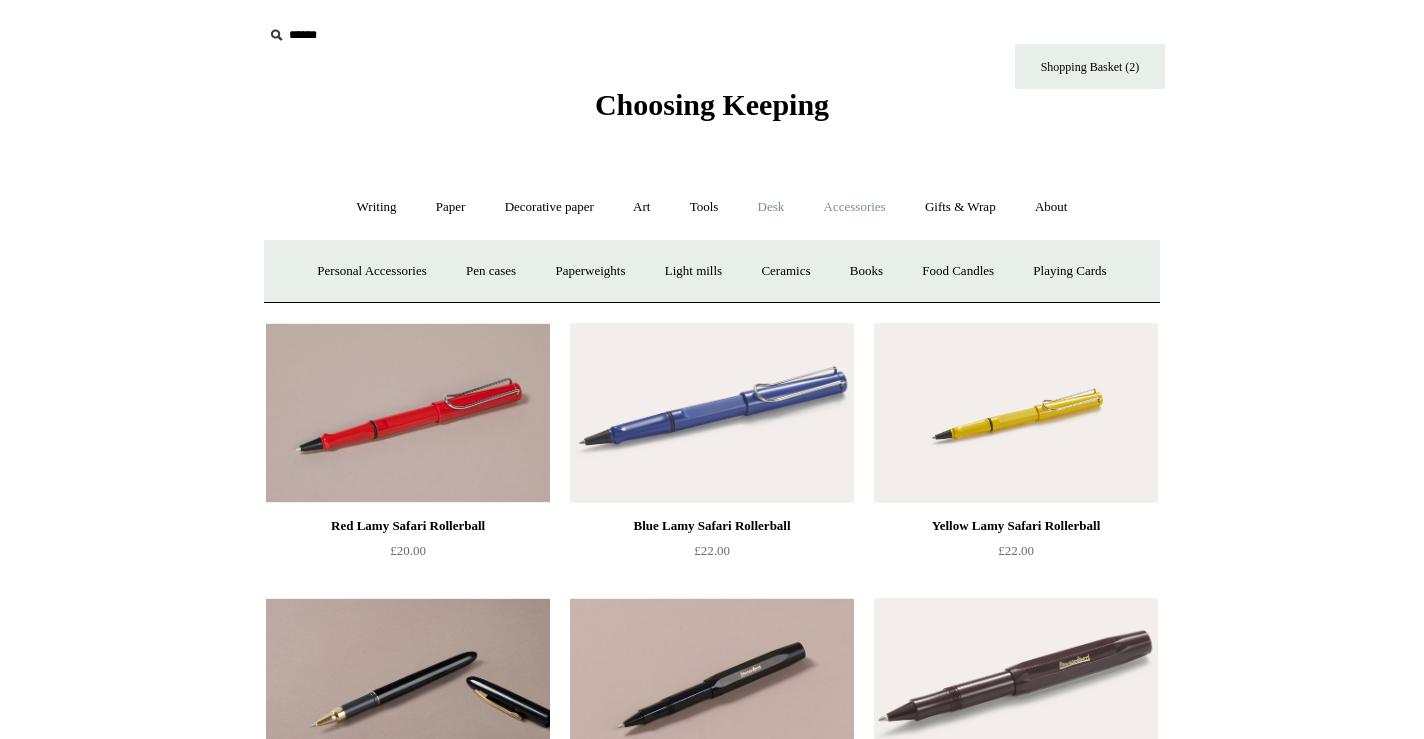 click on "Desk +" at bounding box center (771, 207) 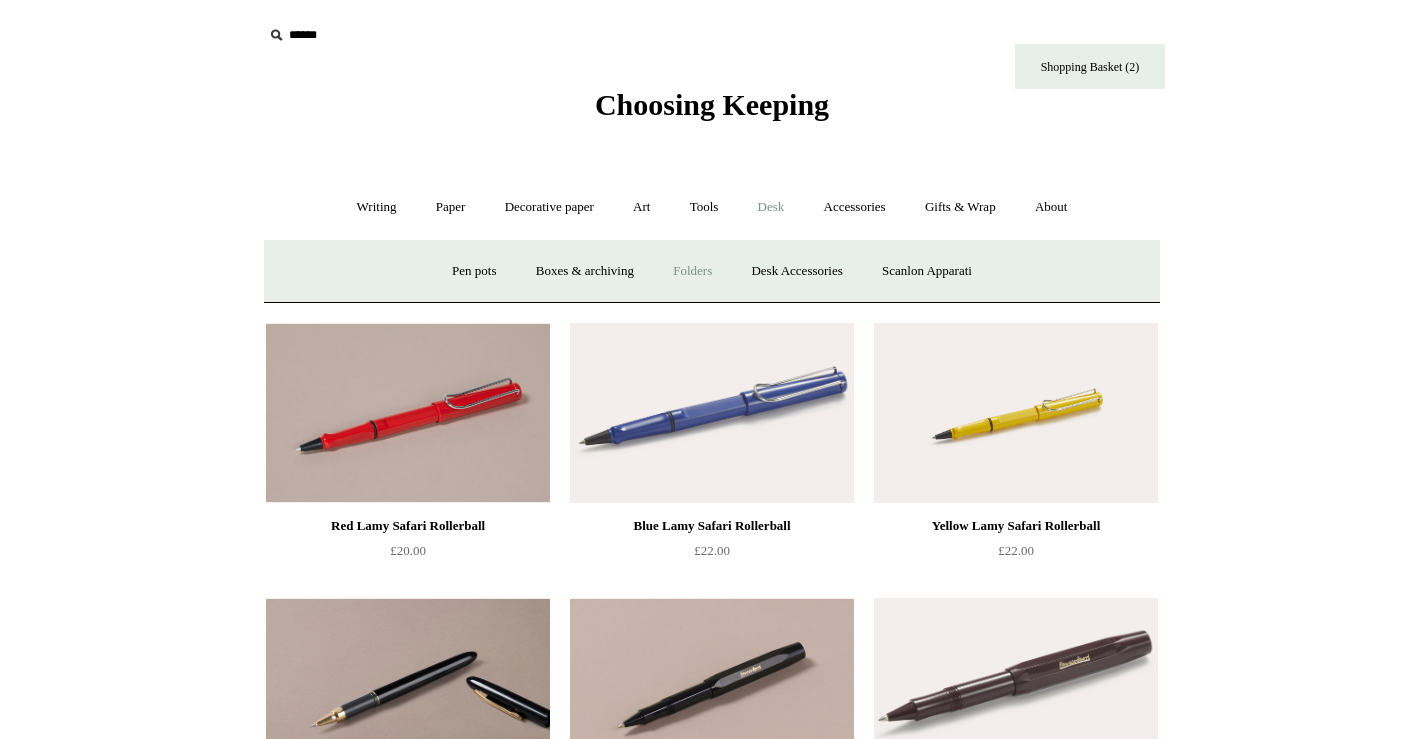 click on "Folders" at bounding box center (692, 271) 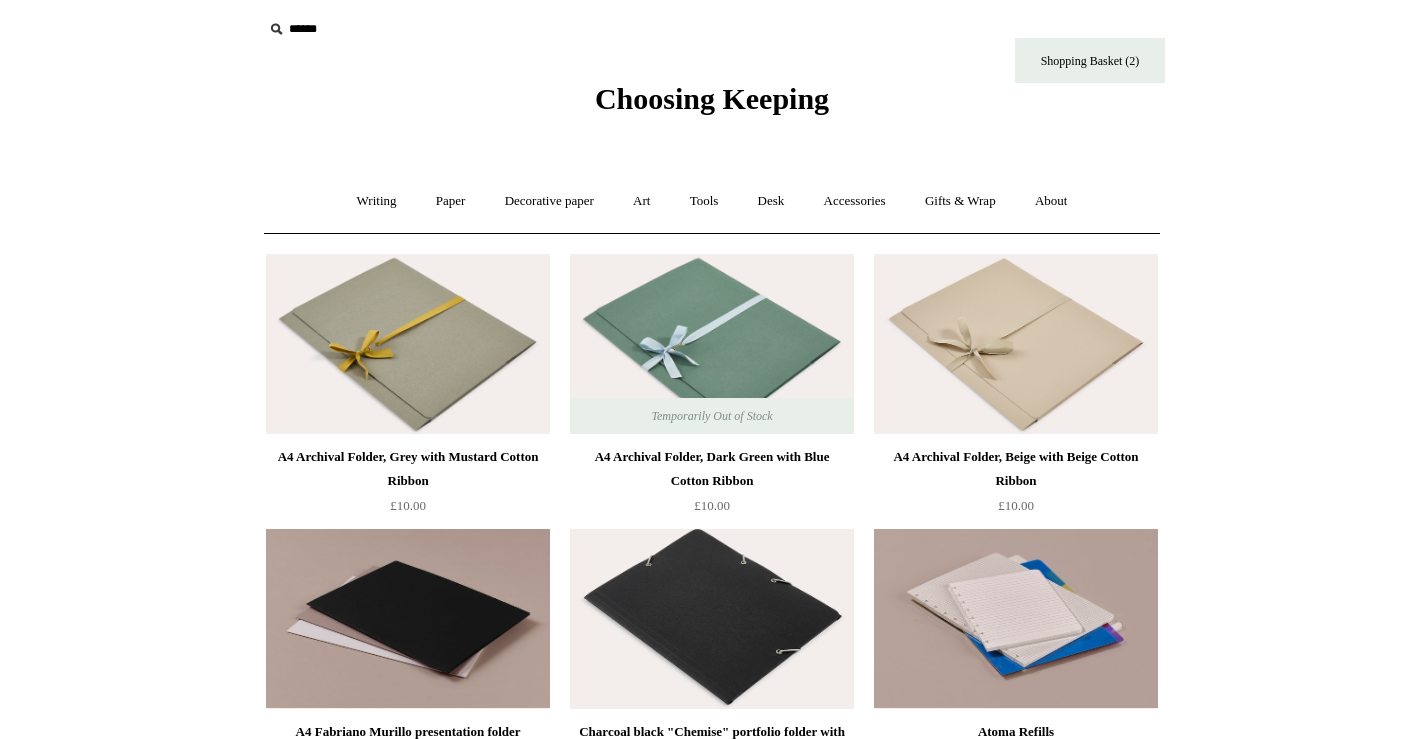 scroll, scrollTop: 0, scrollLeft: 0, axis: both 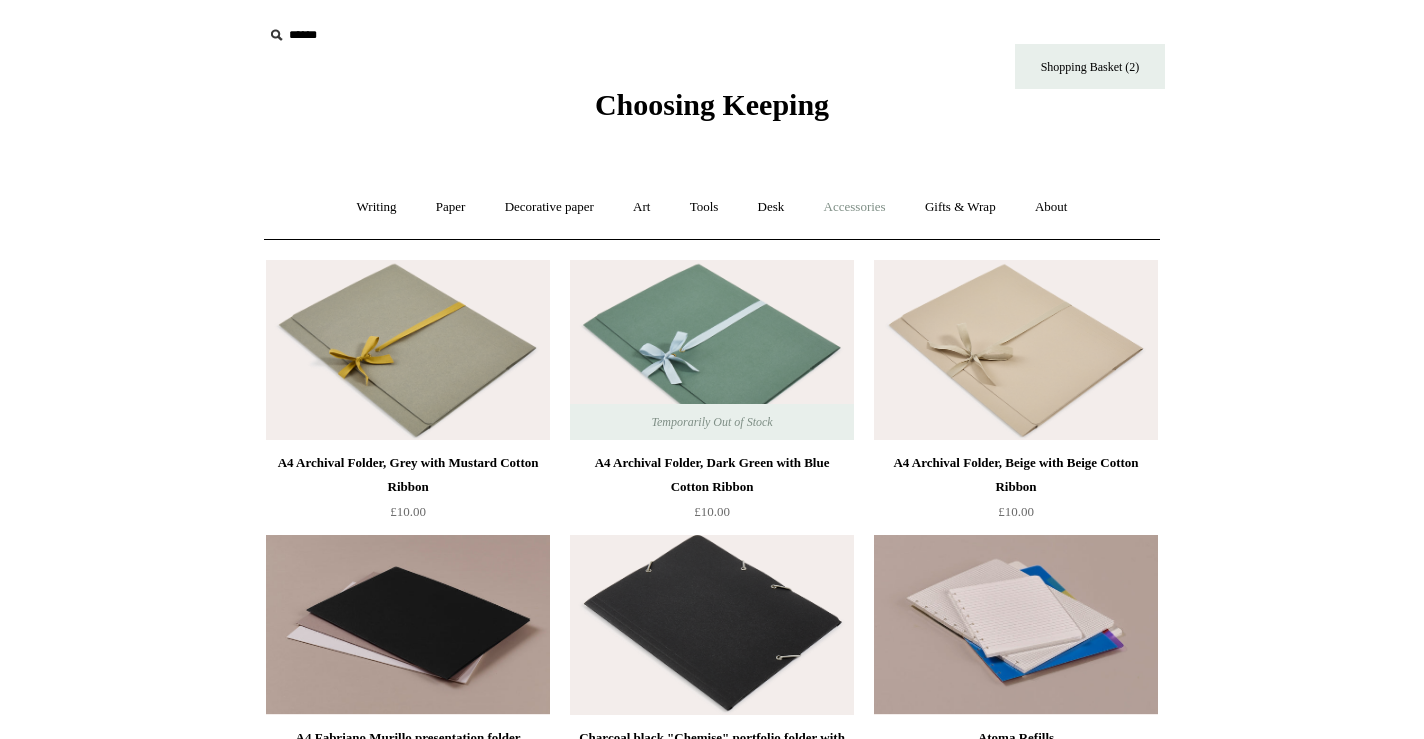 click on "Accessories +" at bounding box center [855, 207] 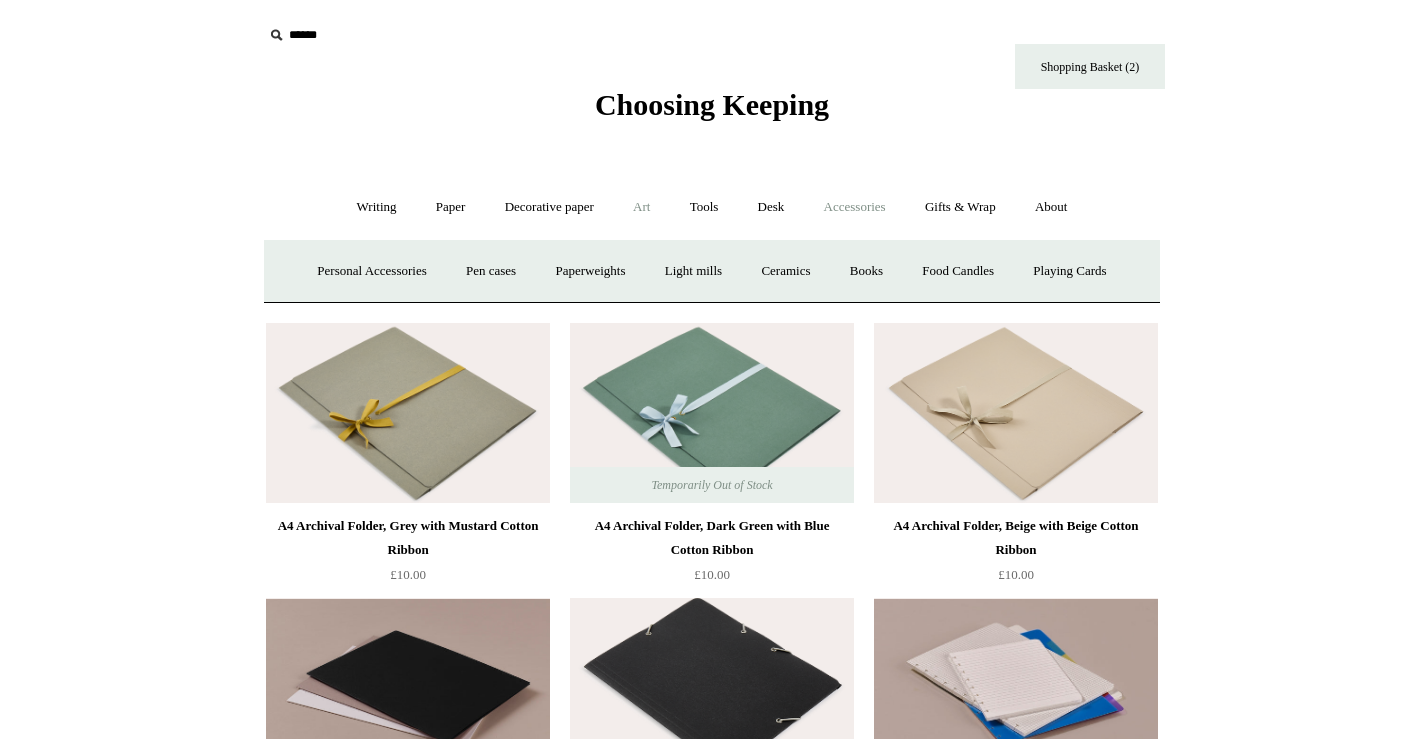 click on "Art +" at bounding box center (641, 207) 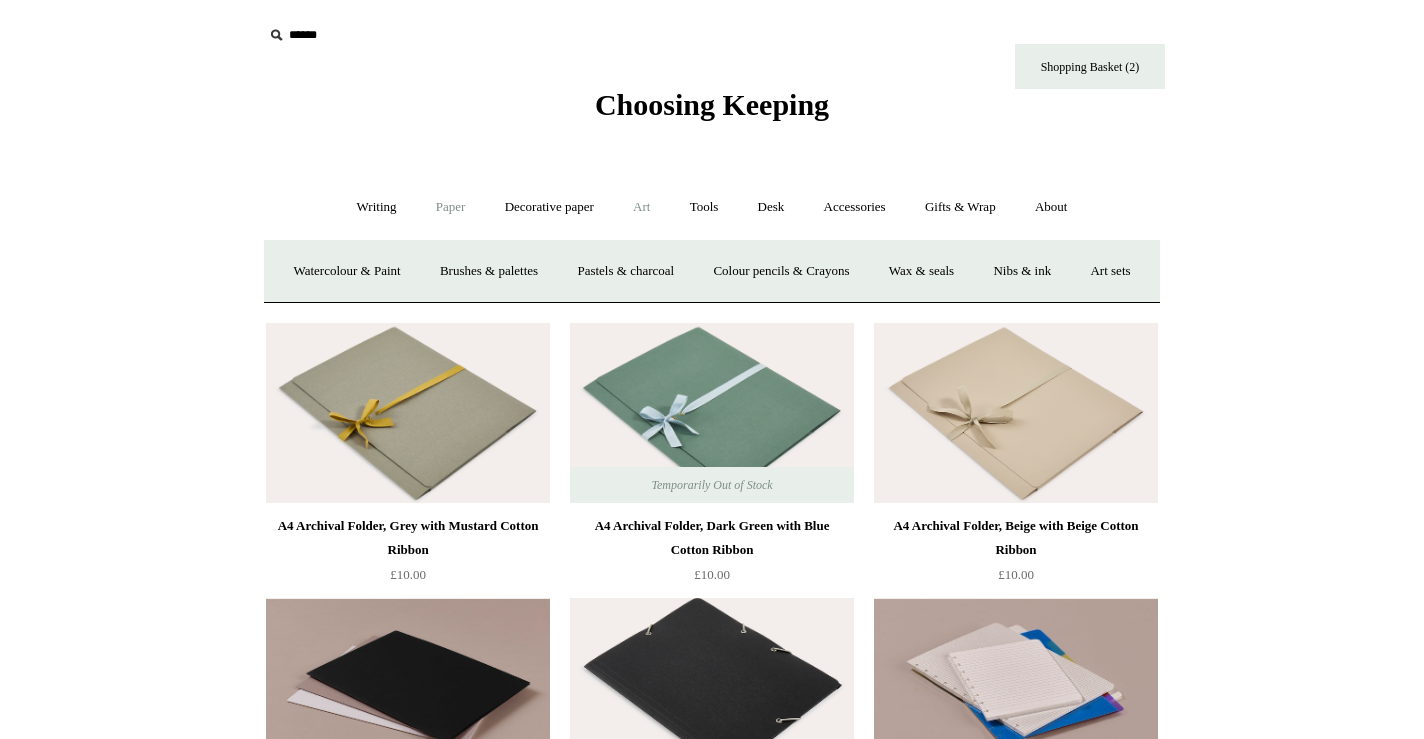 click on "Paper +" at bounding box center [451, 207] 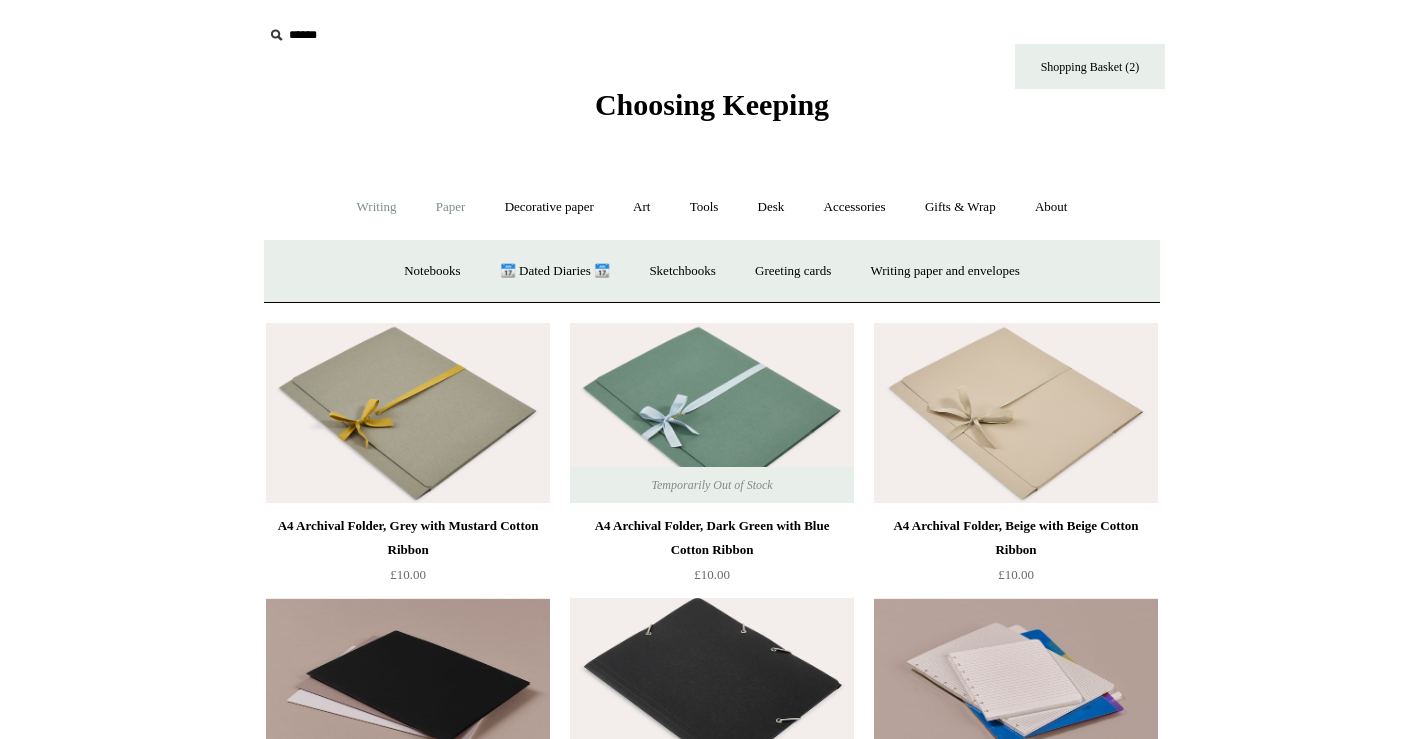 click on "Writing +" at bounding box center (377, 207) 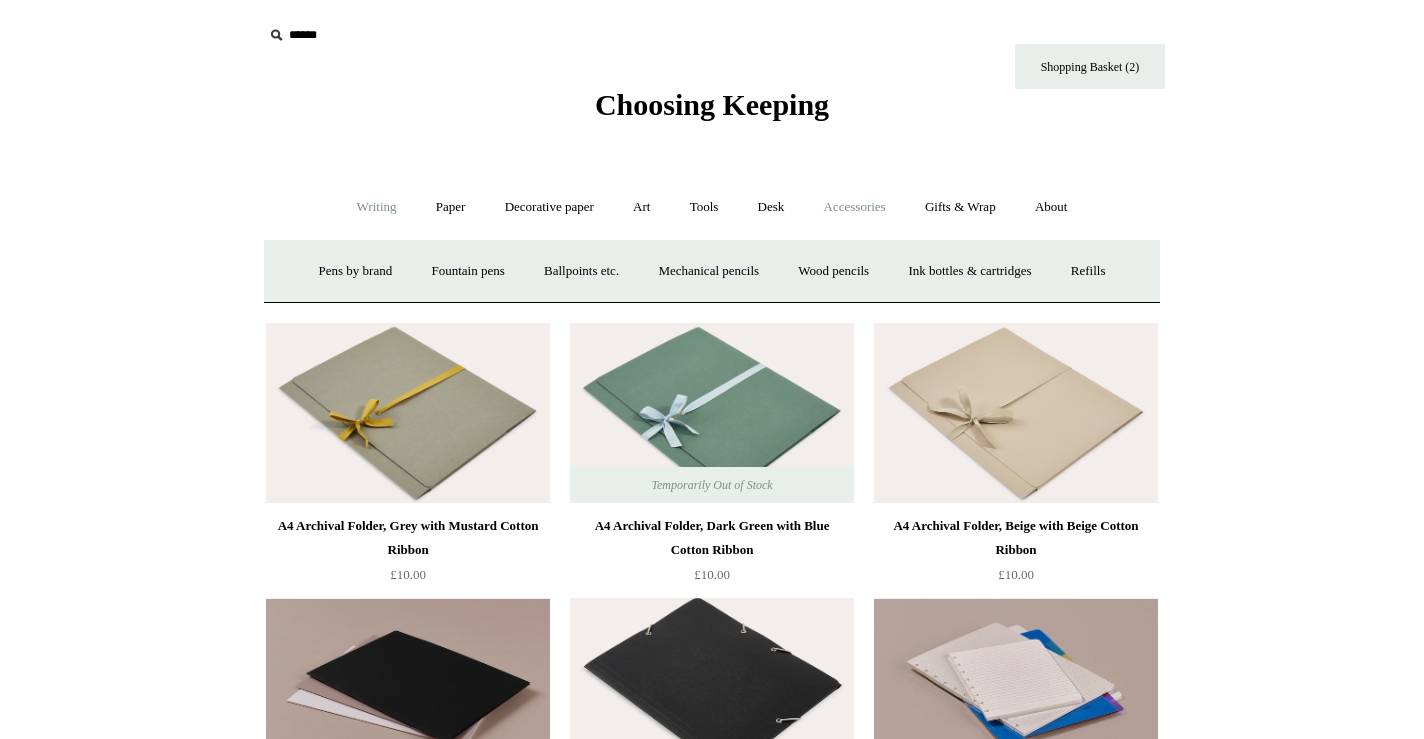 click on "Accessories +" at bounding box center [855, 207] 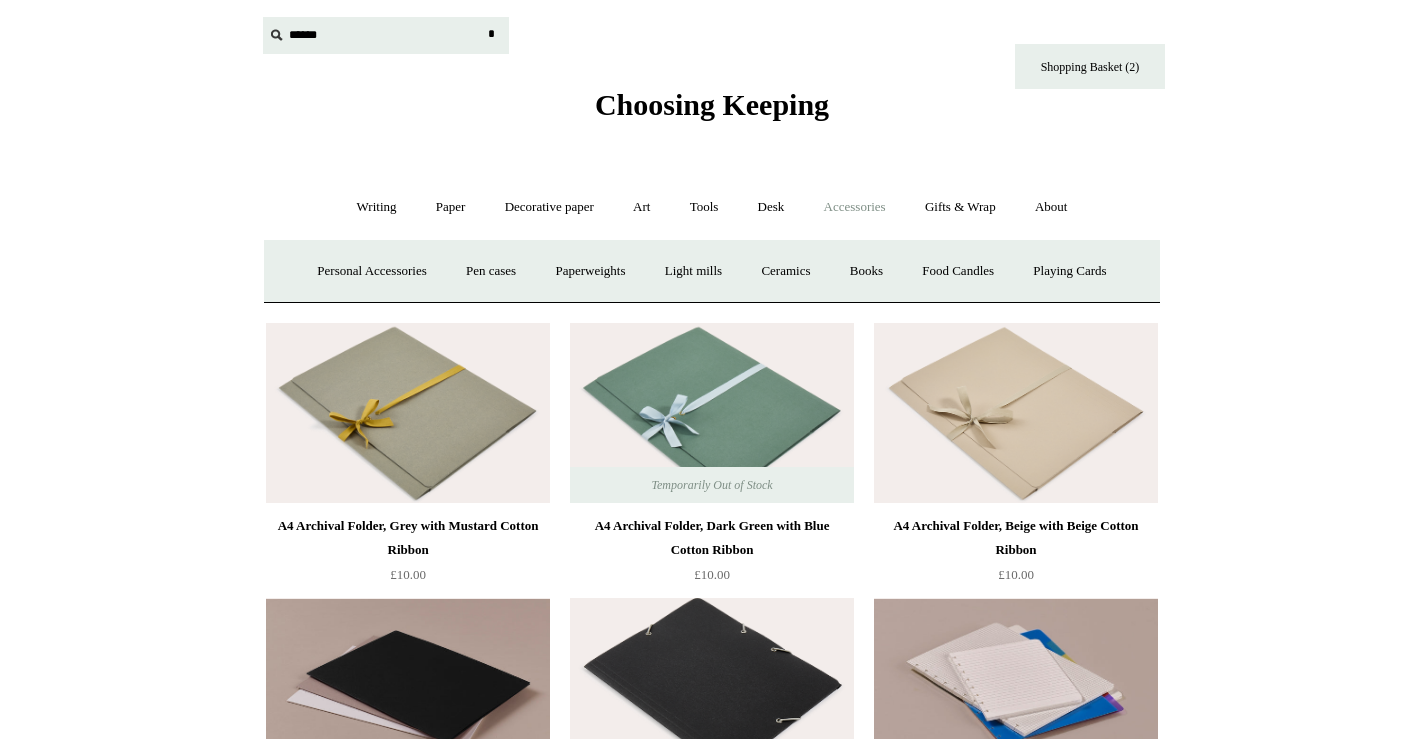 click at bounding box center [386, 35] 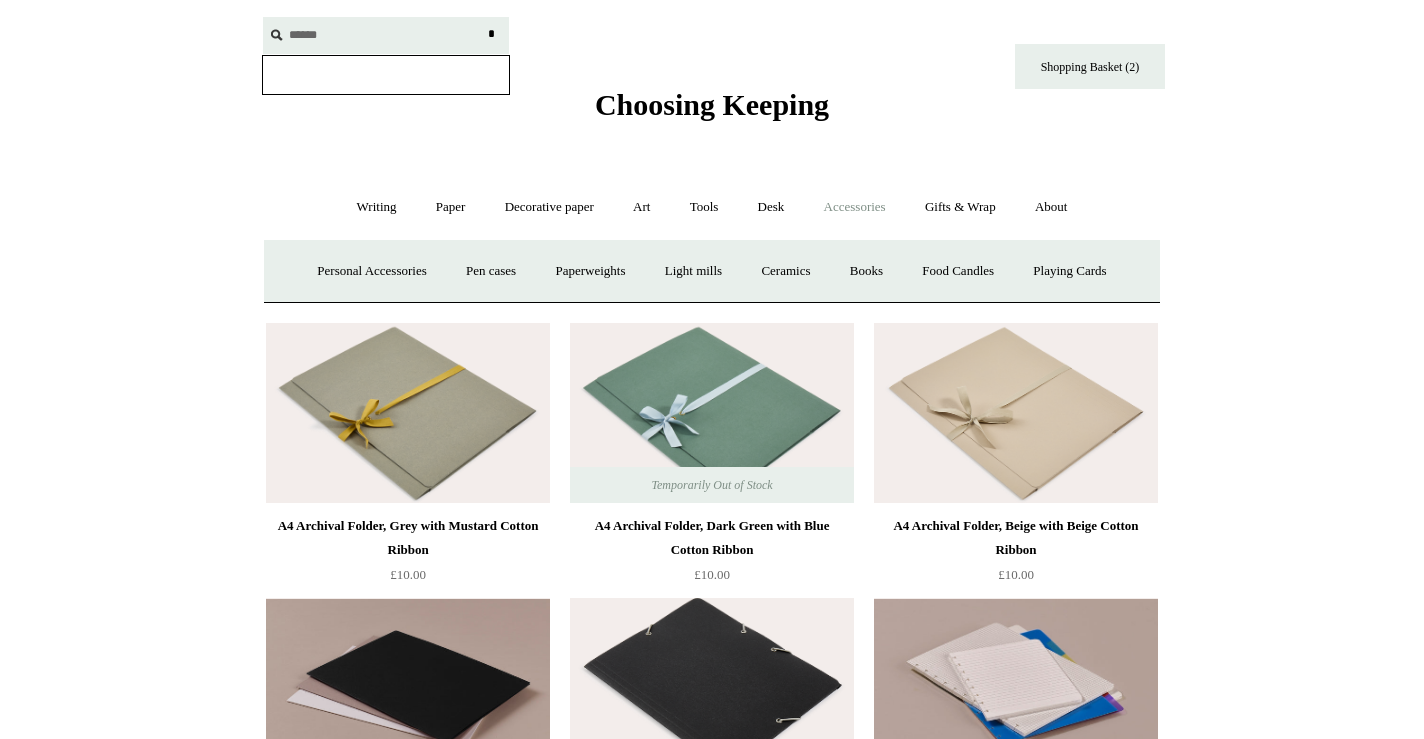 type on "******" 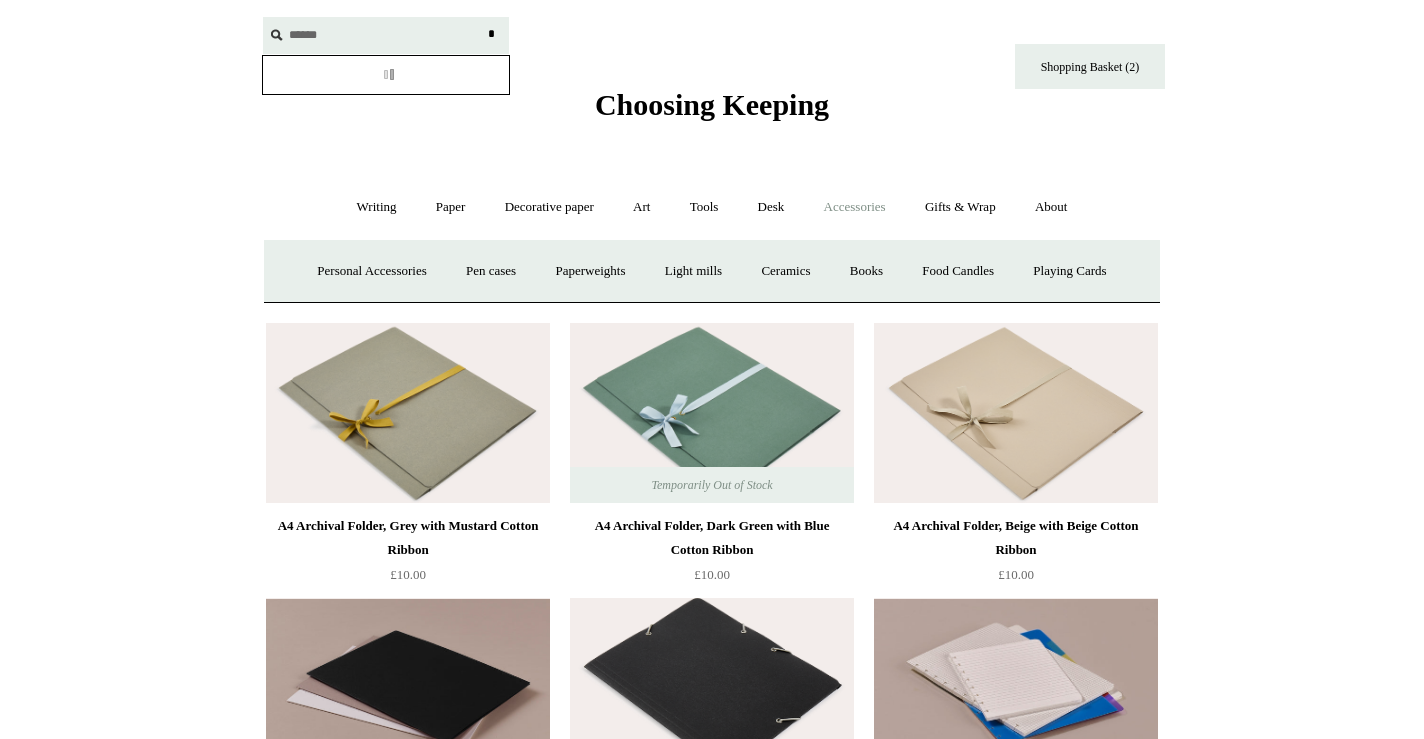 click on "*" at bounding box center (491, 34) 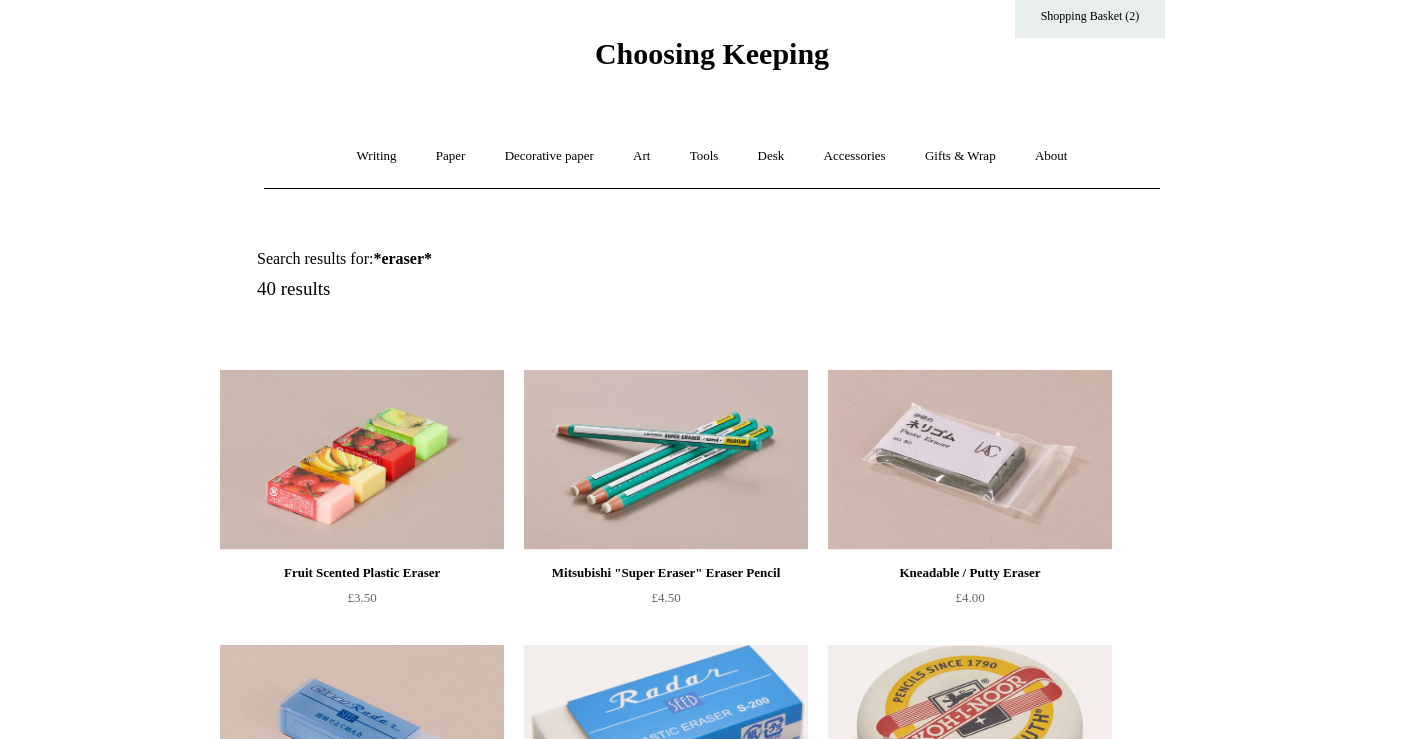 scroll, scrollTop: 0, scrollLeft: 0, axis: both 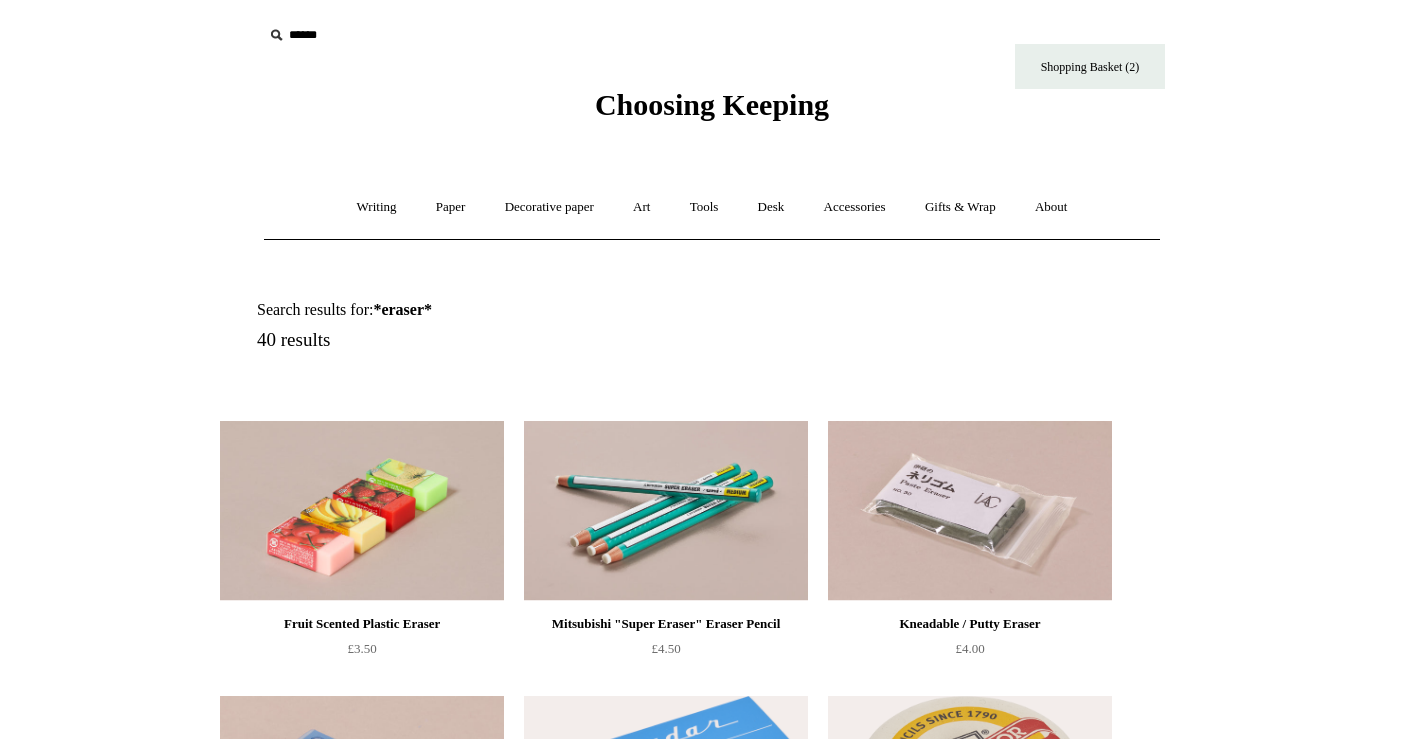 click at bounding box center (386, 35) 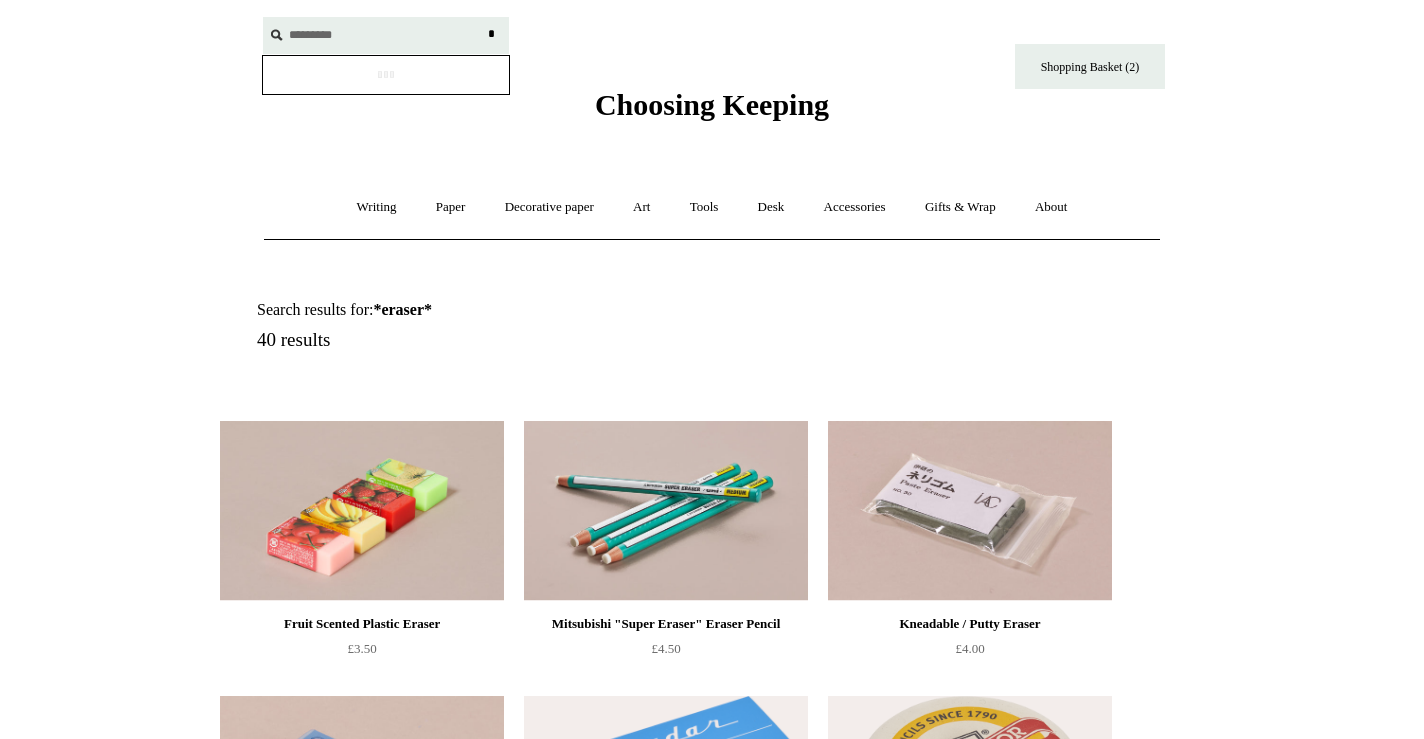 type on "*********" 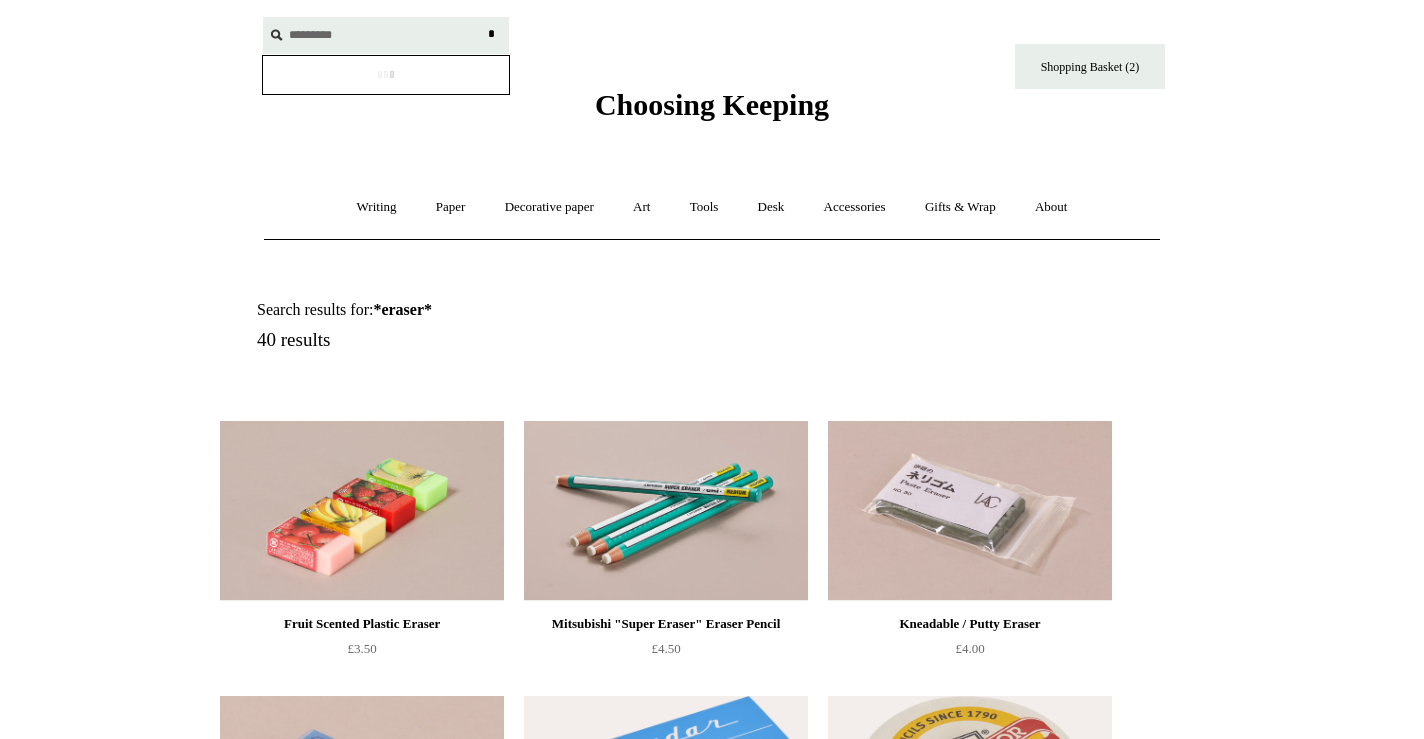 click on "*" at bounding box center [491, 34] 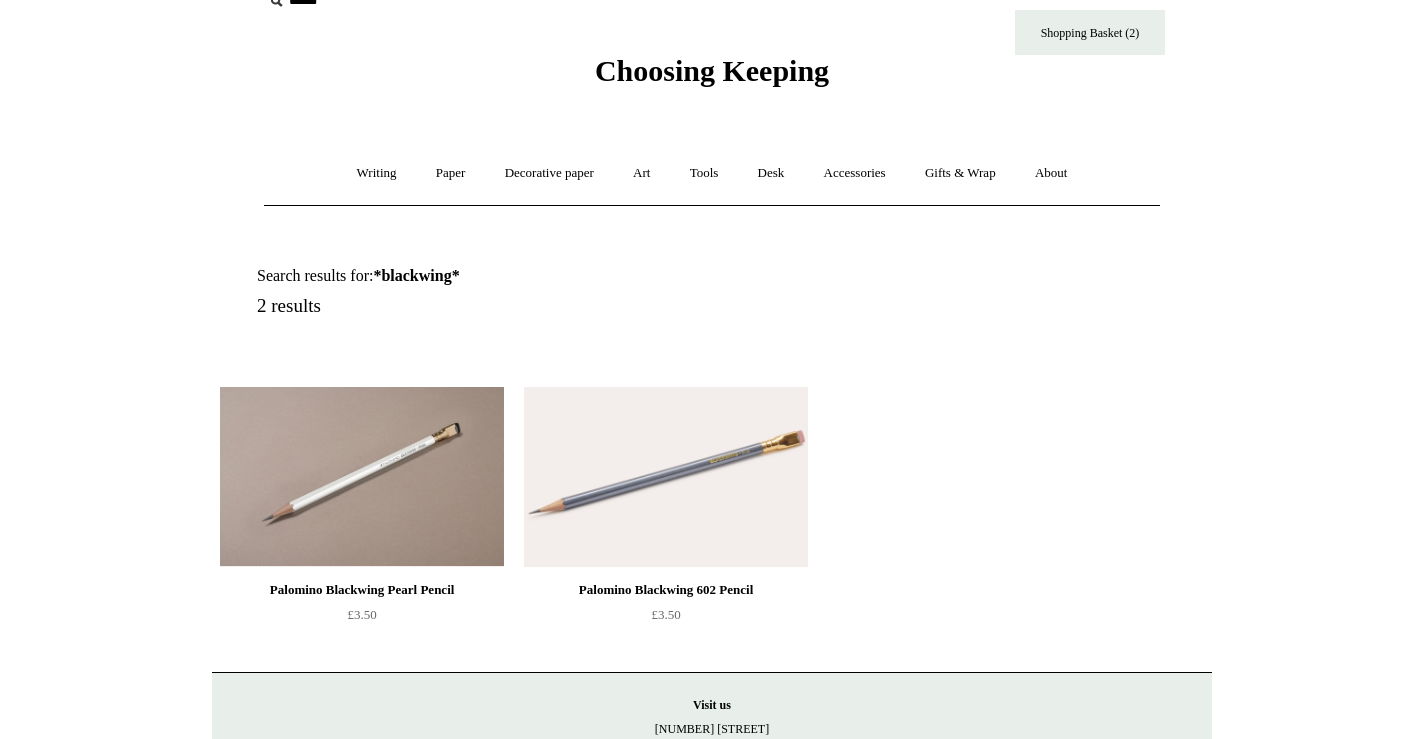 scroll, scrollTop: 0, scrollLeft: 0, axis: both 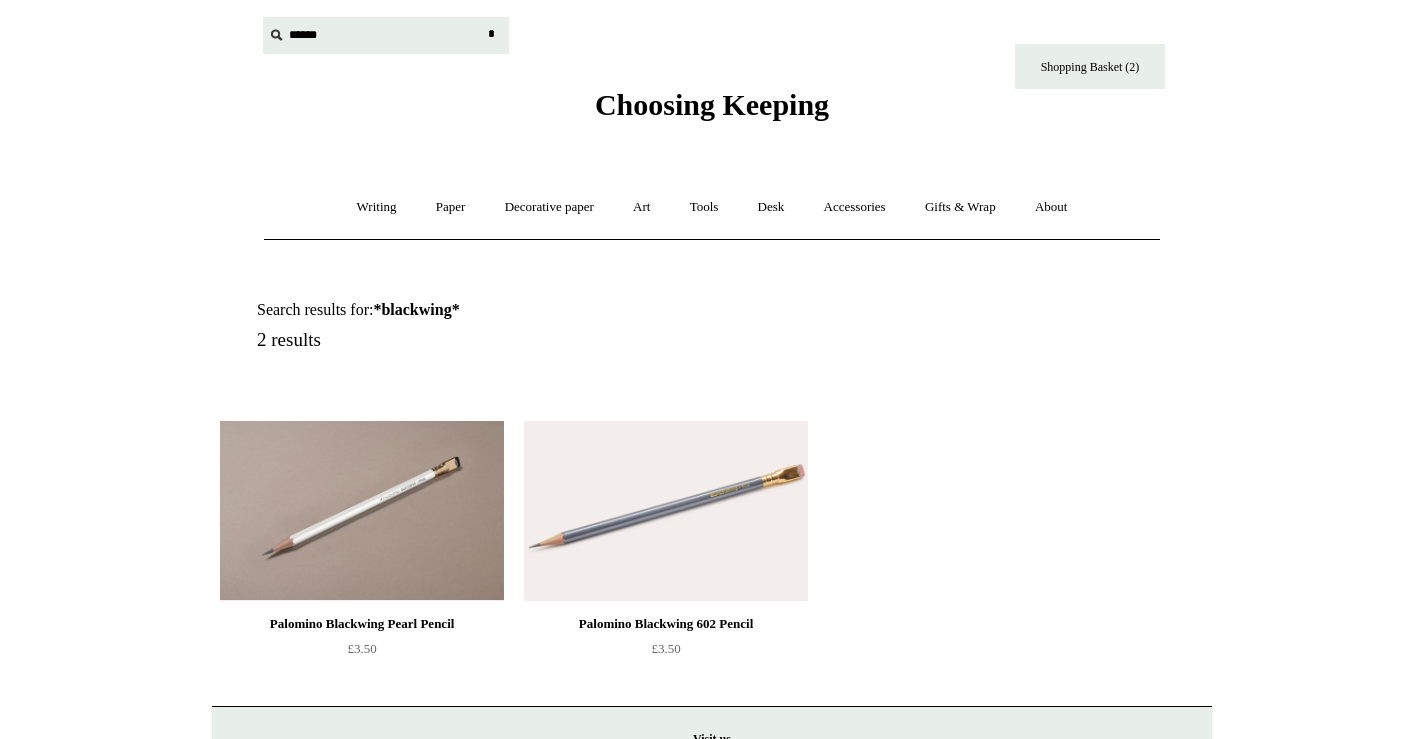 click at bounding box center [386, 35] 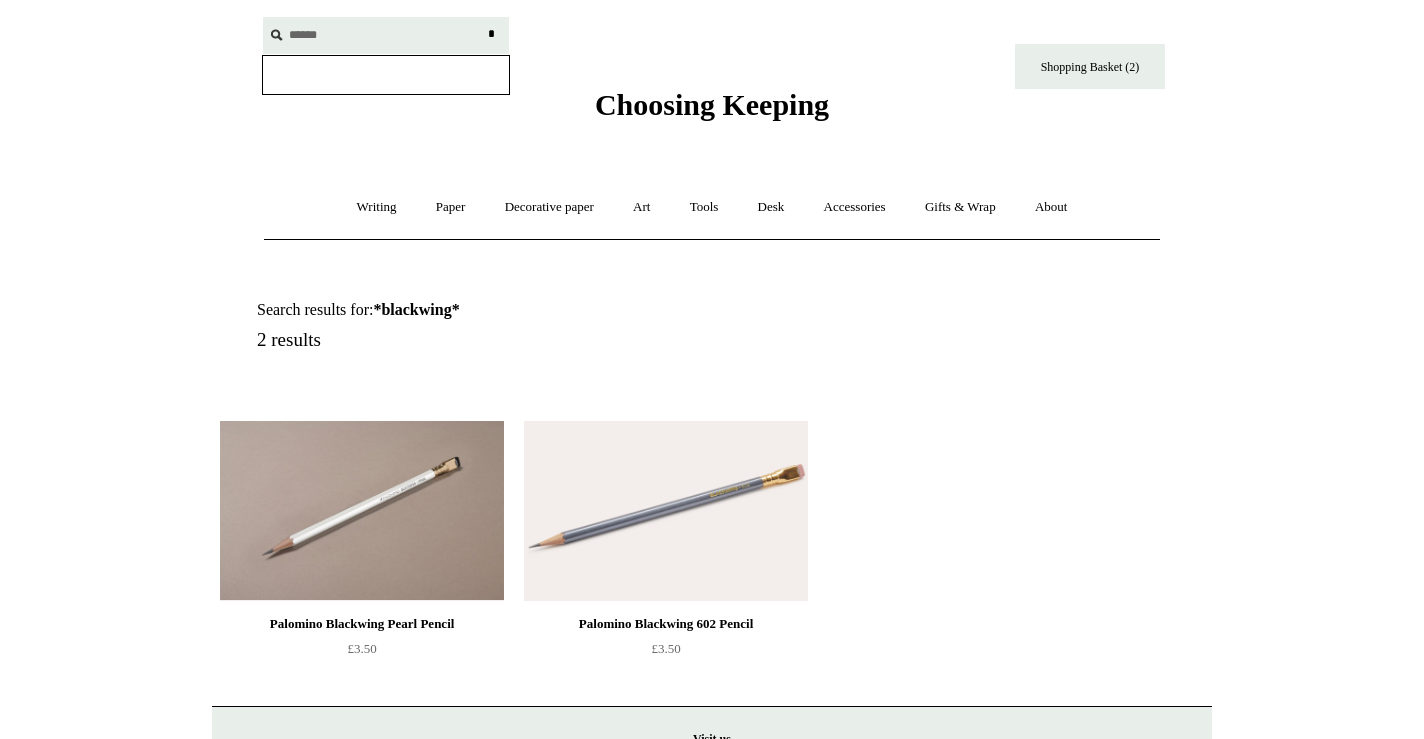 type on "******" 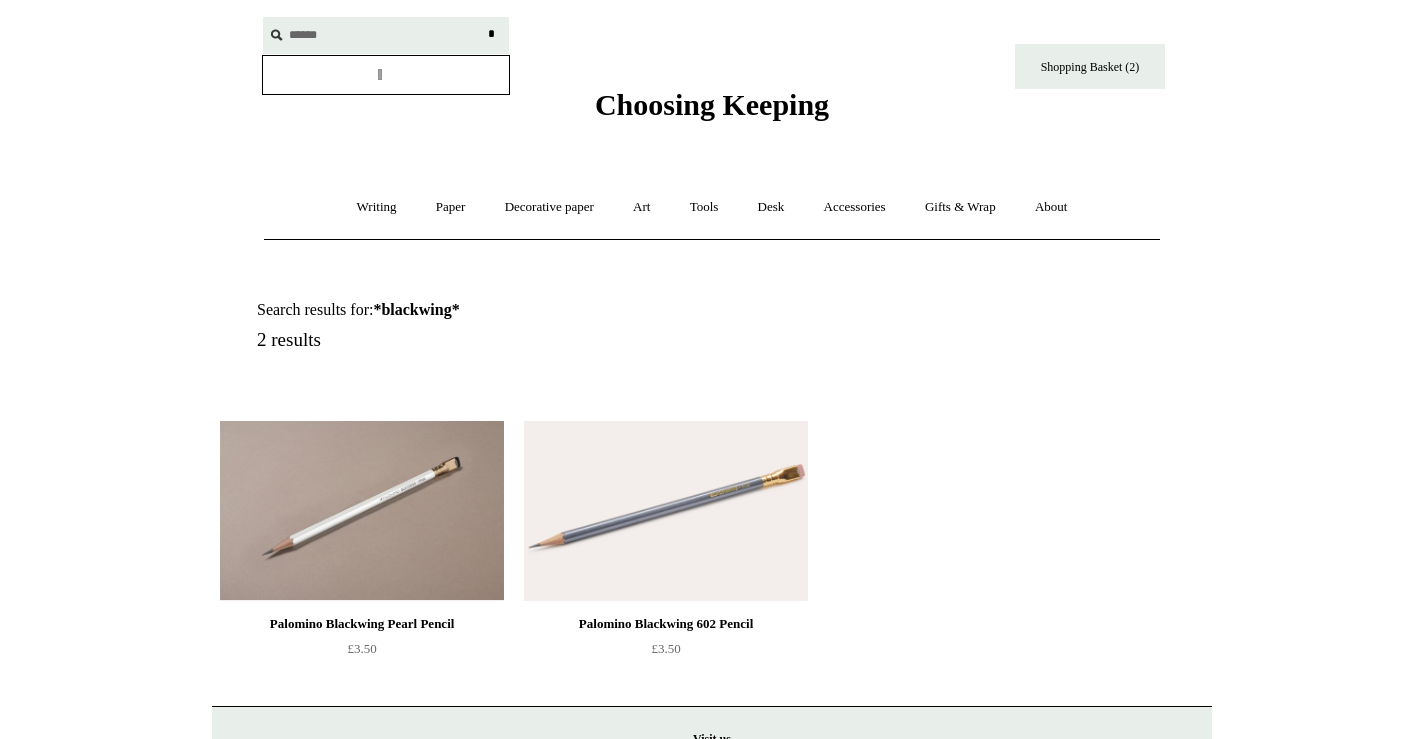 click on "*" at bounding box center [491, 34] 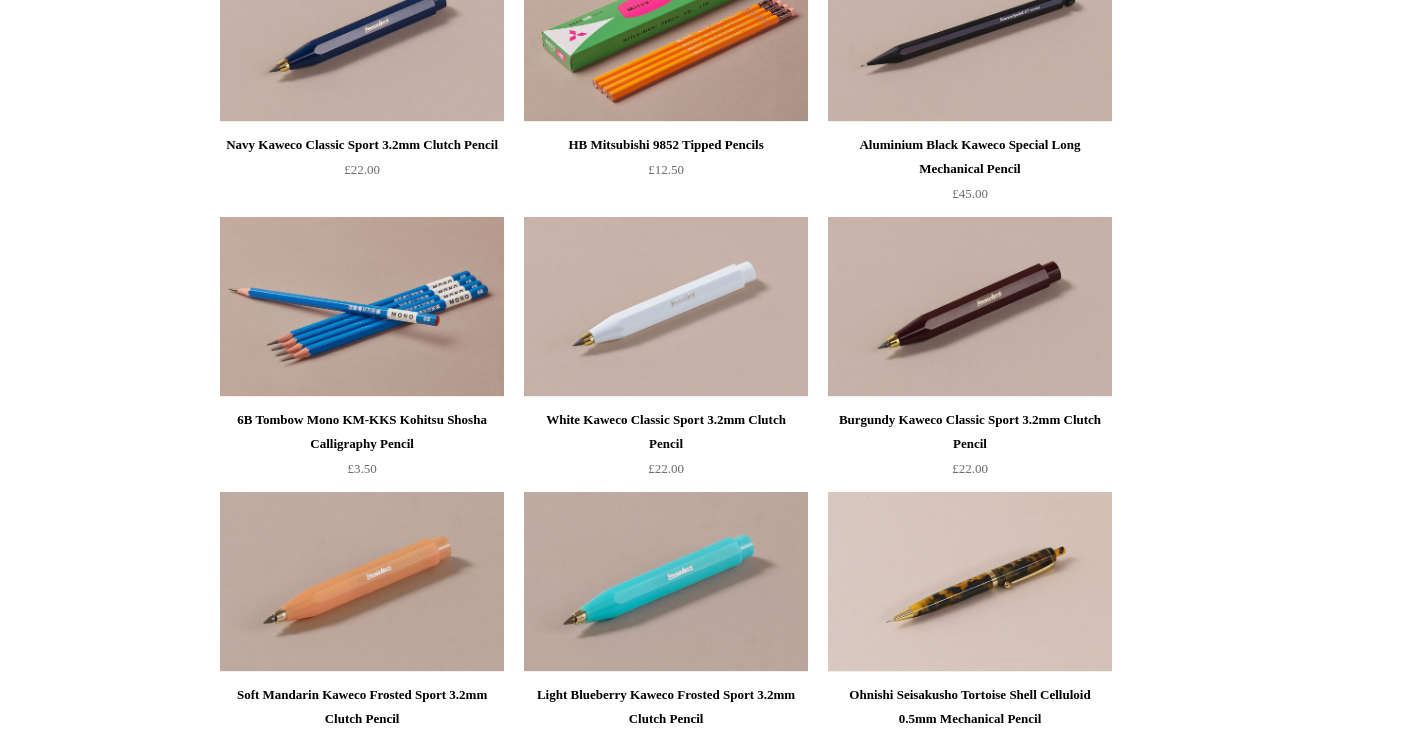 scroll, scrollTop: 3612, scrollLeft: 0, axis: vertical 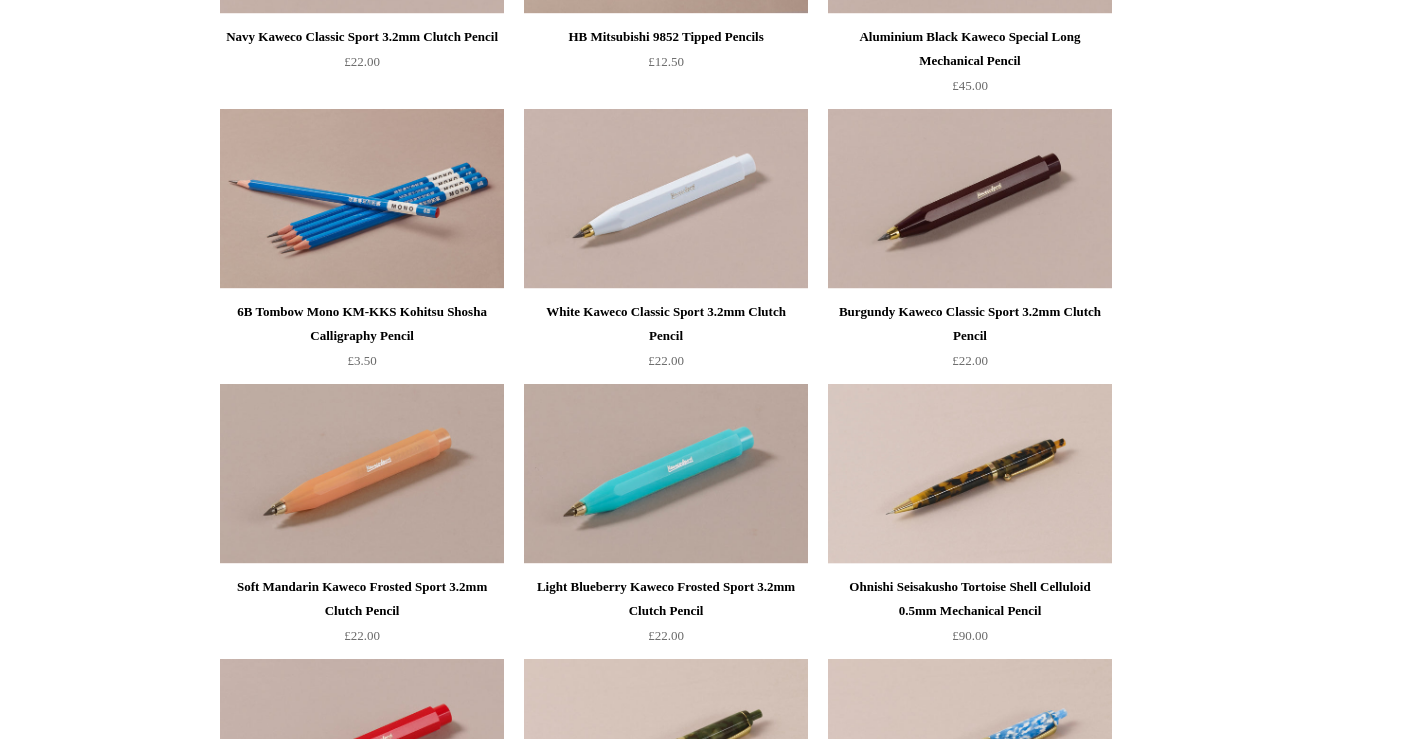 click at bounding box center [362, 199] 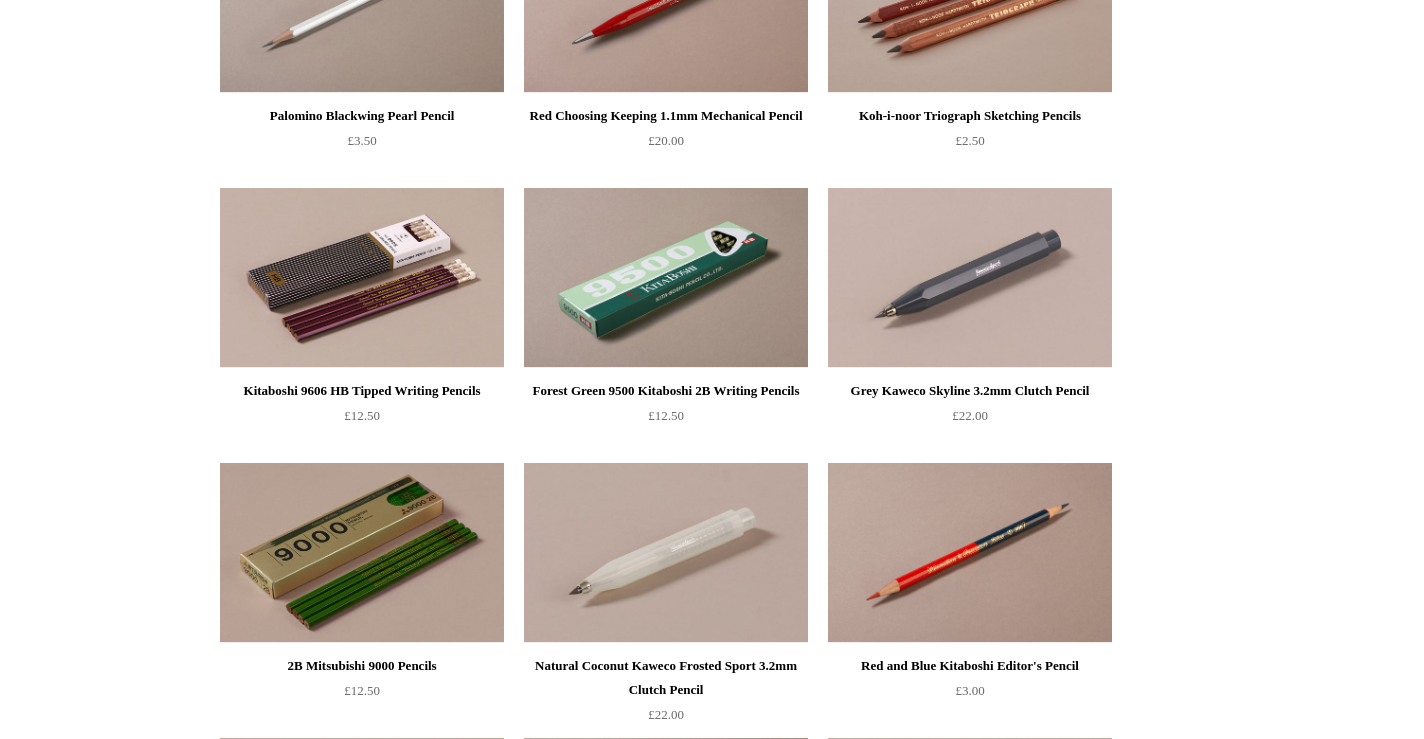 scroll, scrollTop: 0, scrollLeft: 0, axis: both 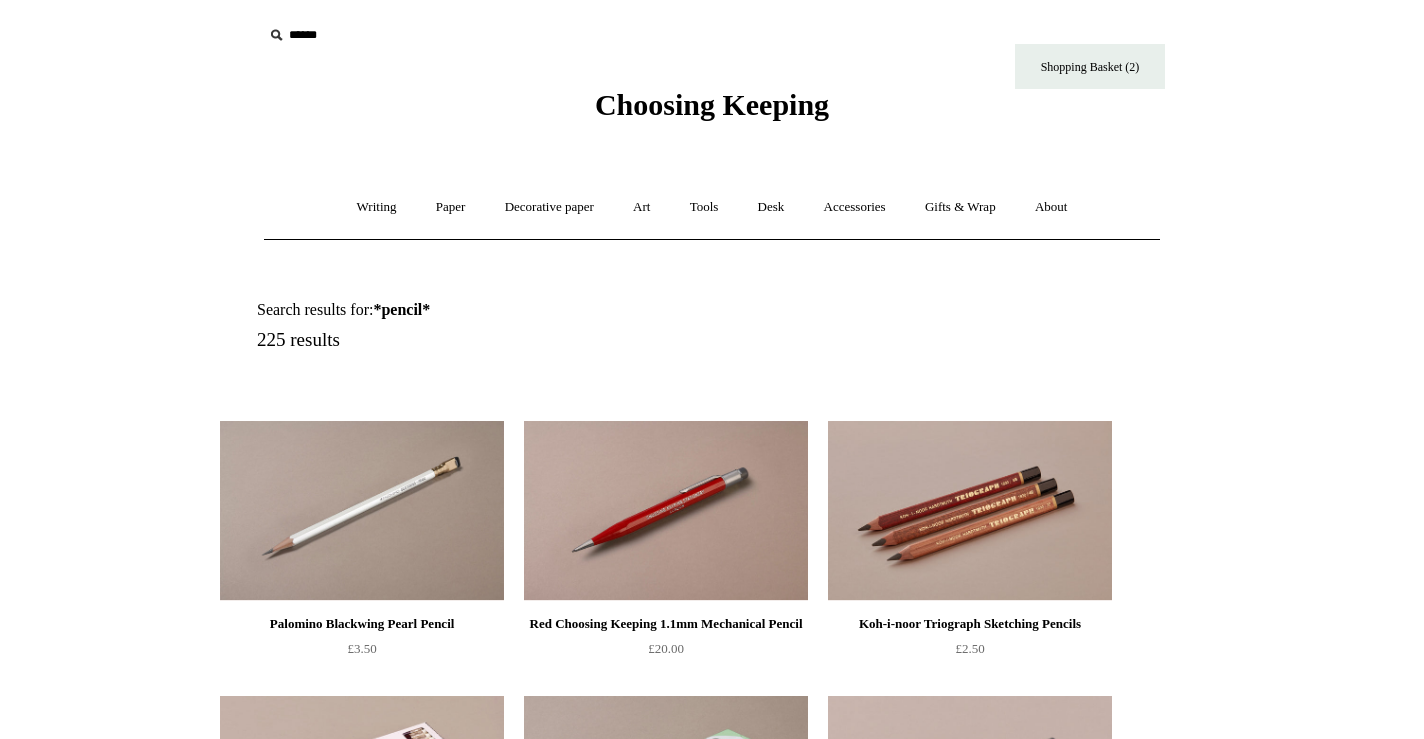 click at bounding box center [386, 35] 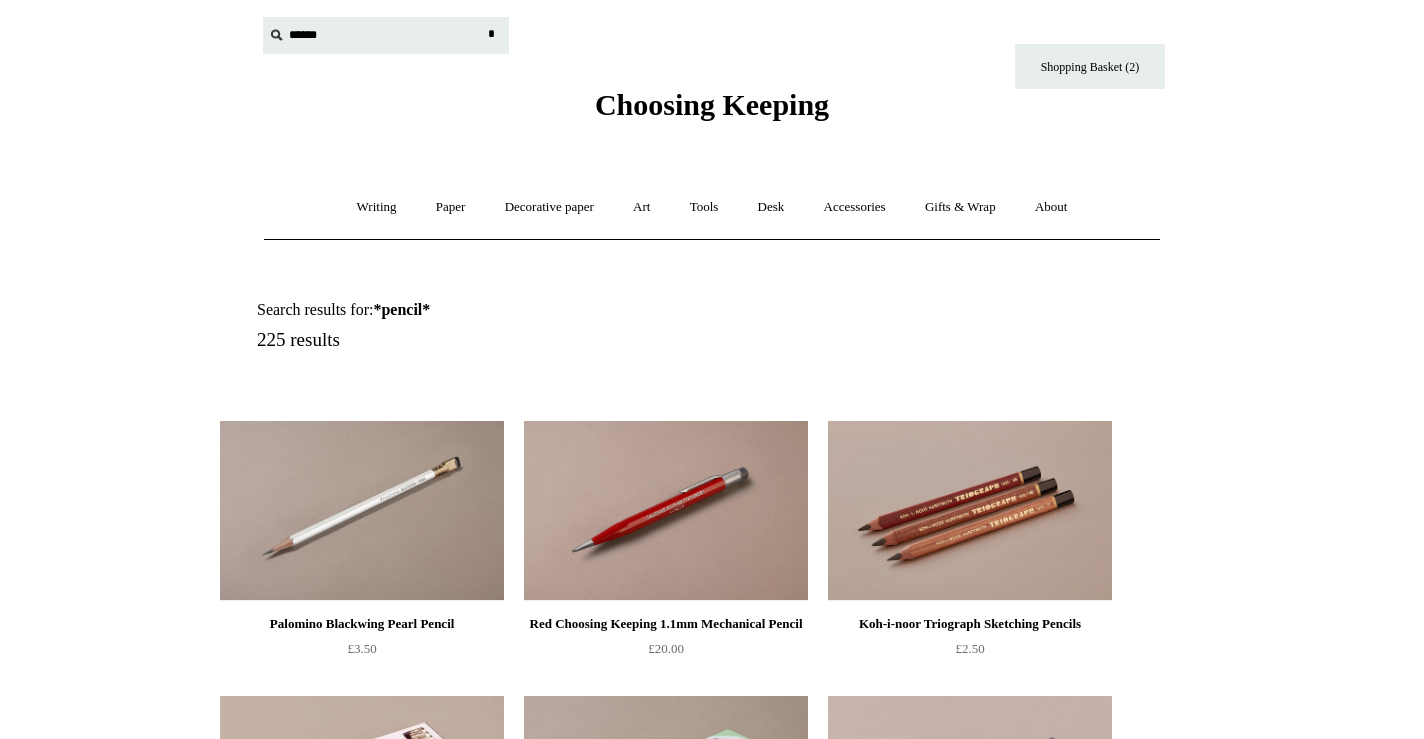 type on "*" 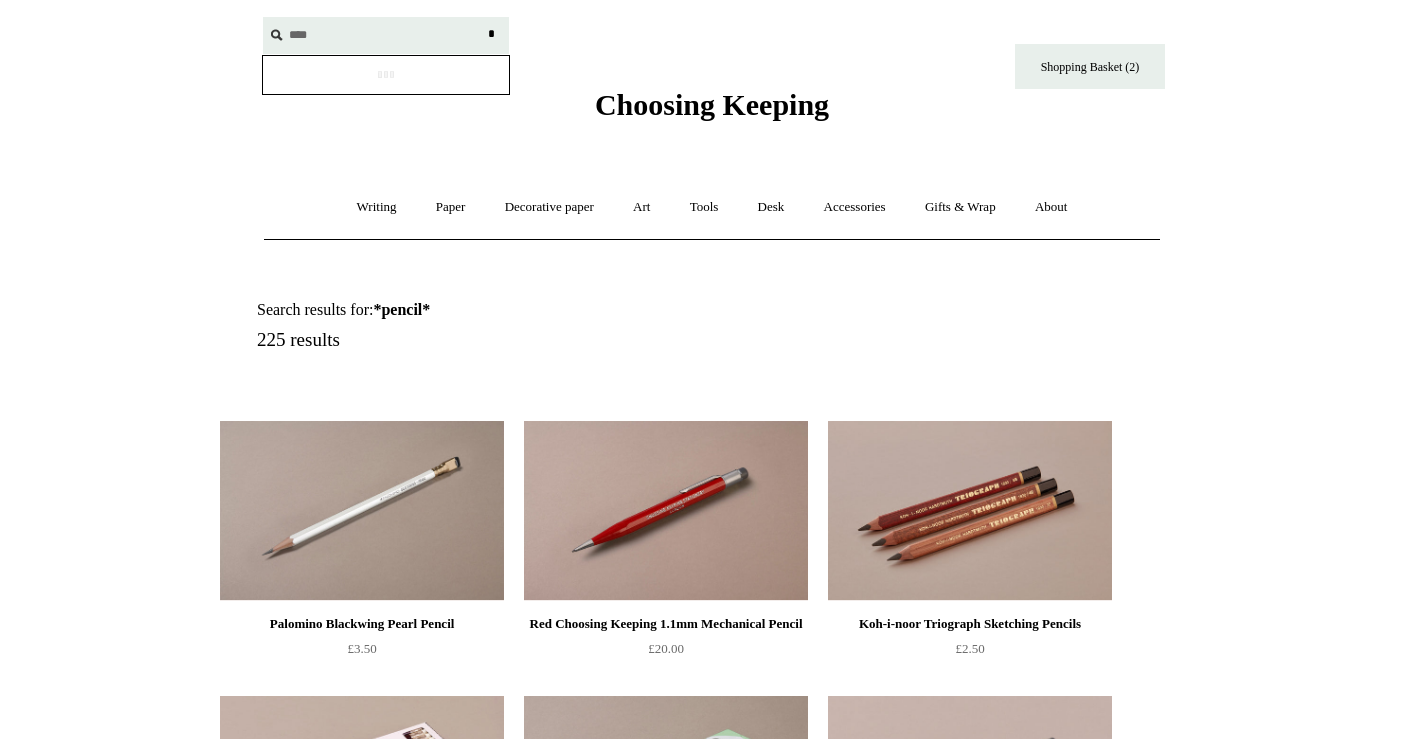 type on "****" 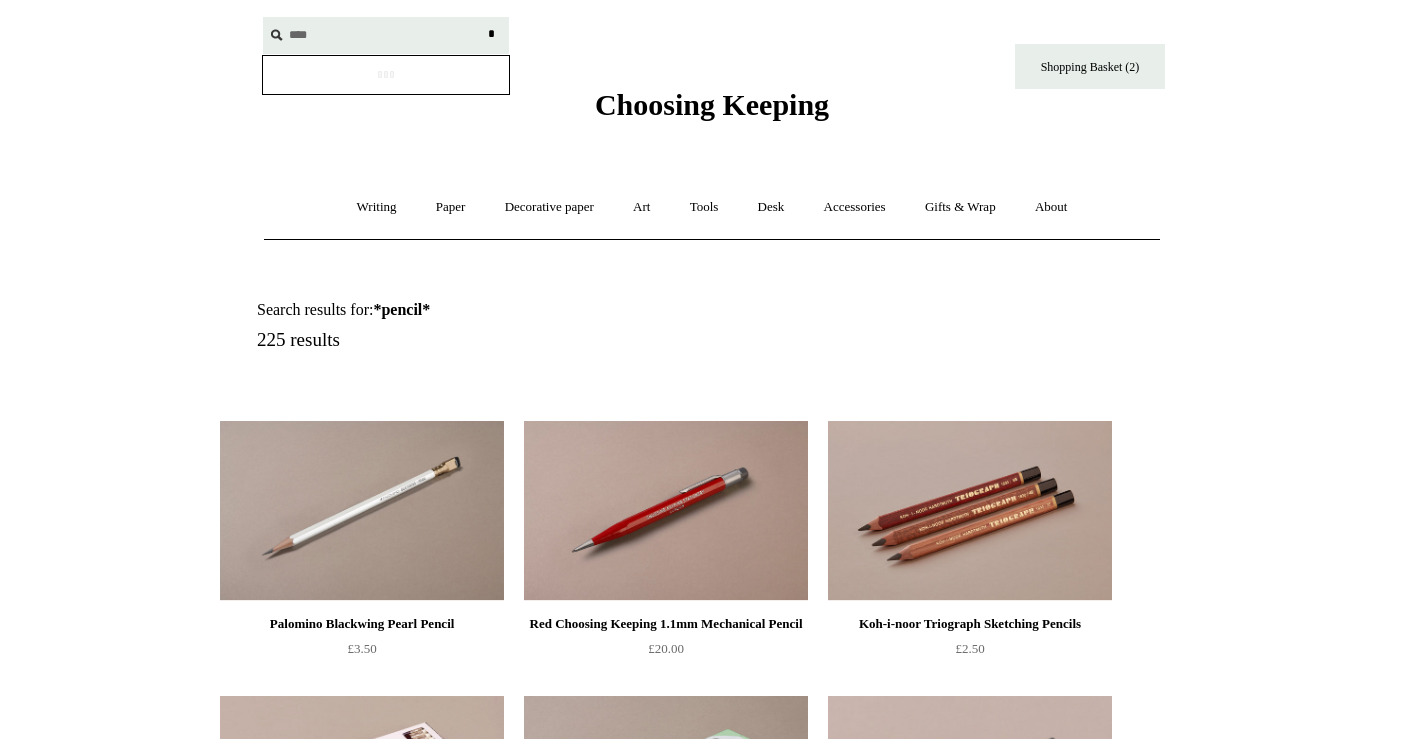 click on "*" at bounding box center [491, 34] 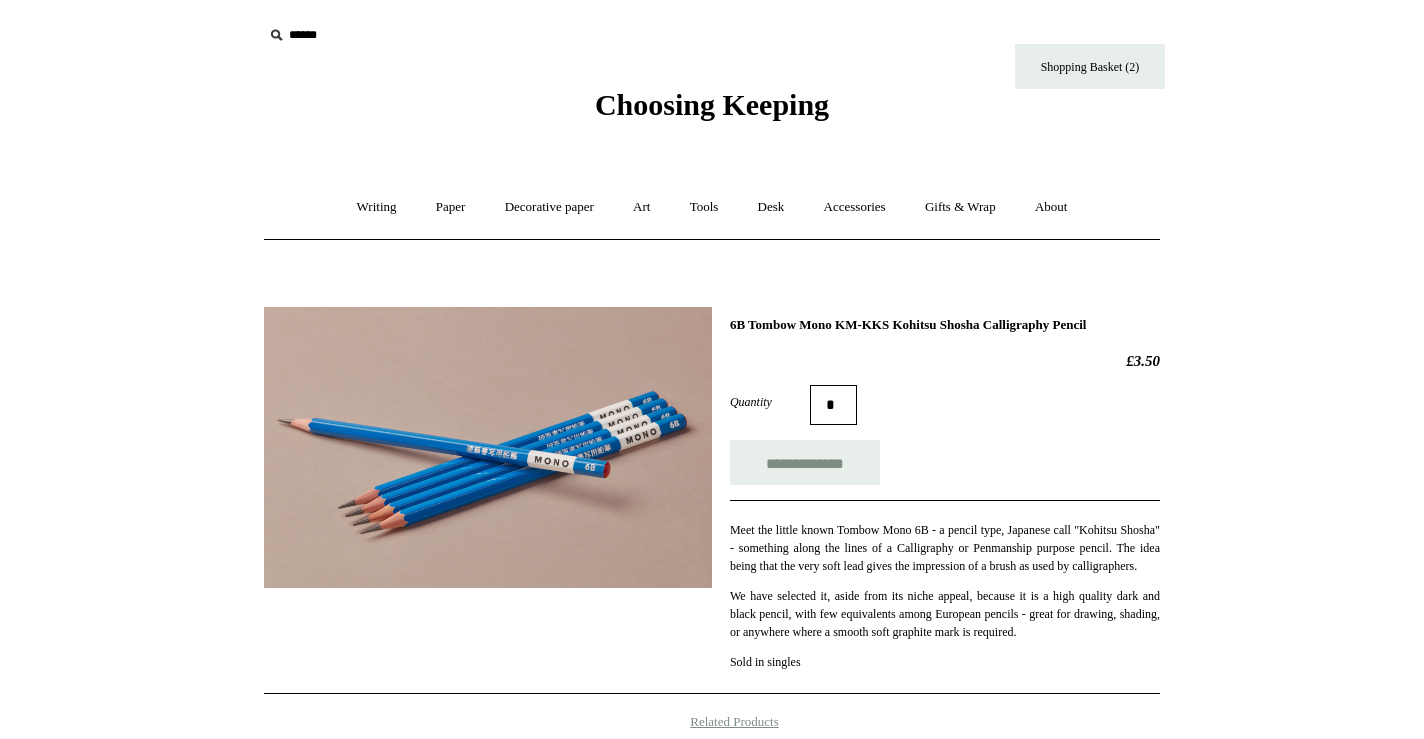scroll, scrollTop: 0, scrollLeft: 0, axis: both 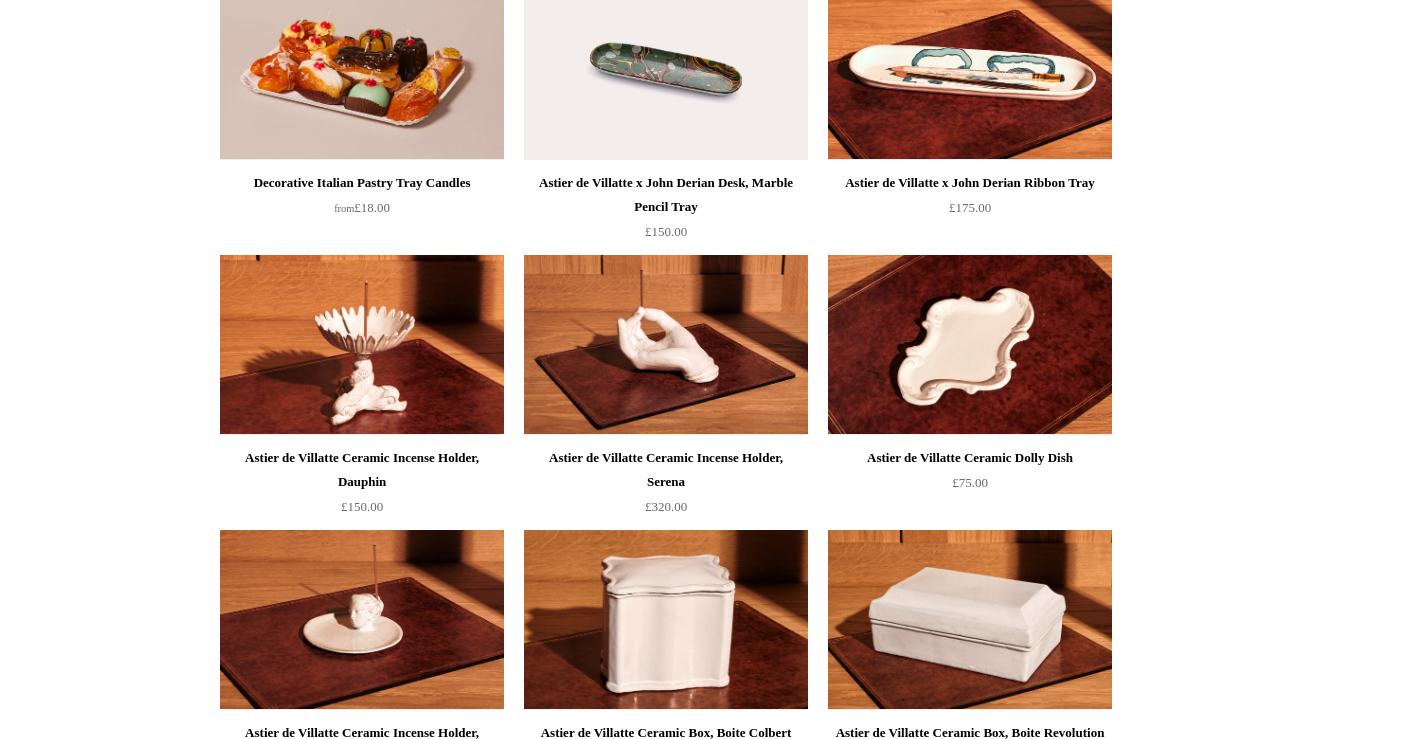 click at bounding box center (666, 70) 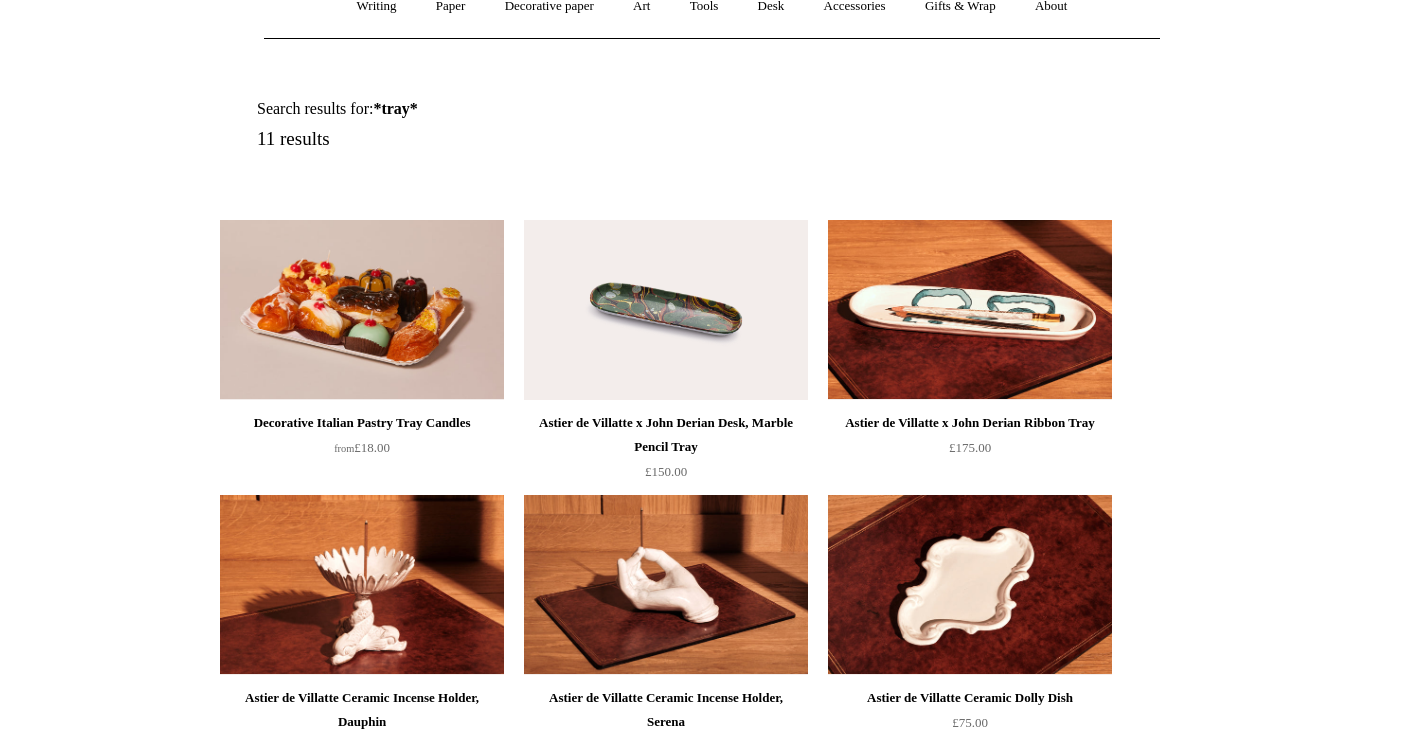 scroll, scrollTop: 0, scrollLeft: 0, axis: both 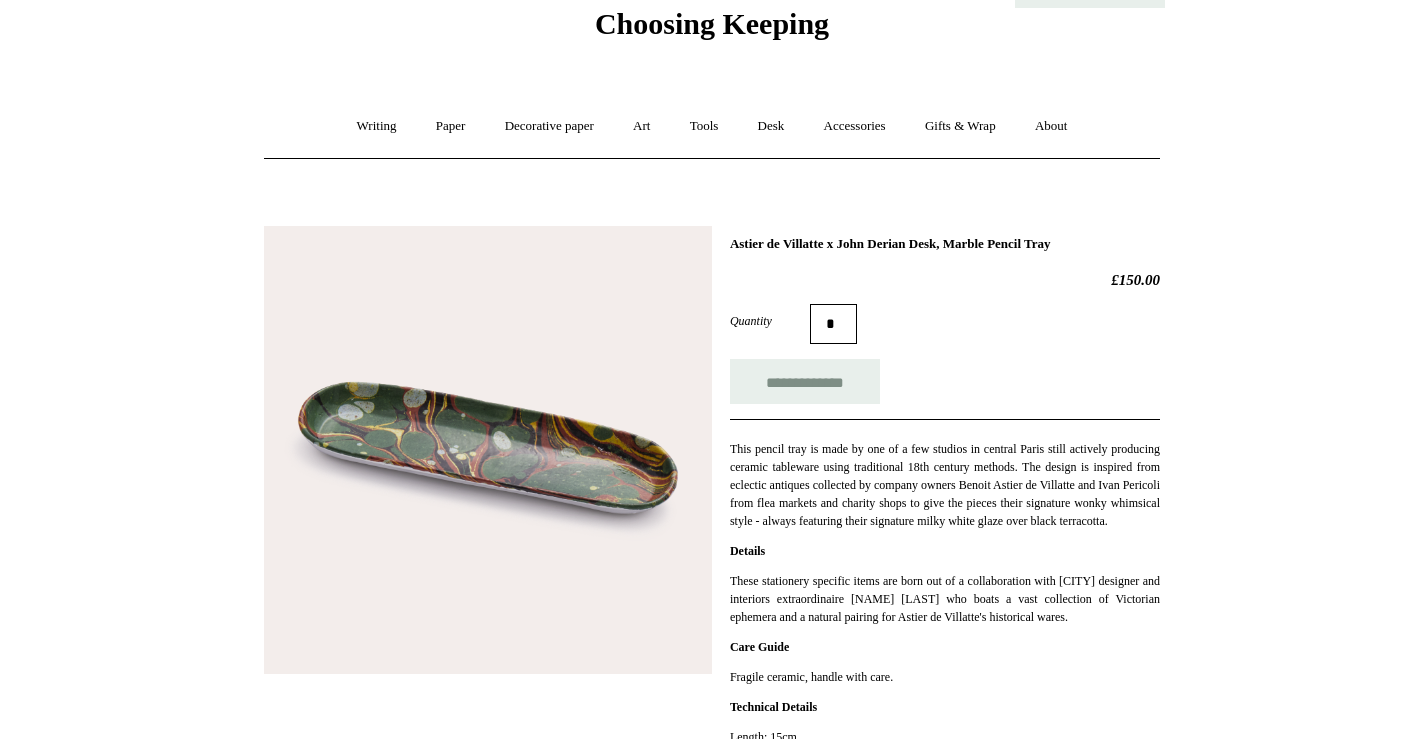 click at bounding box center [488, 450] 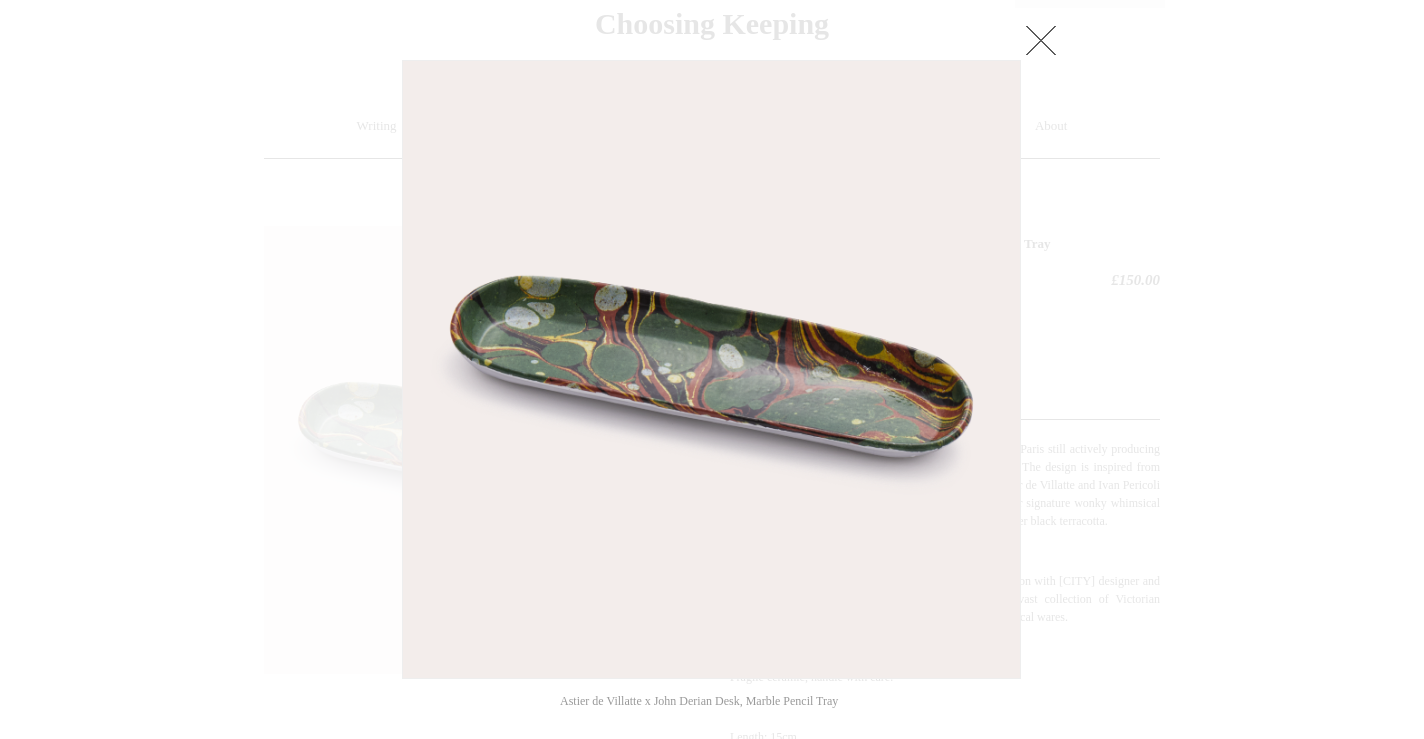 click at bounding box center (712, 726) 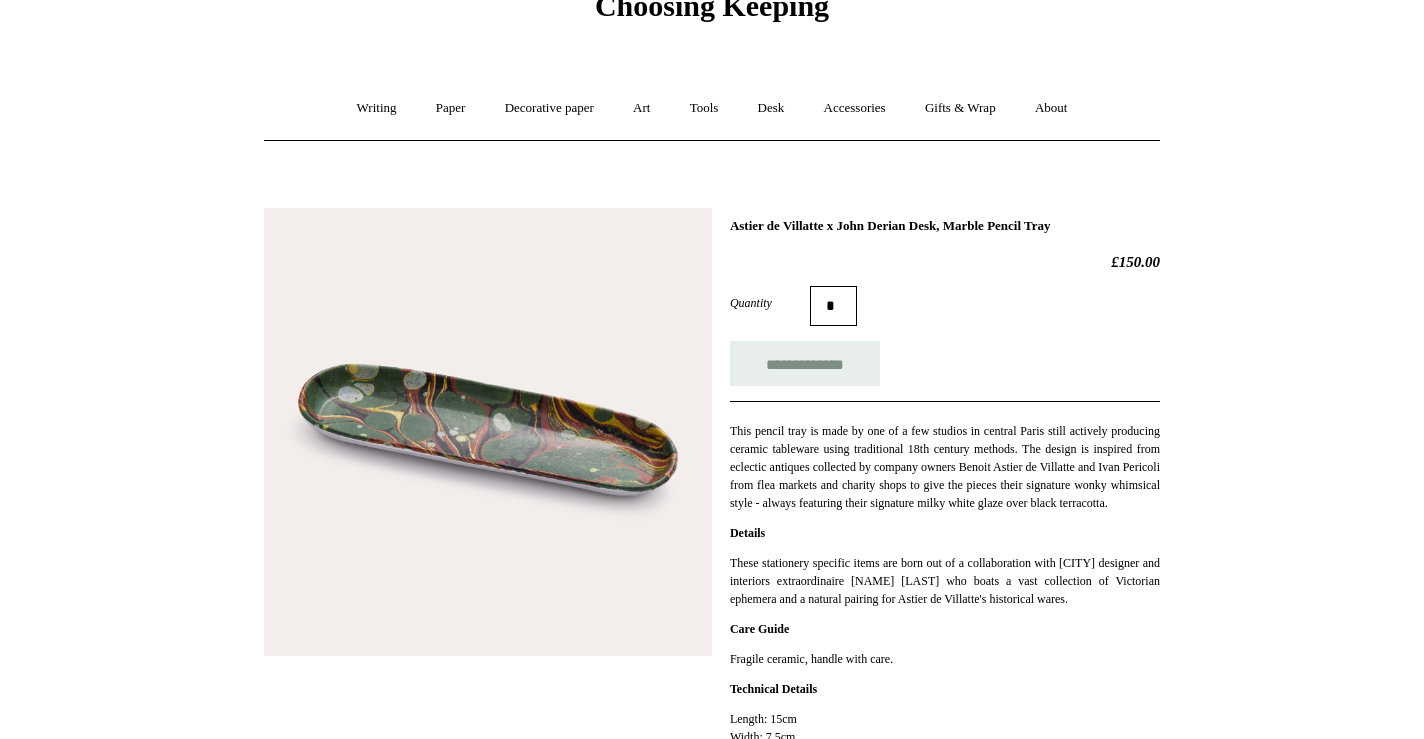 scroll, scrollTop: 101, scrollLeft: 0, axis: vertical 